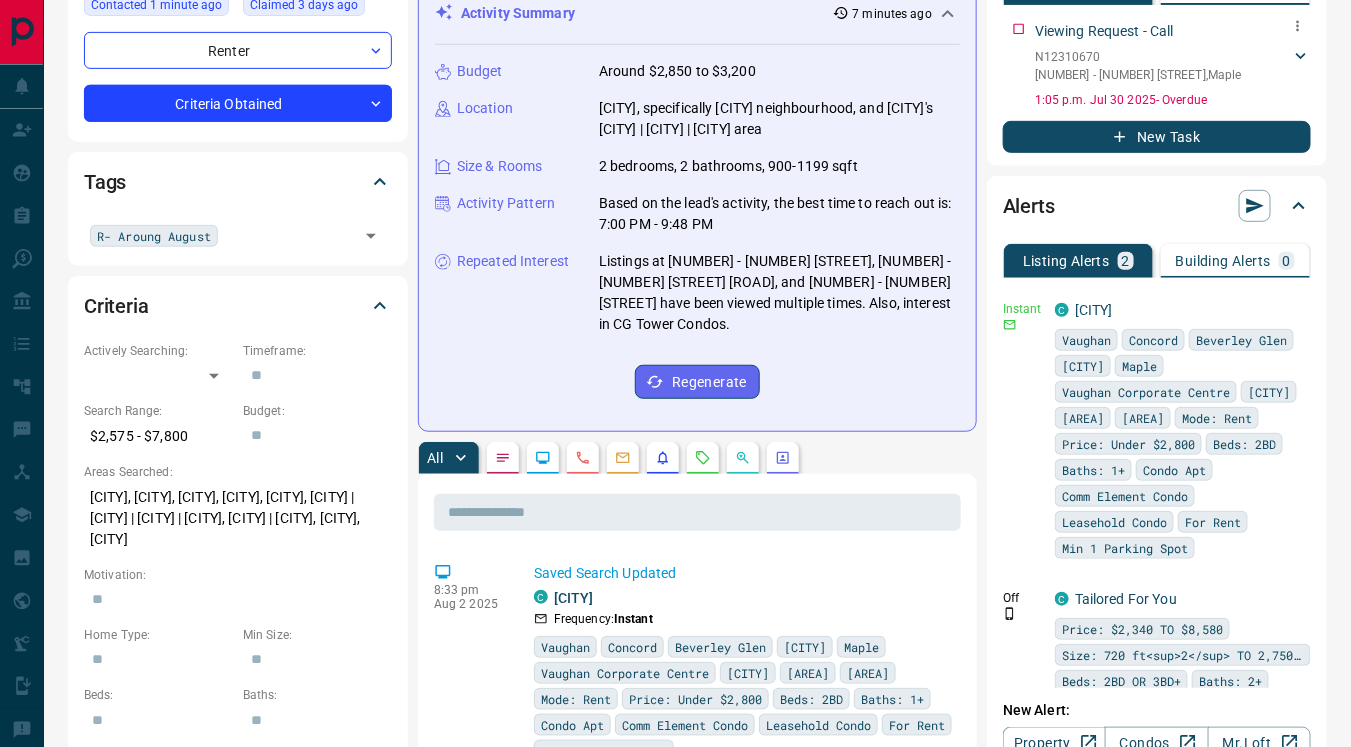 scroll, scrollTop: 295, scrollLeft: 0, axis: vertical 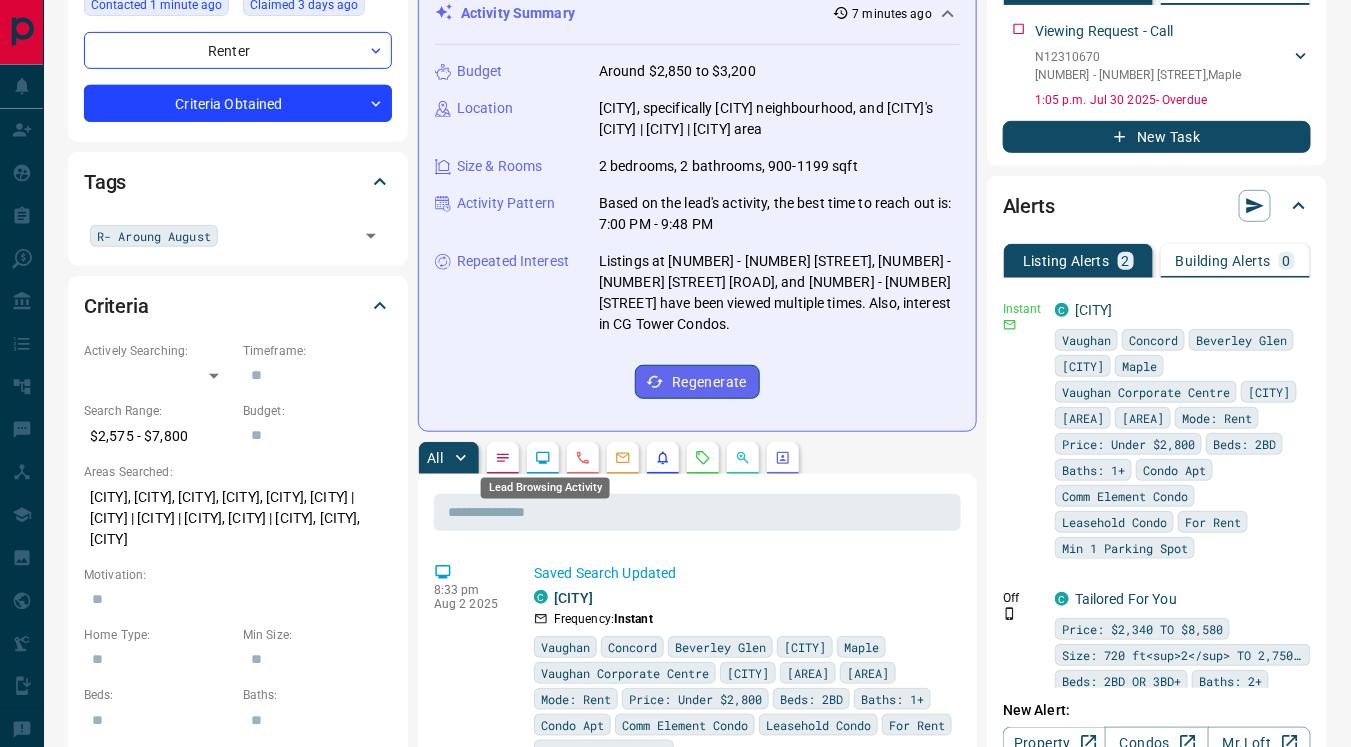 click 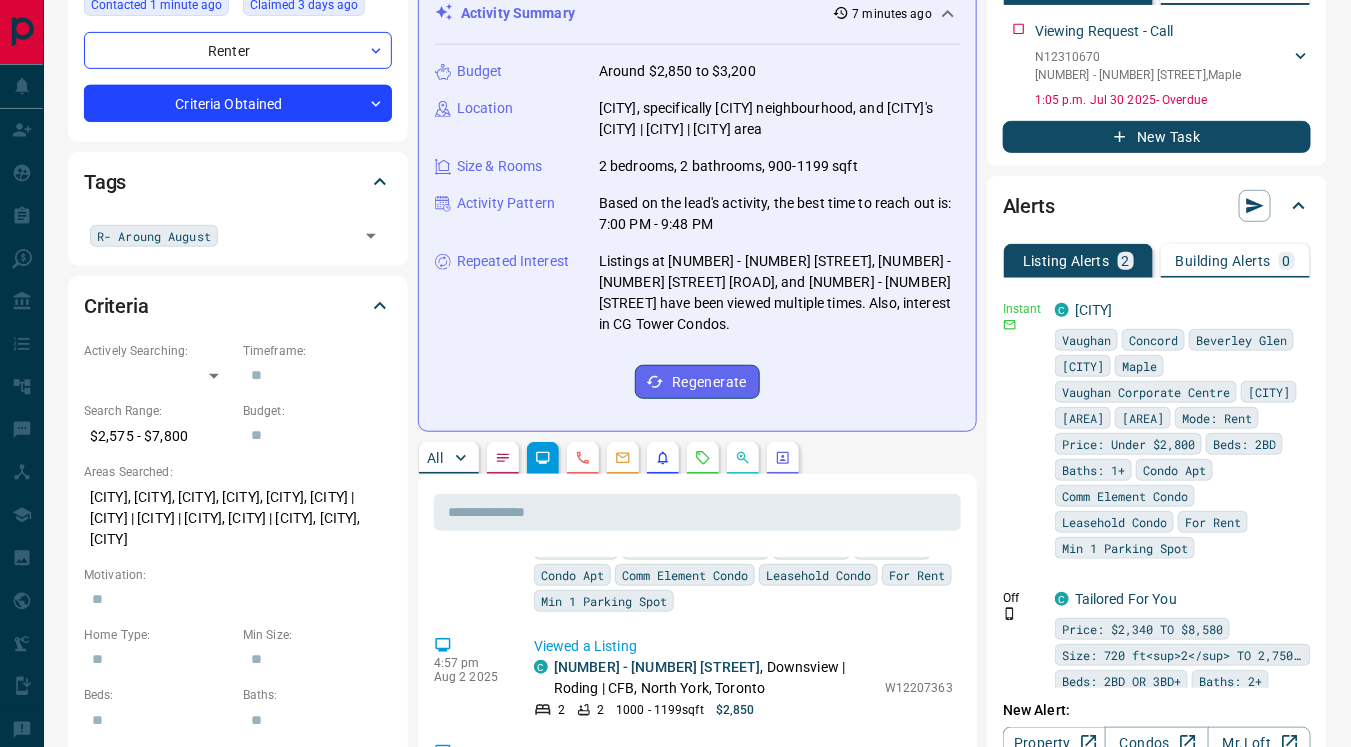 scroll, scrollTop: 153, scrollLeft: 0, axis: vertical 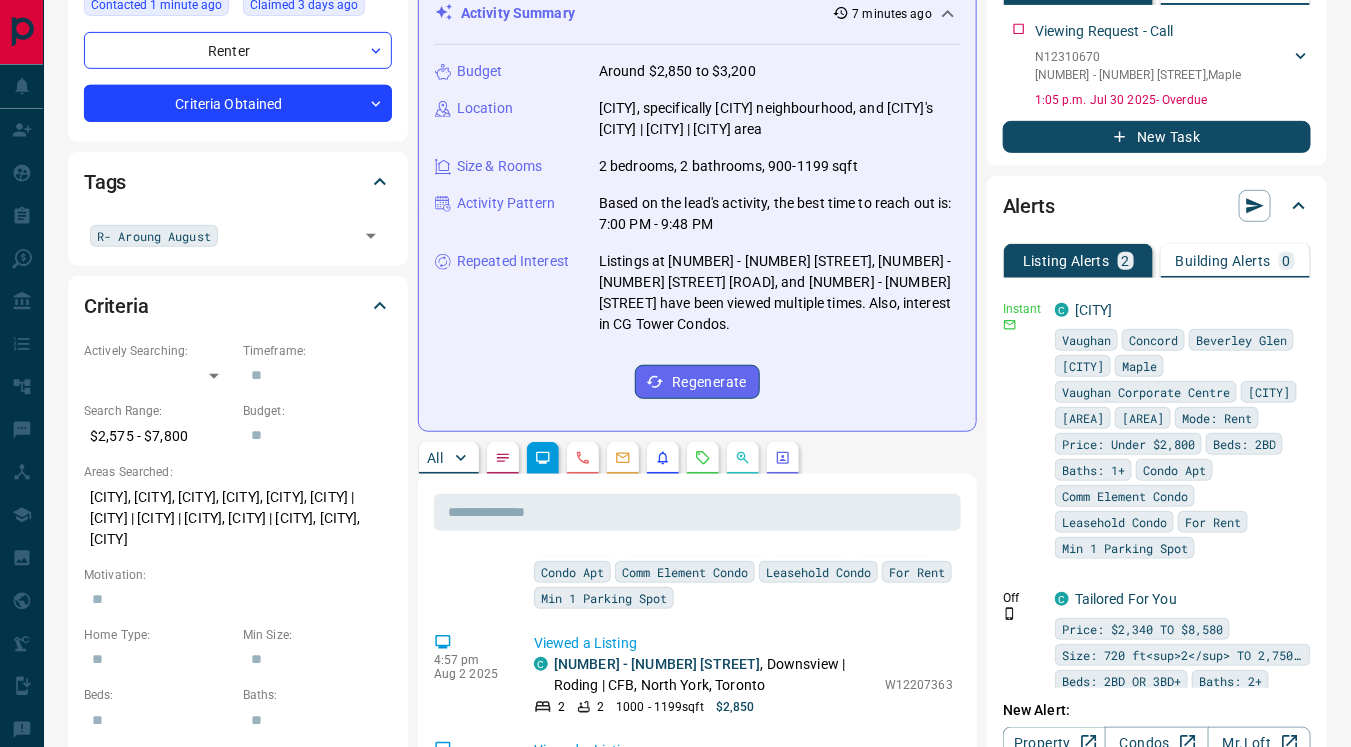 click on "Comm Element Condo" at bounding box center (685, 572) 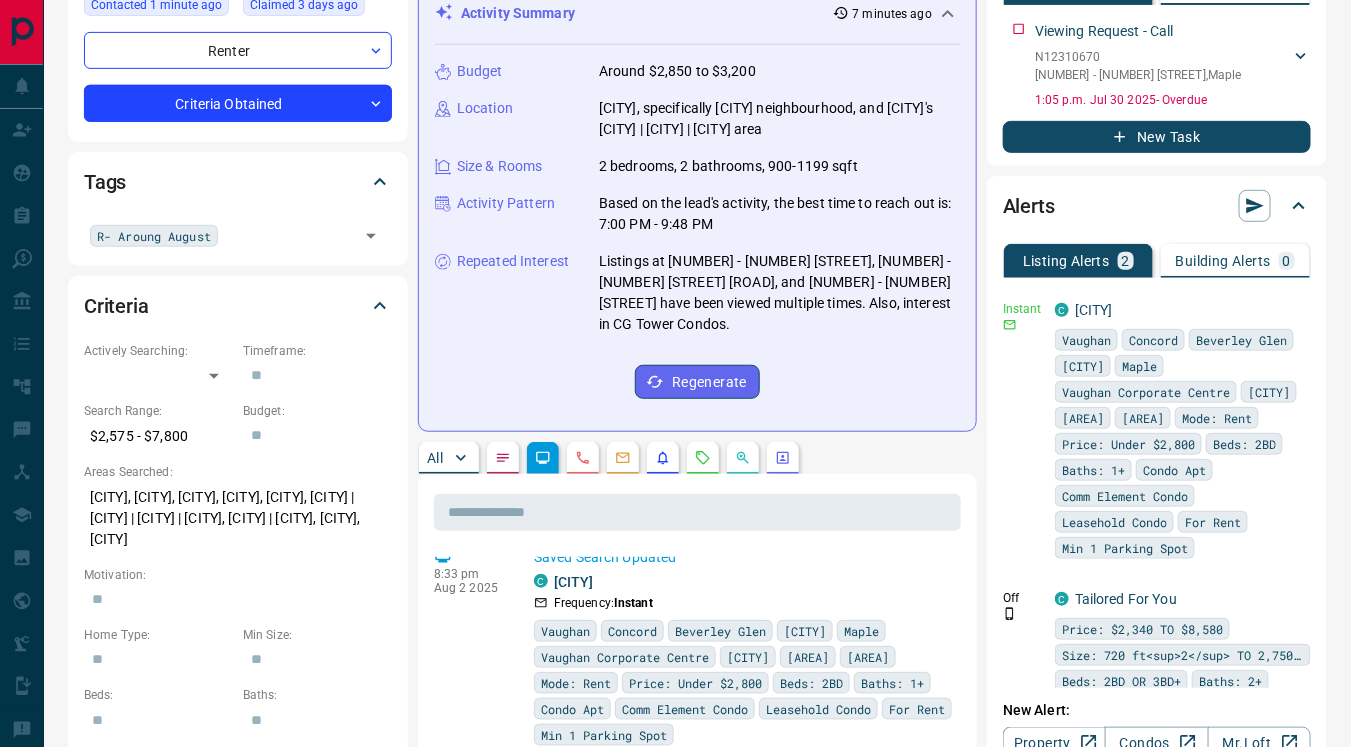 scroll, scrollTop: 0, scrollLeft: 0, axis: both 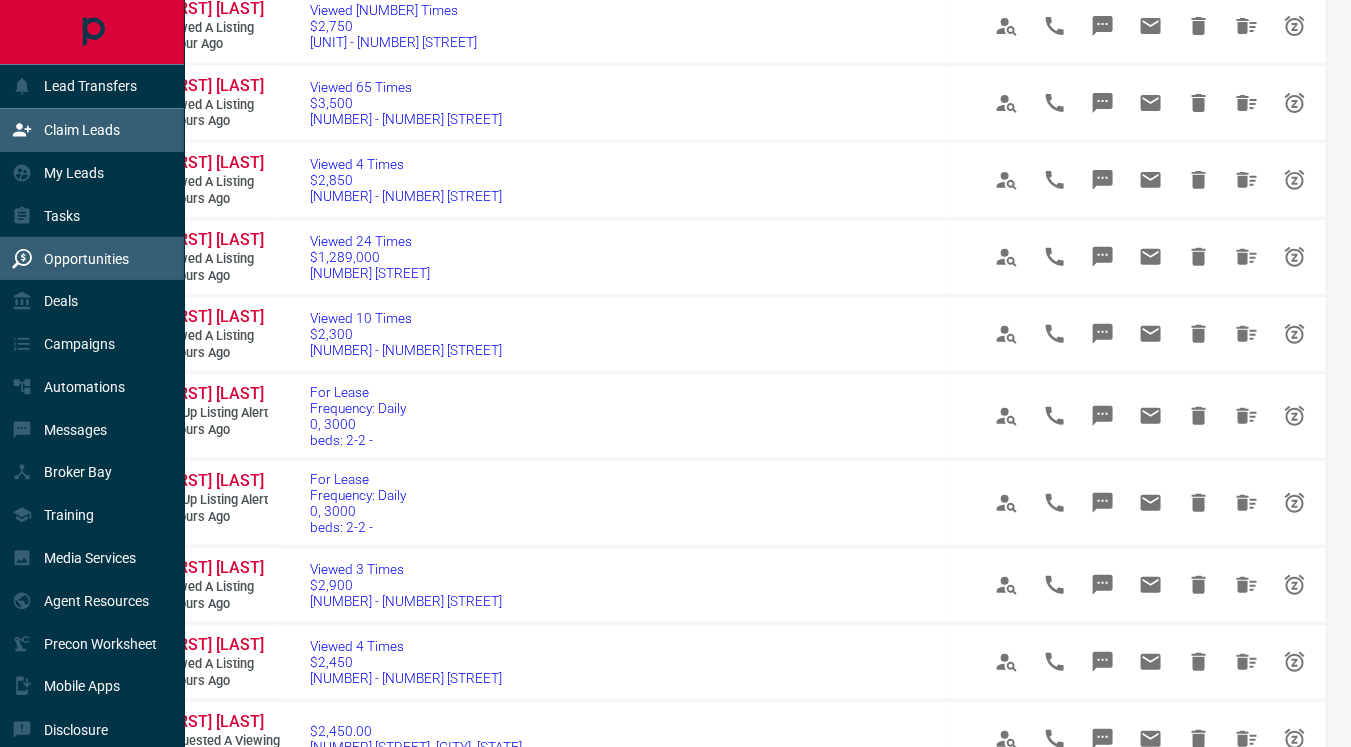 click on "Claim Leads" at bounding box center (82, 130) 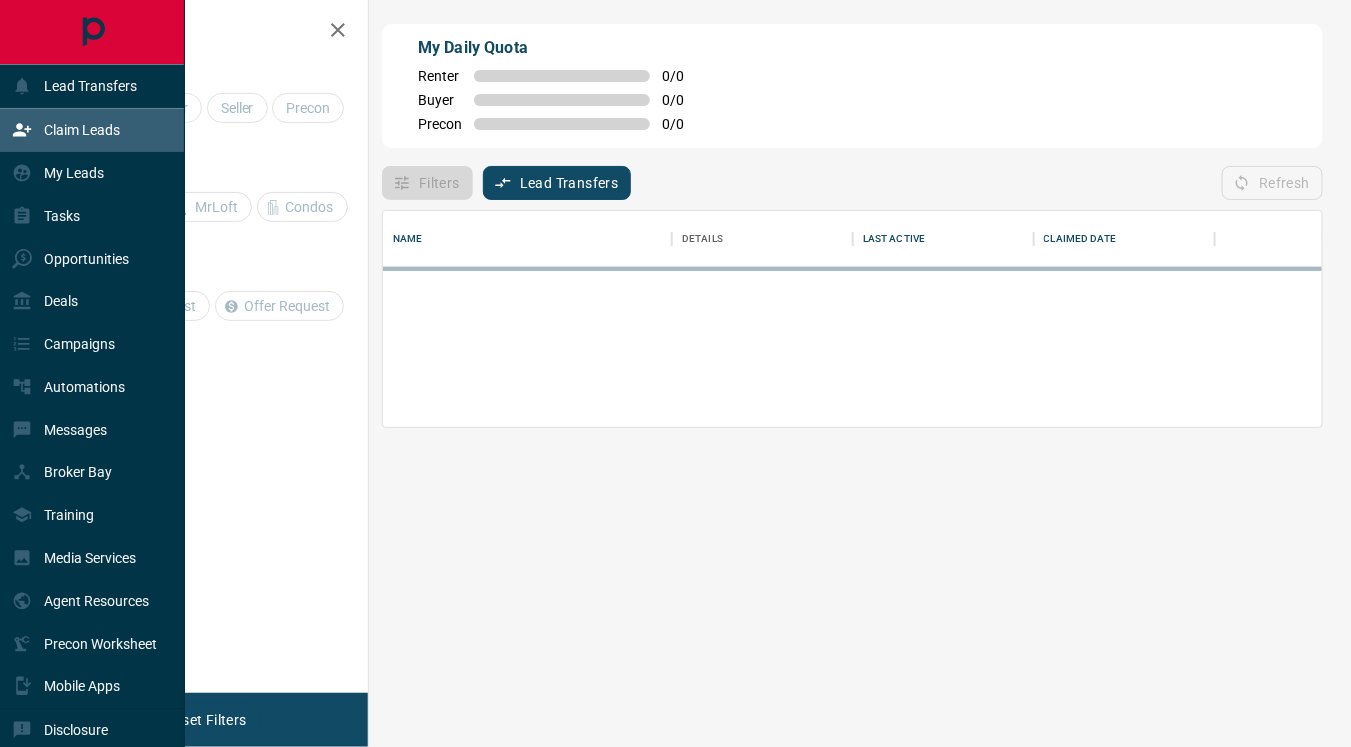 scroll, scrollTop: 0, scrollLeft: 0, axis: both 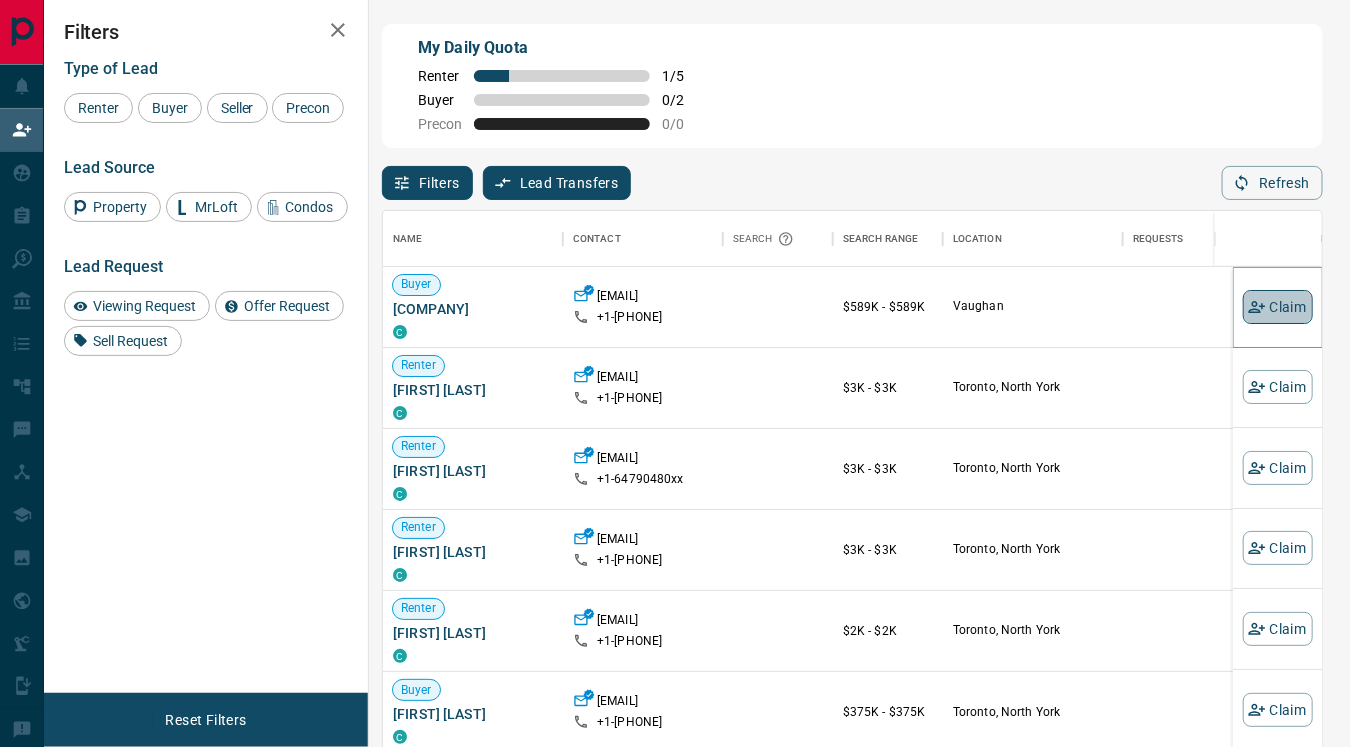 click on "Claim" at bounding box center [1278, 307] 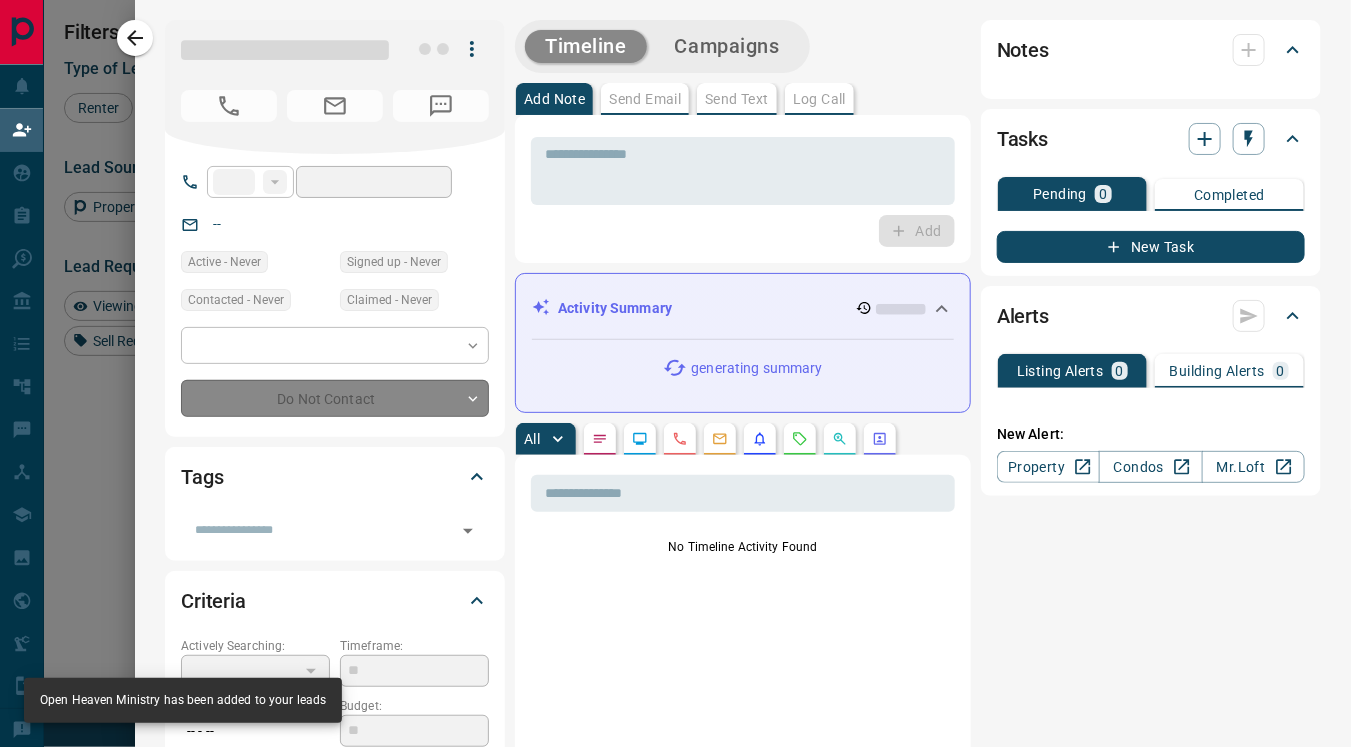 type on "**" 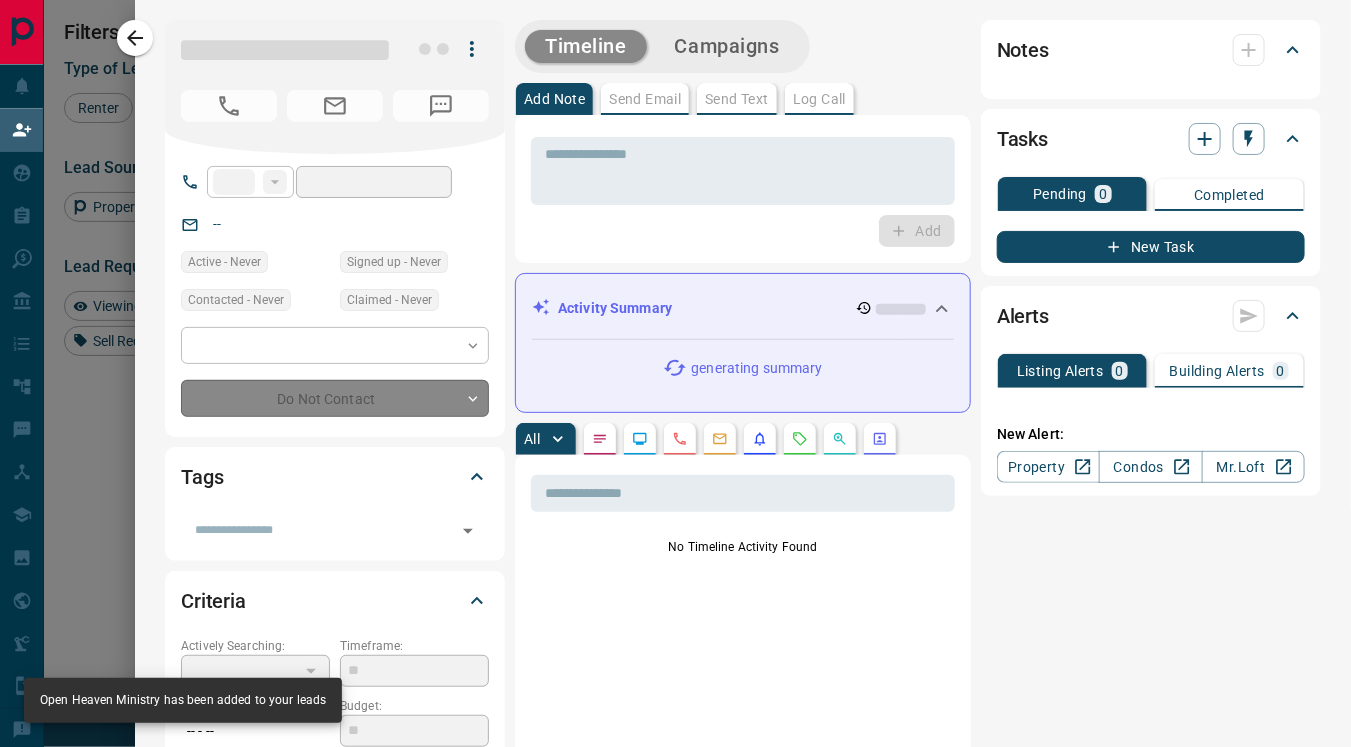 type on "**********" 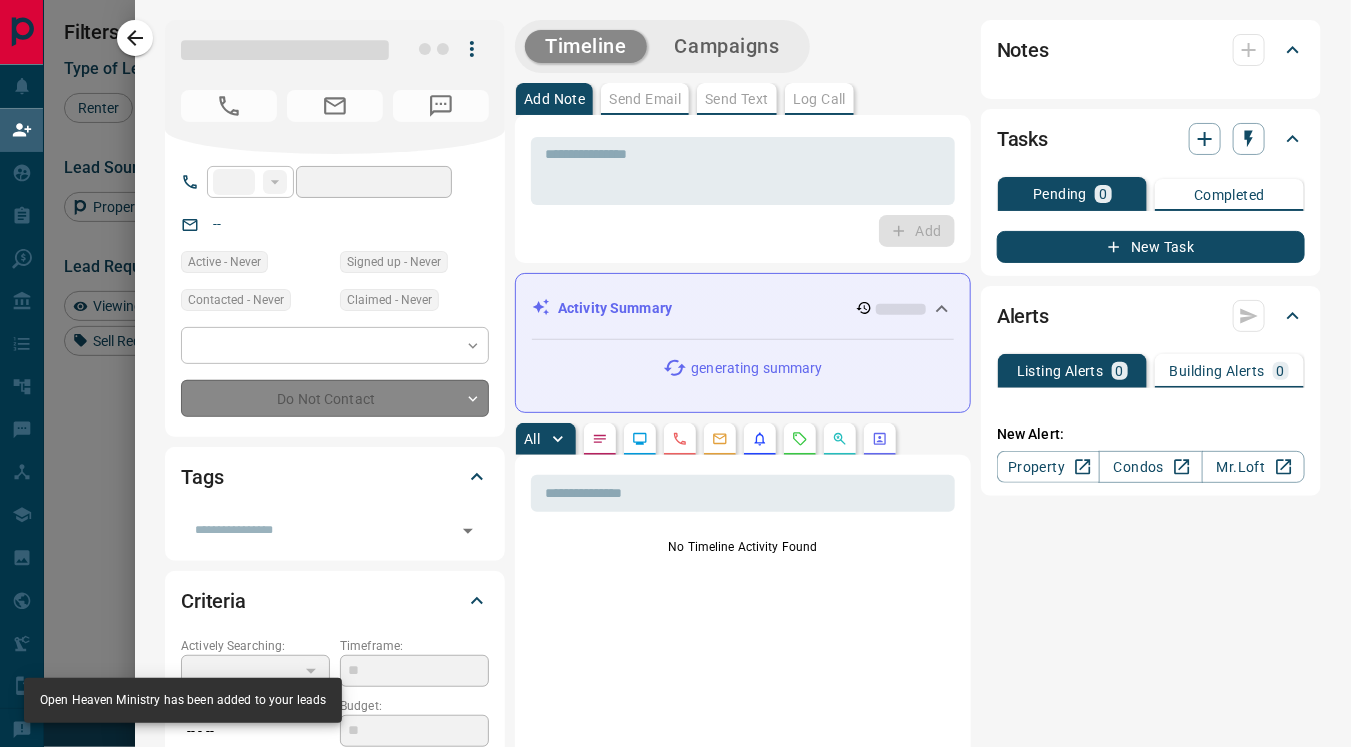 type on "**********" 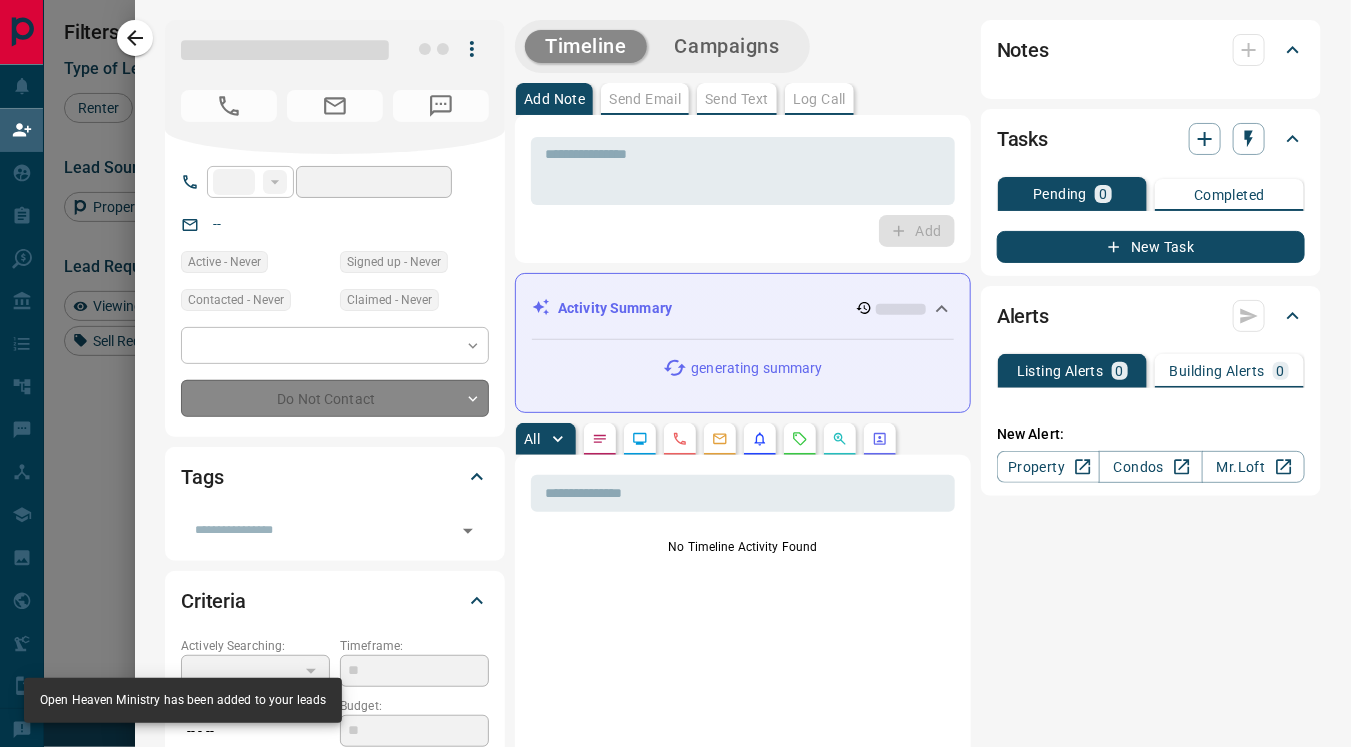 type on "**" 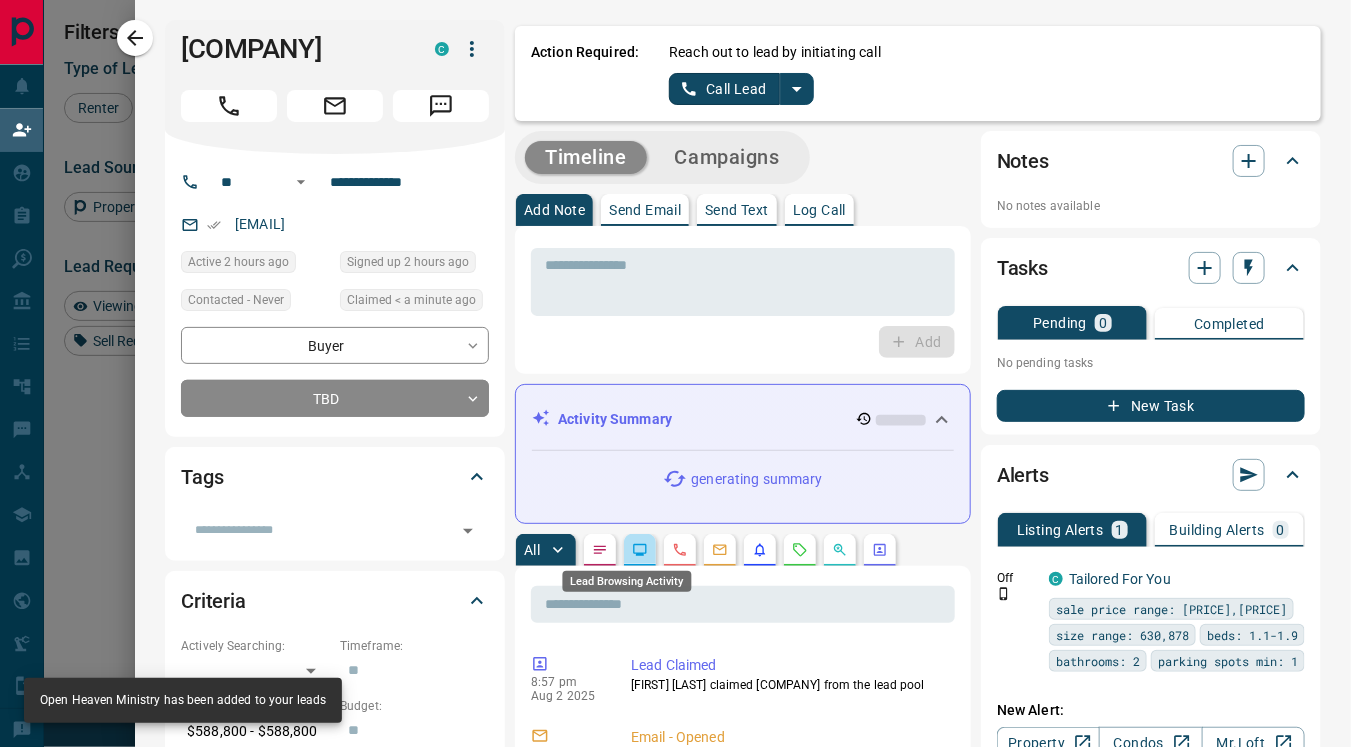 click 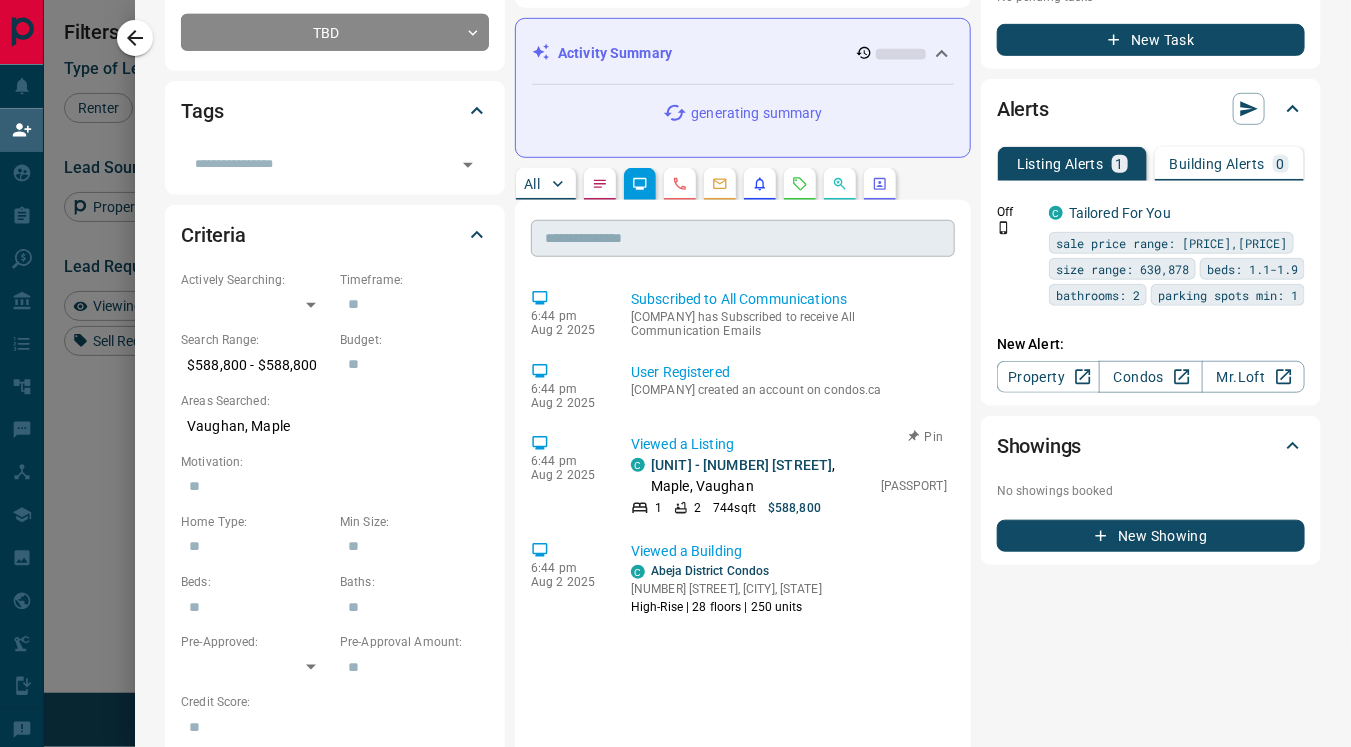 scroll, scrollTop: 0, scrollLeft: 0, axis: both 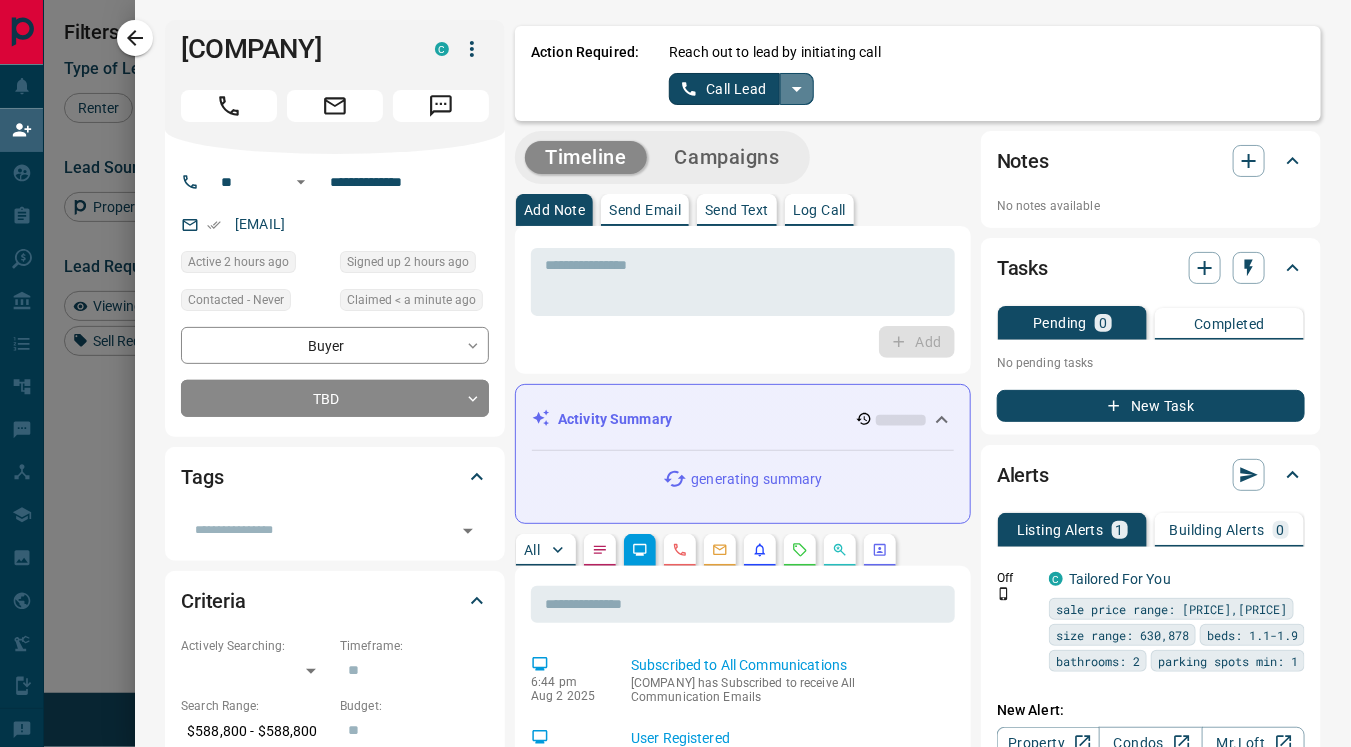 click 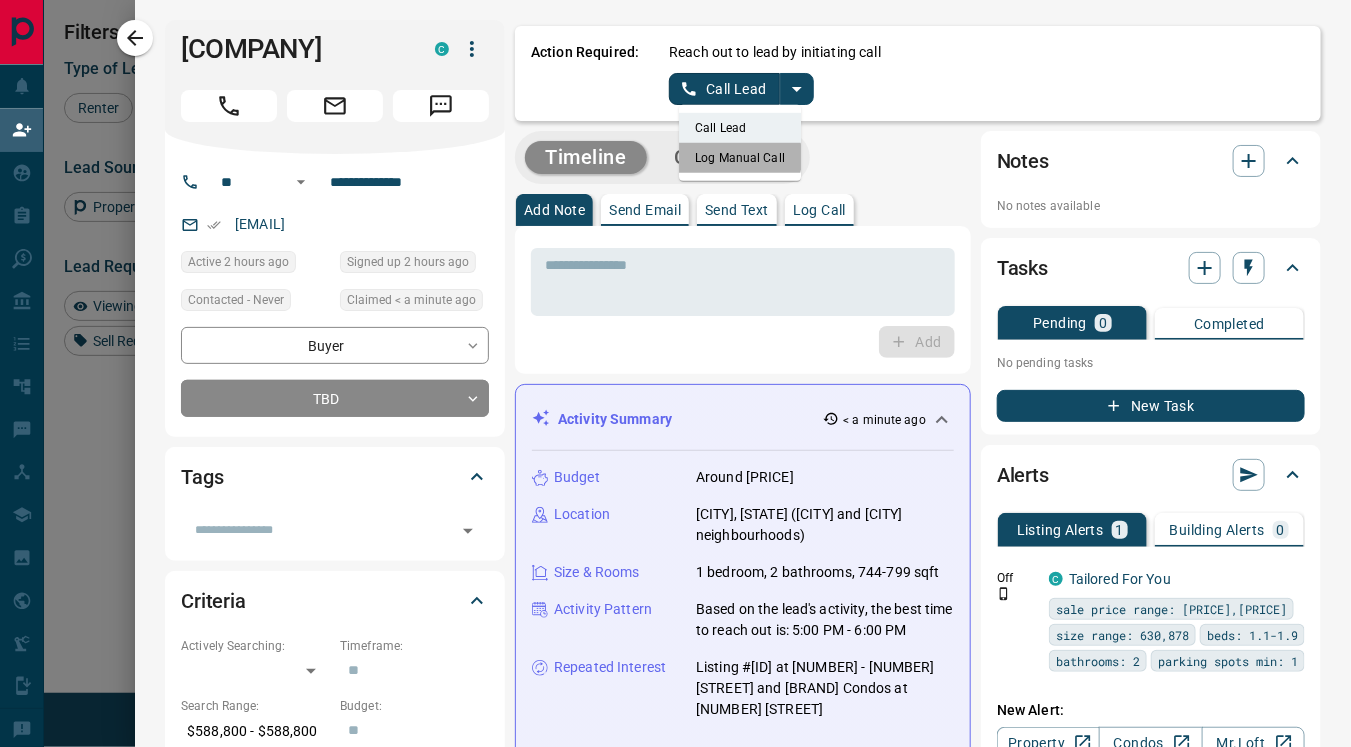 click on "Log Manual Call" at bounding box center [740, 158] 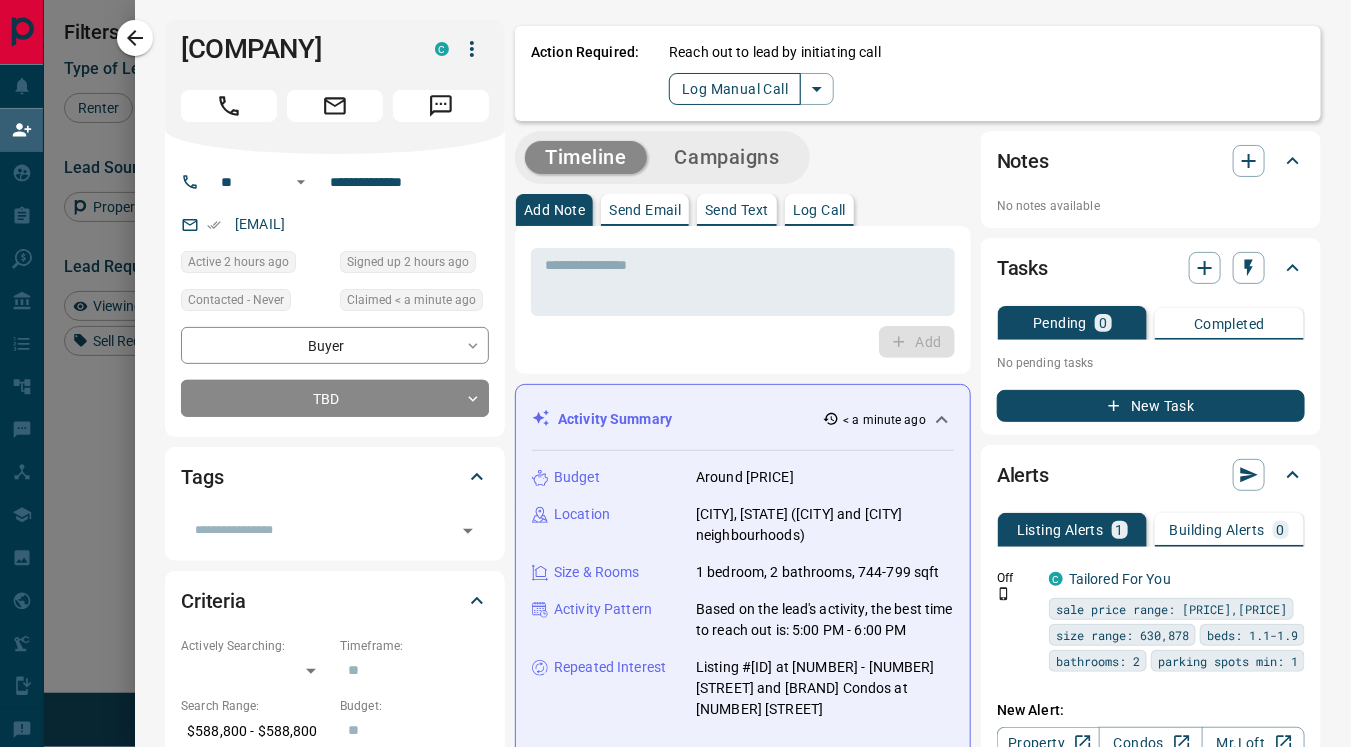 click on "Log Manual Call" at bounding box center (735, 89) 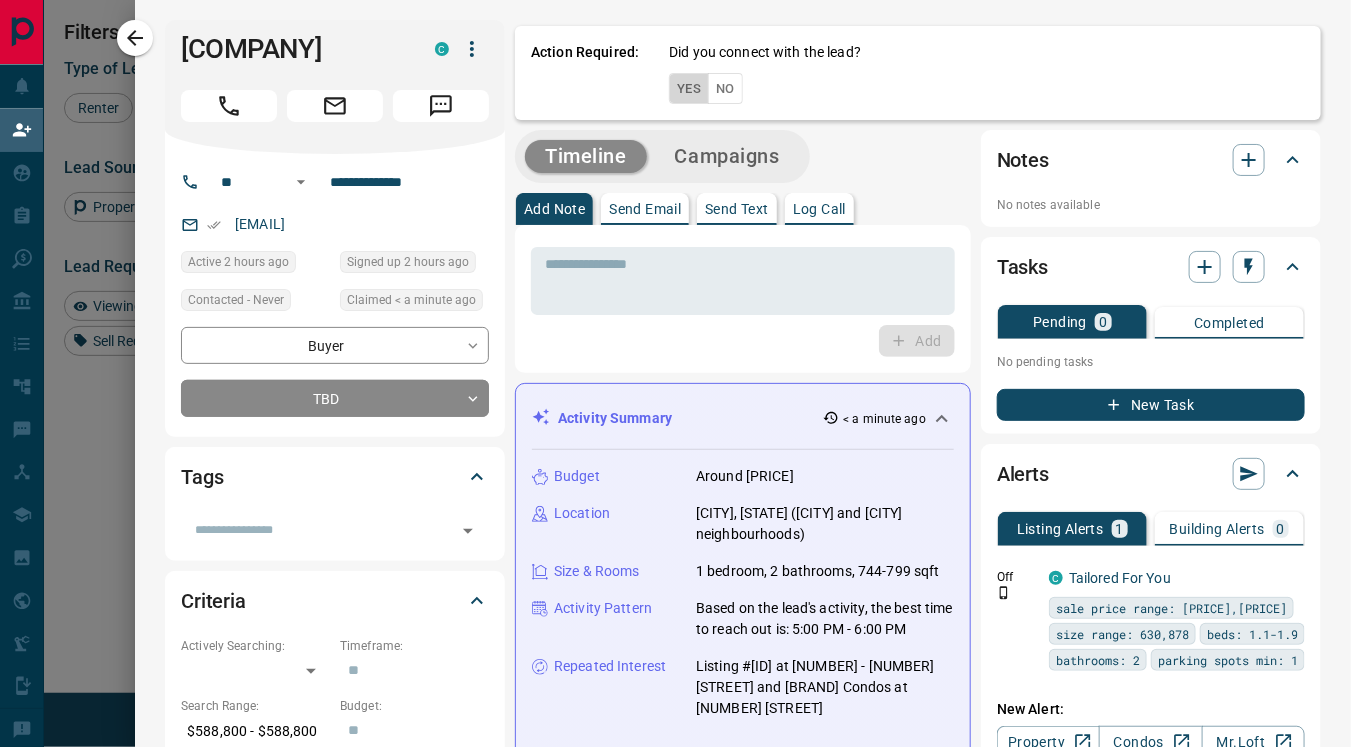 click on "Yes" at bounding box center (689, 88) 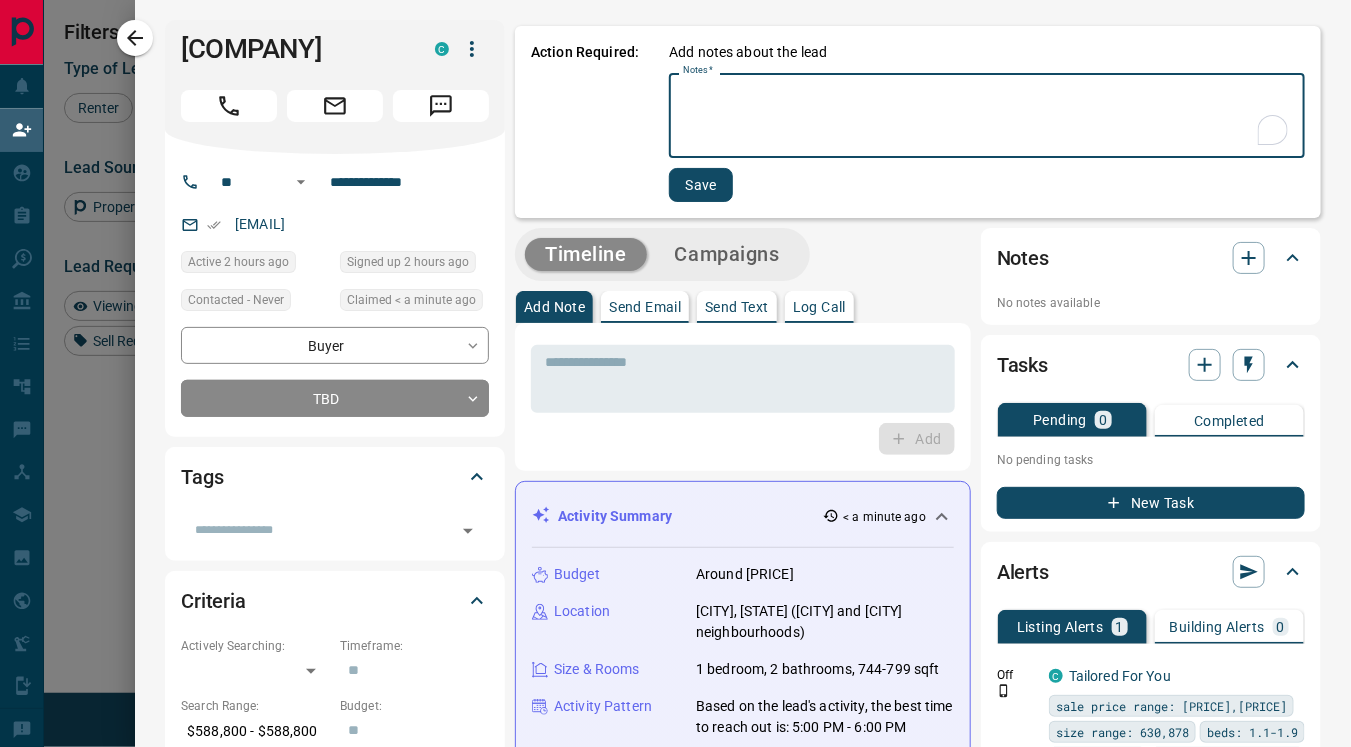 click on "Notes   *" at bounding box center [987, 116] 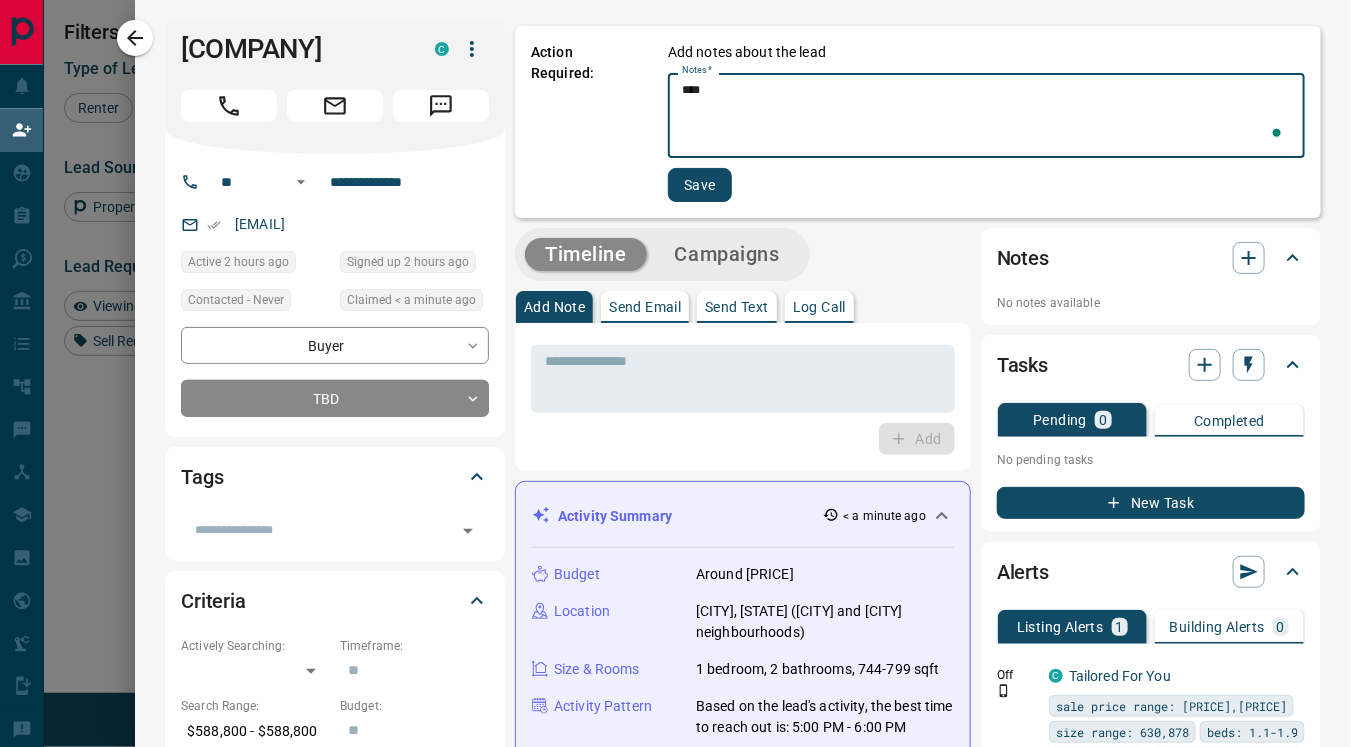 type on "****" 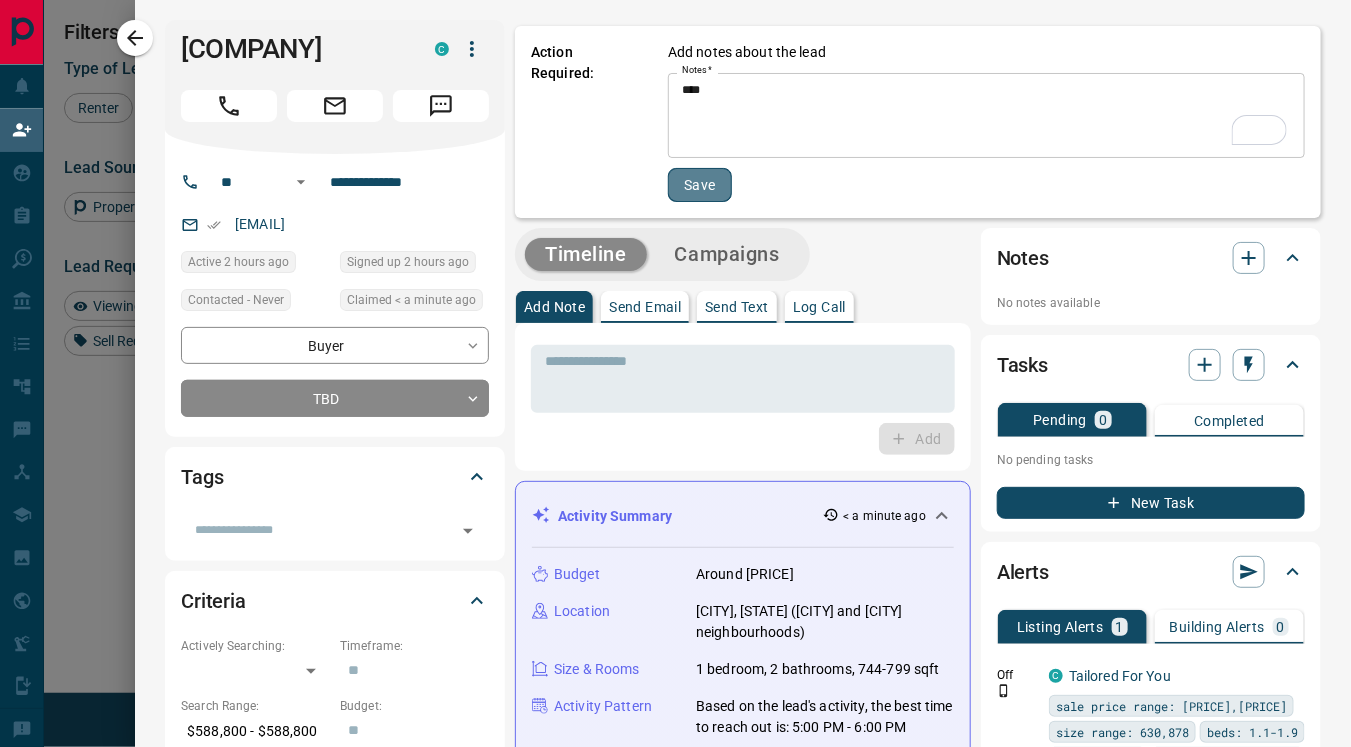 click on "Save" at bounding box center [700, 185] 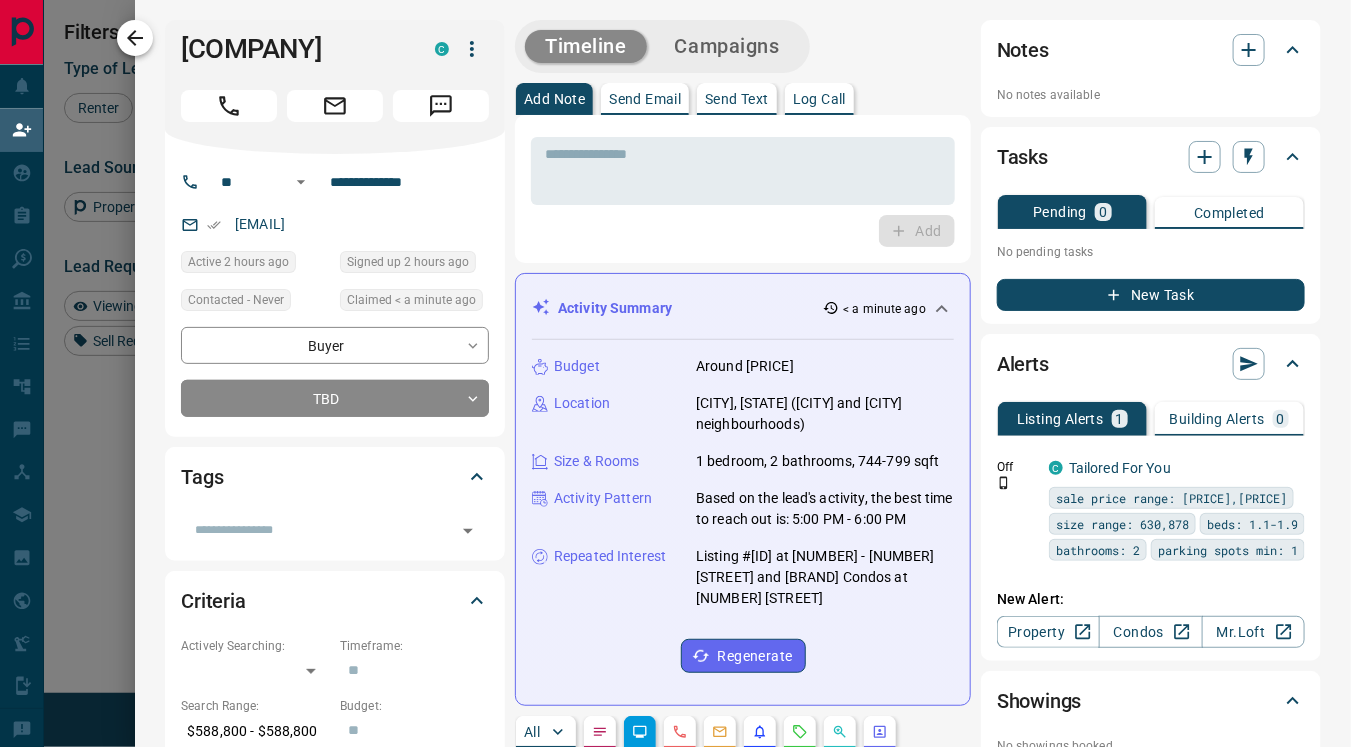click 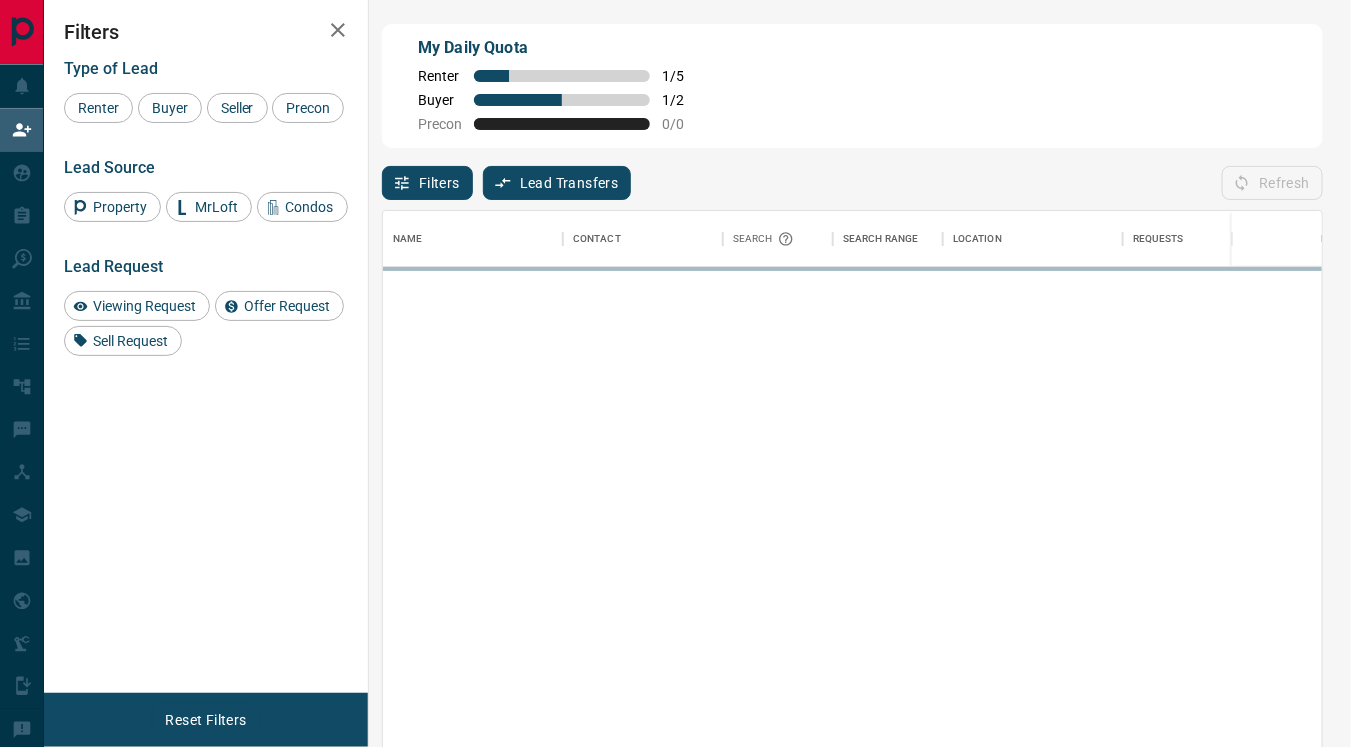 scroll, scrollTop: 18, scrollLeft: 17, axis: both 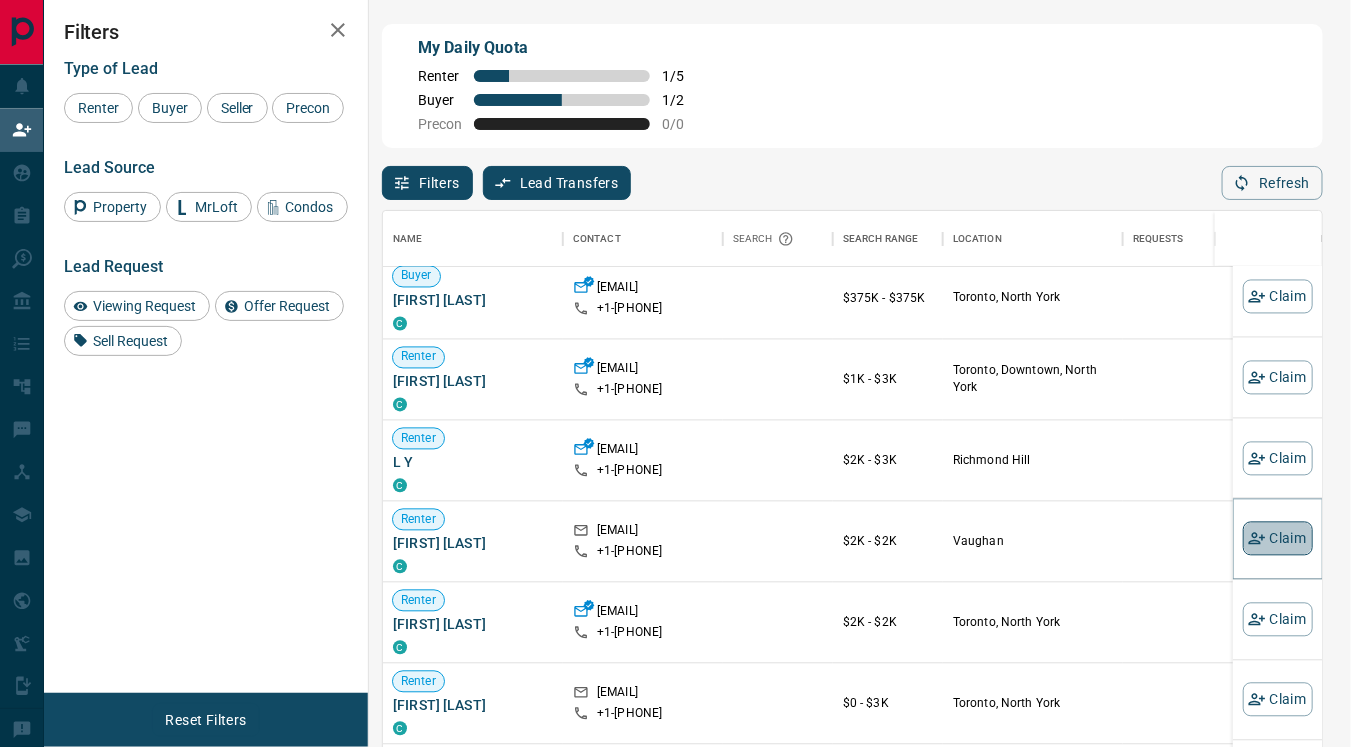 click 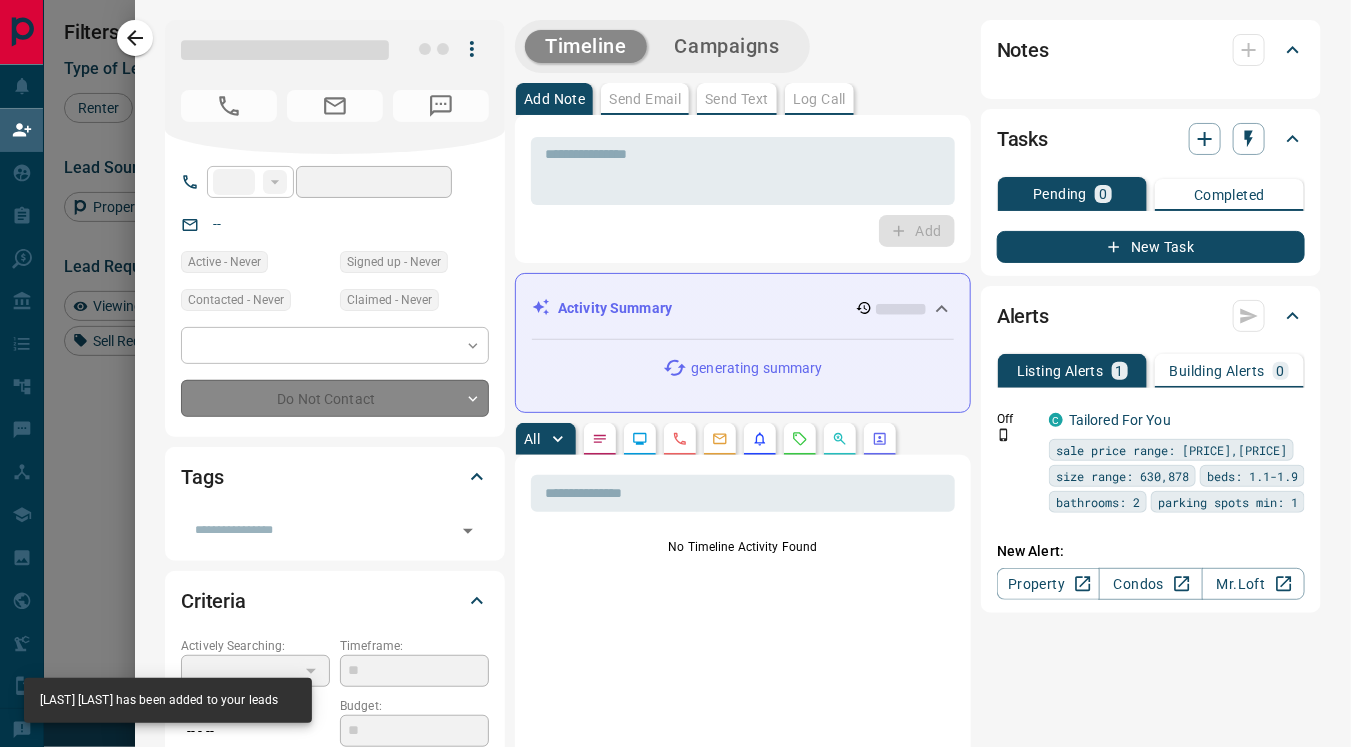 type on "**" 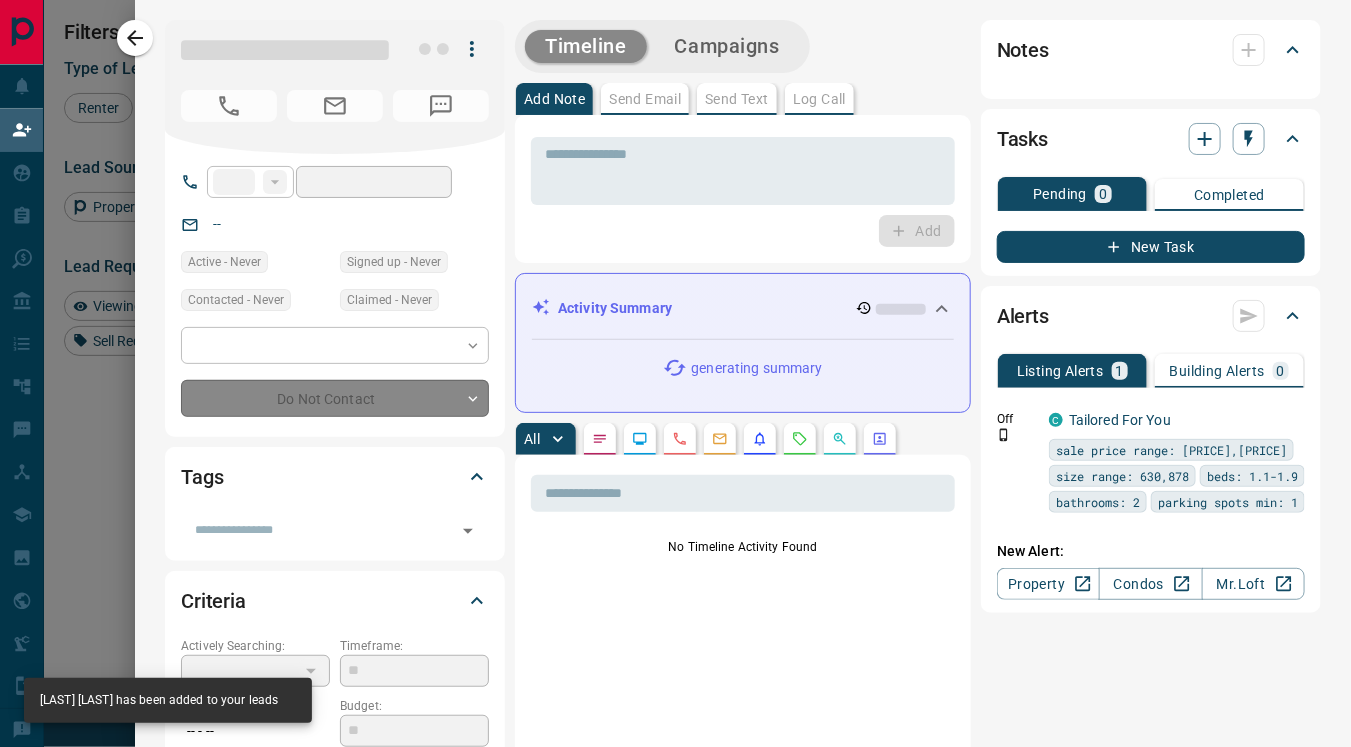 type on "**********" 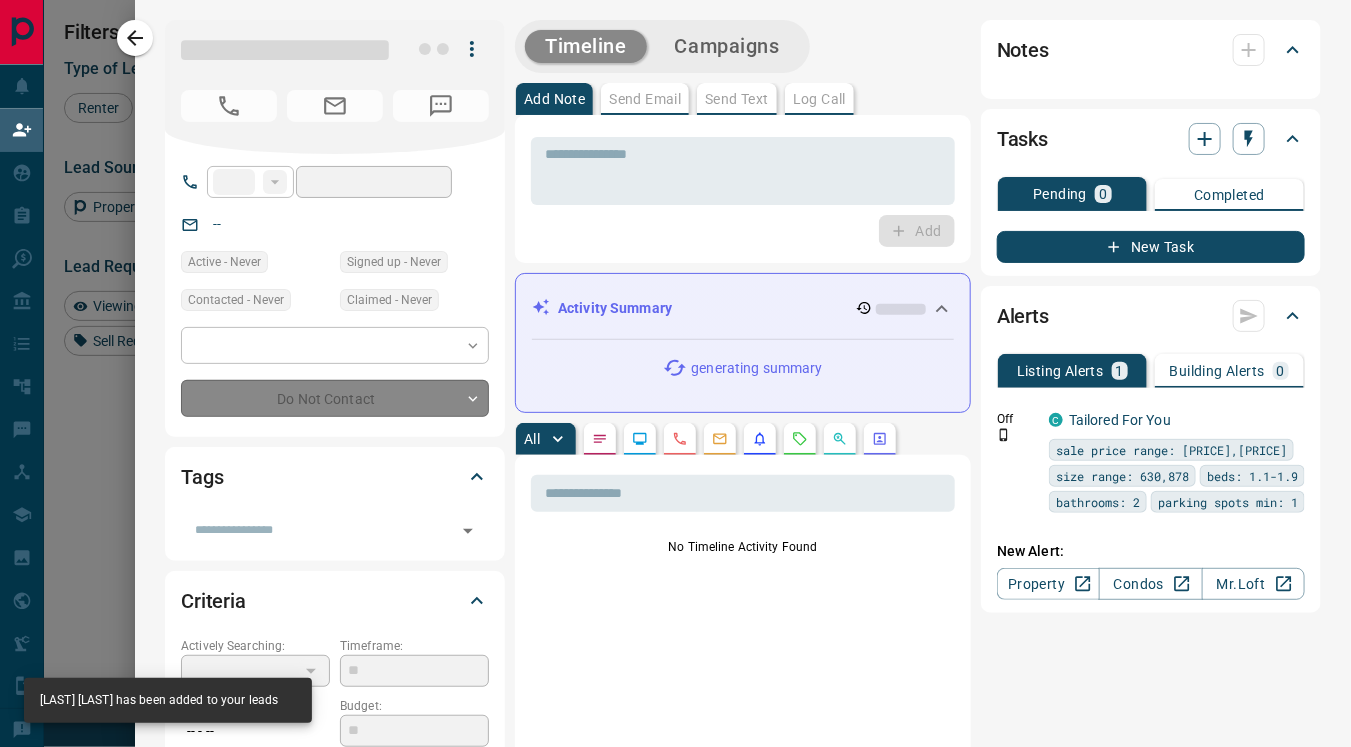 type on "**********" 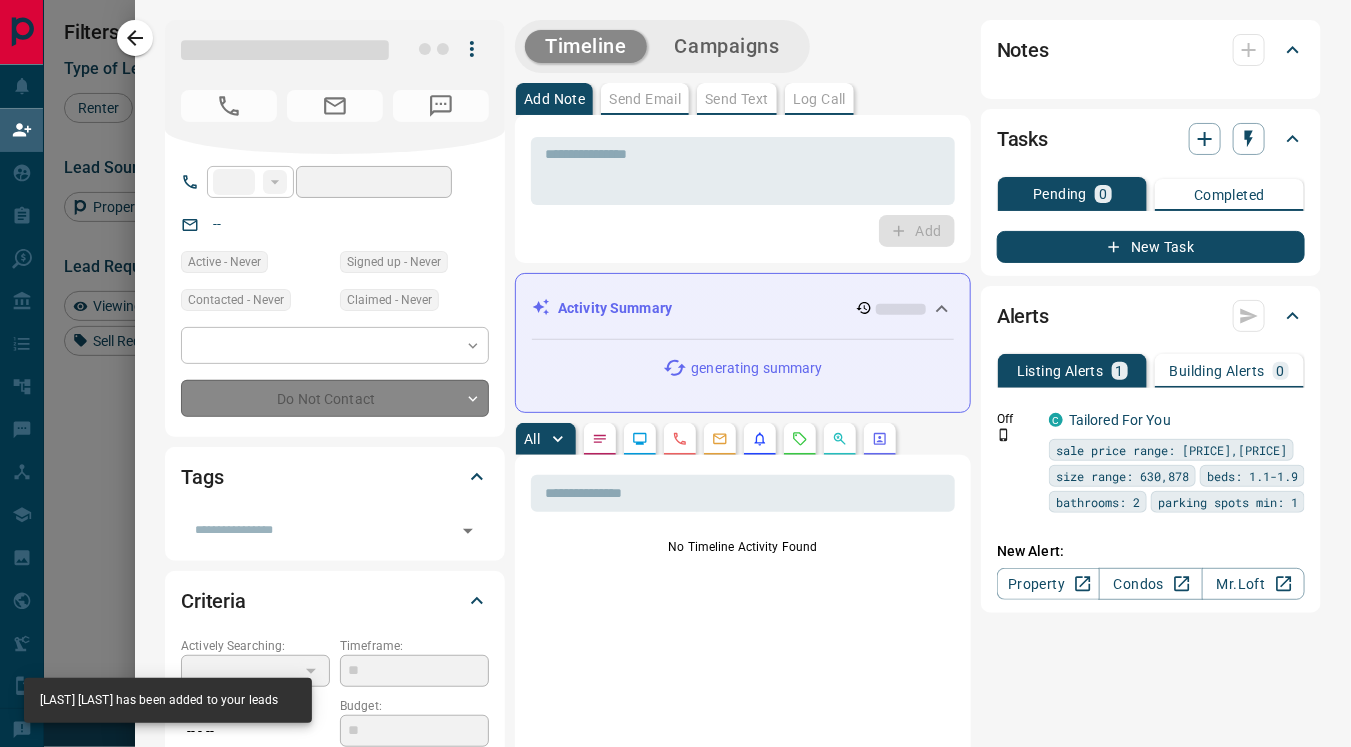 type on "*" 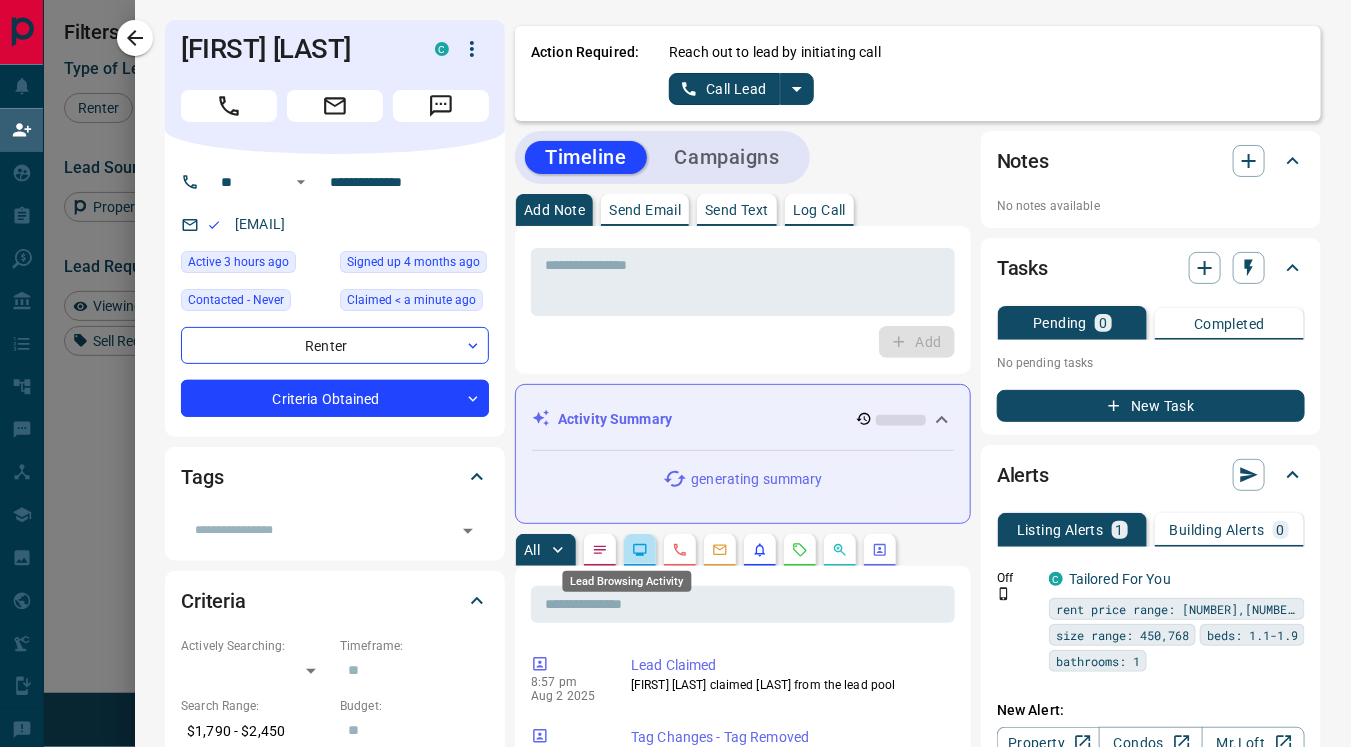 click 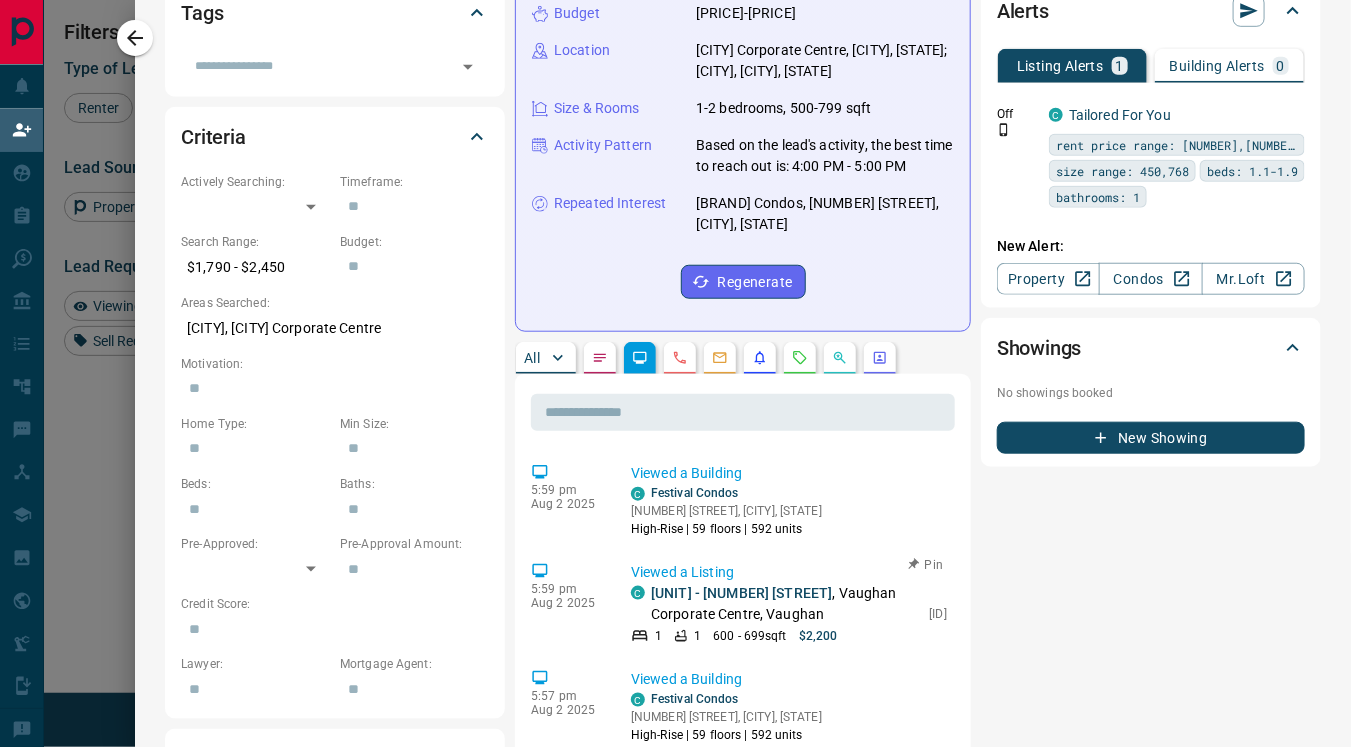 scroll, scrollTop: 0, scrollLeft: 0, axis: both 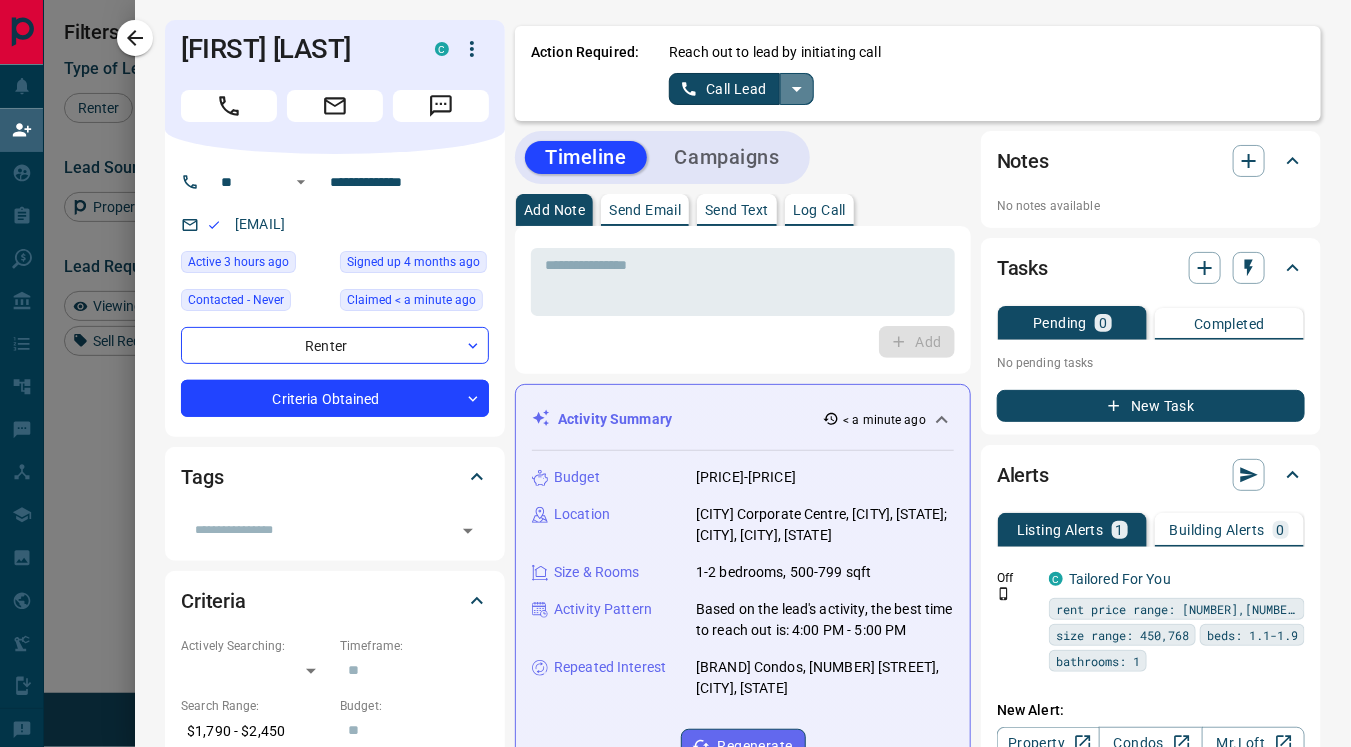 click 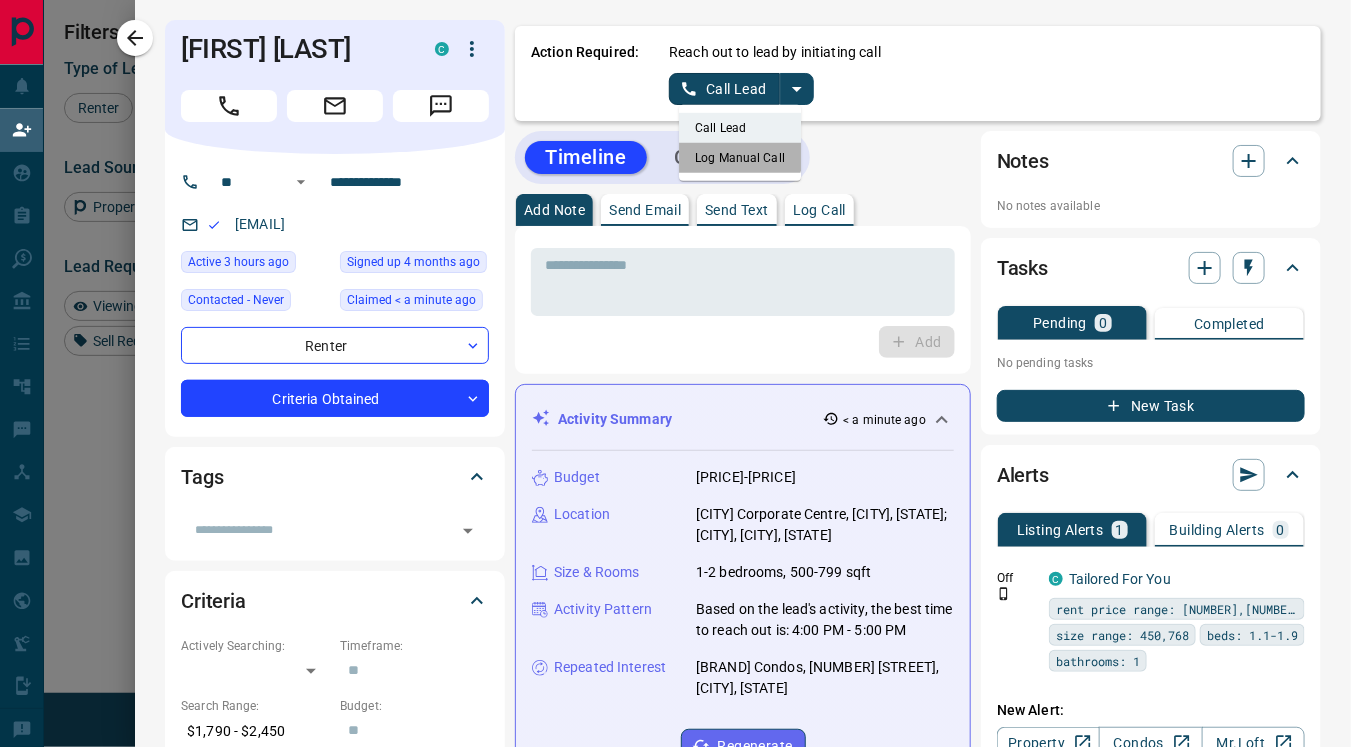 click on "Log Manual Call" at bounding box center (740, 158) 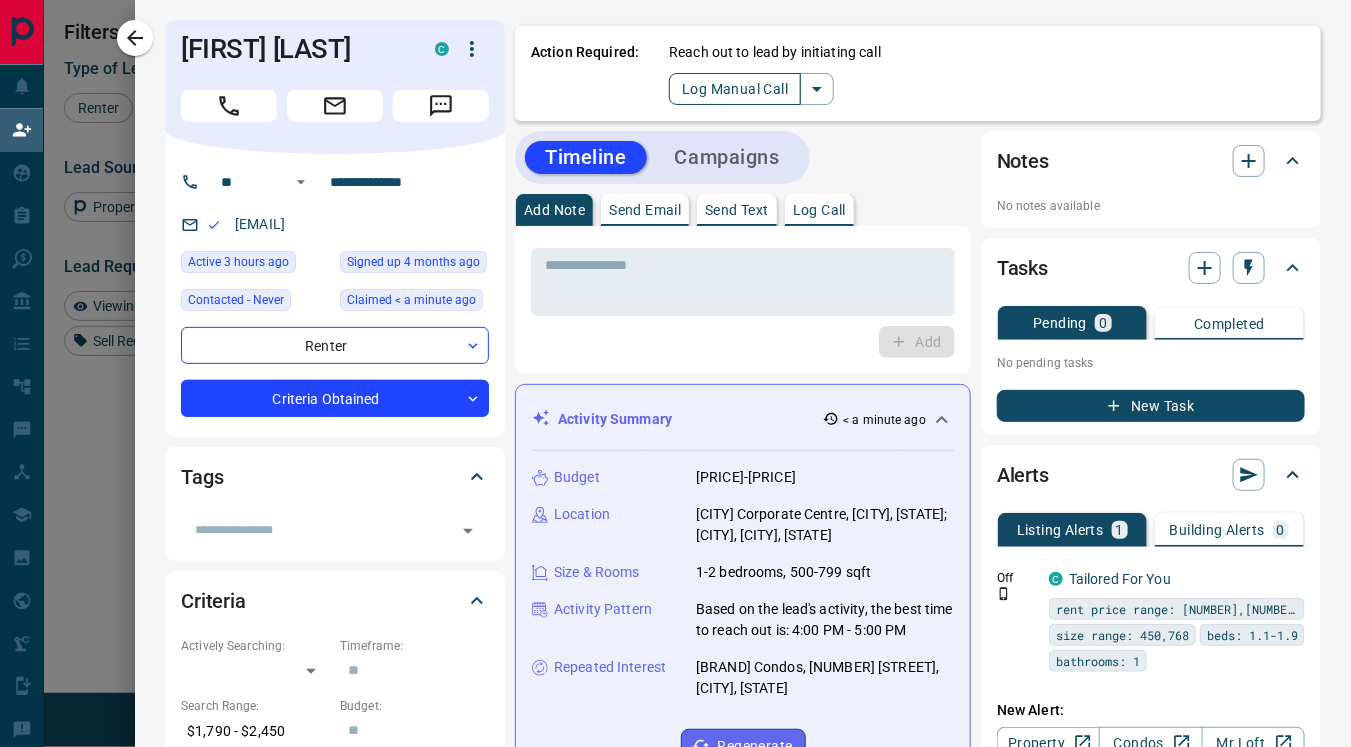 click on "Log Manual Call" at bounding box center [735, 89] 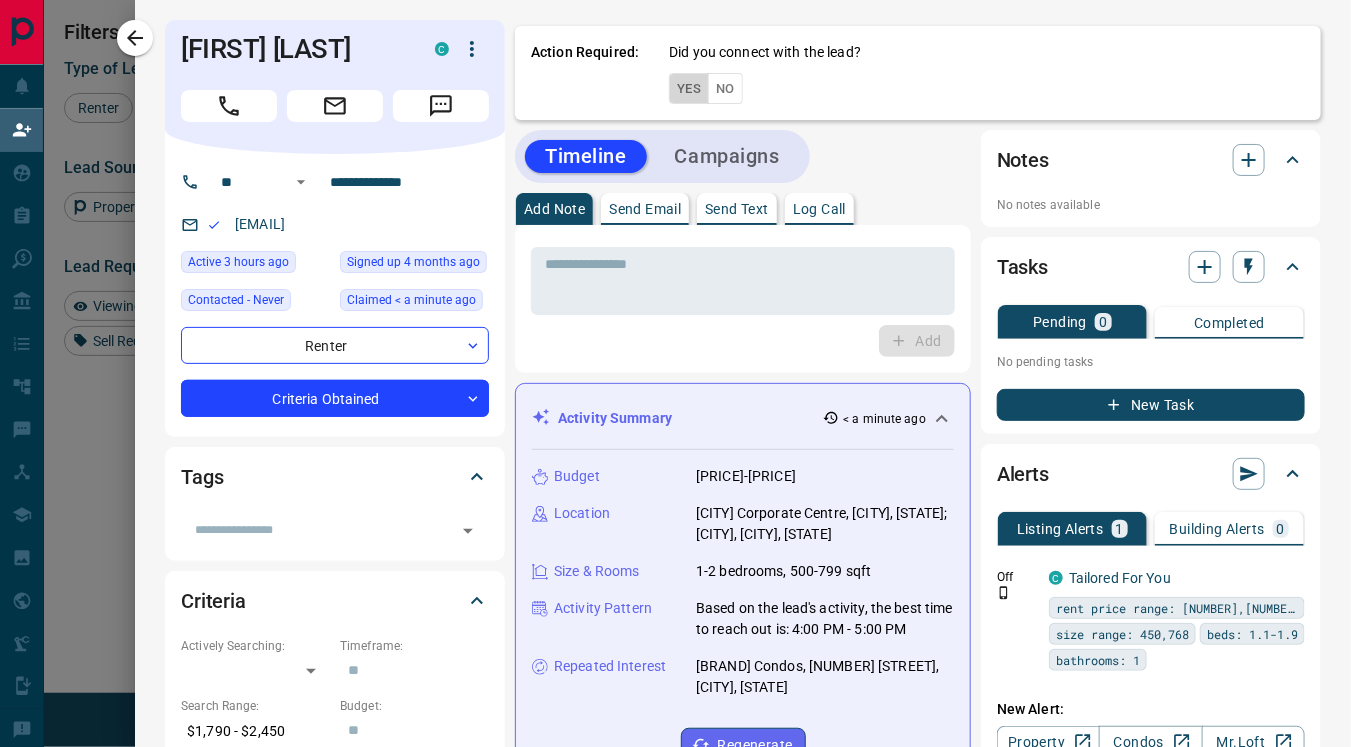 click on "Yes" at bounding box center [689, 88] 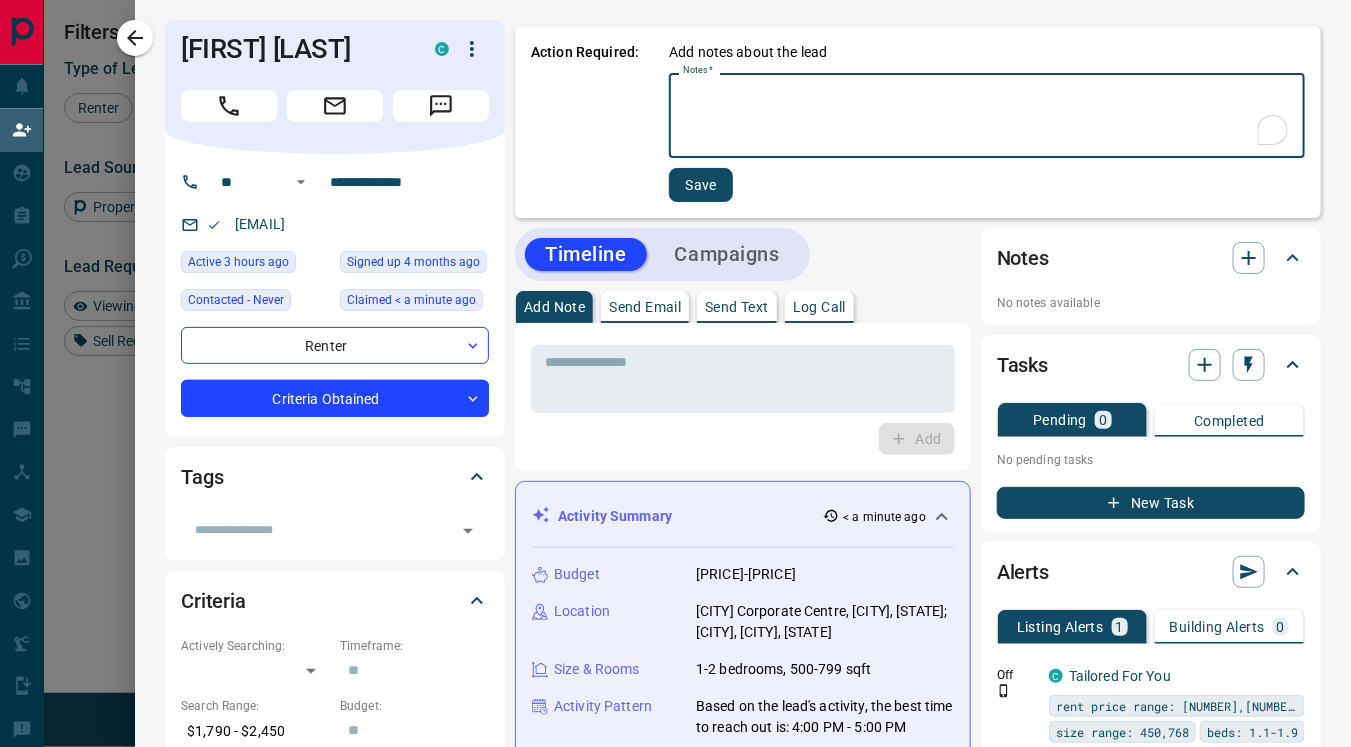 click on "Notes   *" at bounding box center [987, 116] 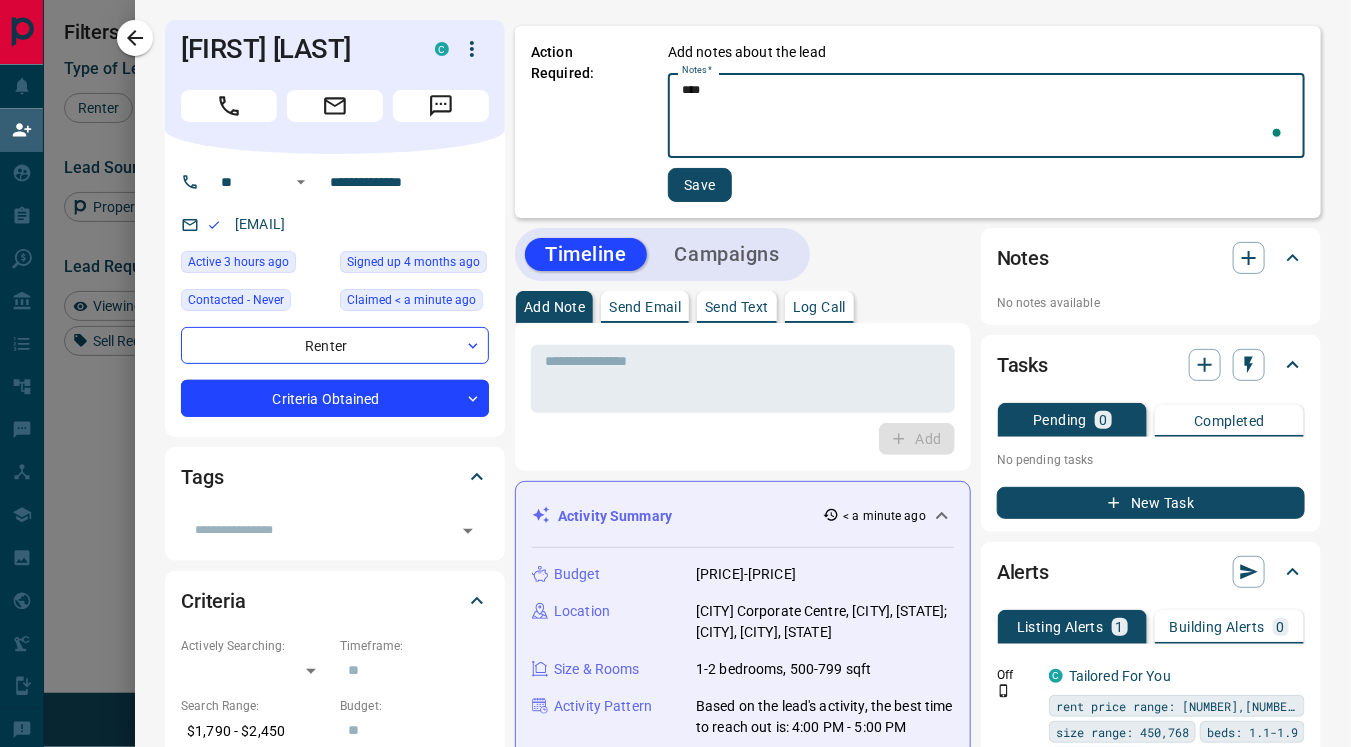 type on "****" 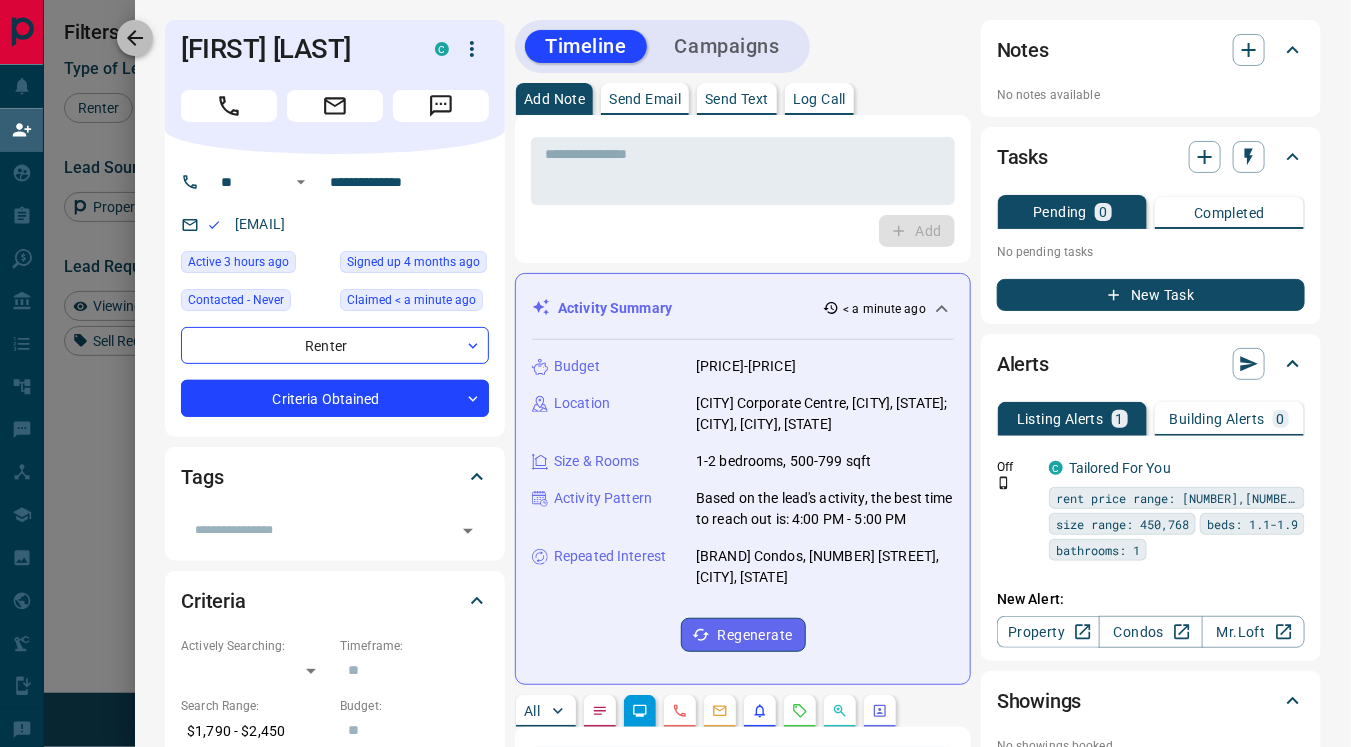 click 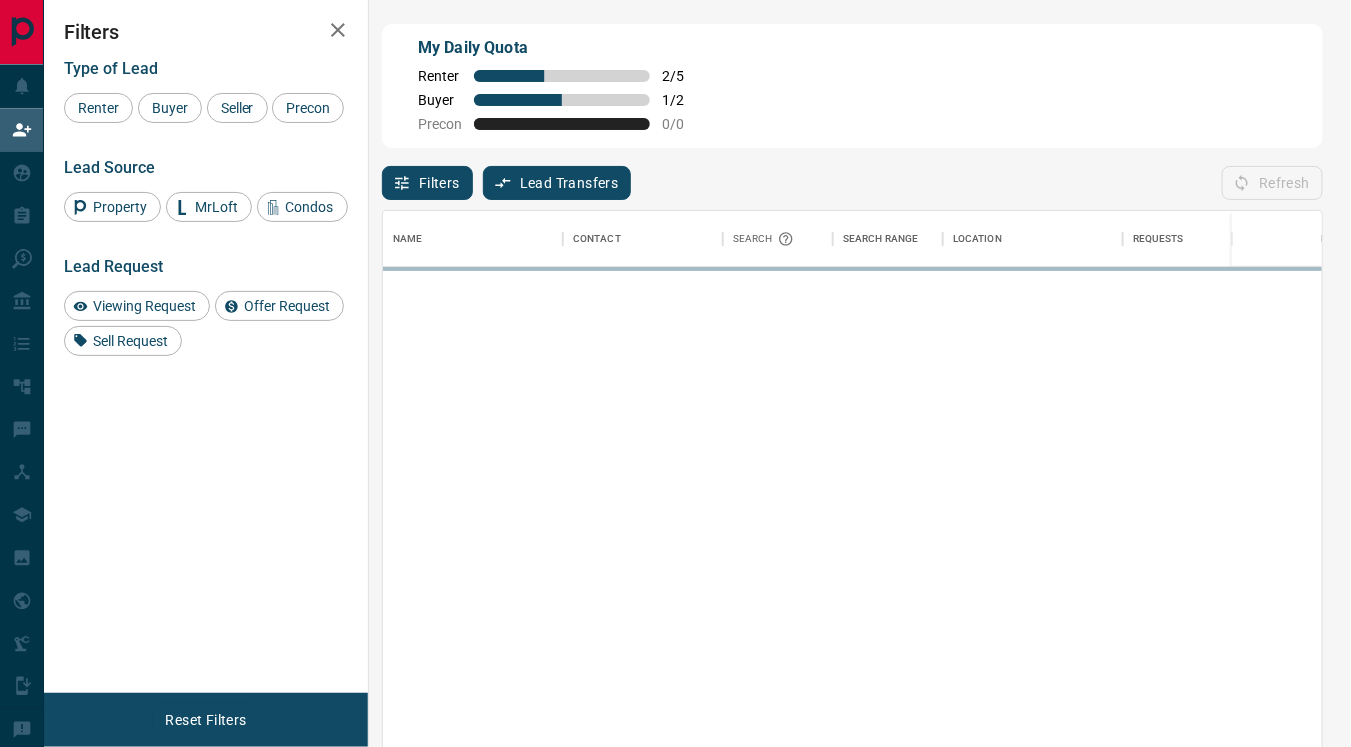scroll, scrollTop: 18, scrollLeft: 17, axis: both 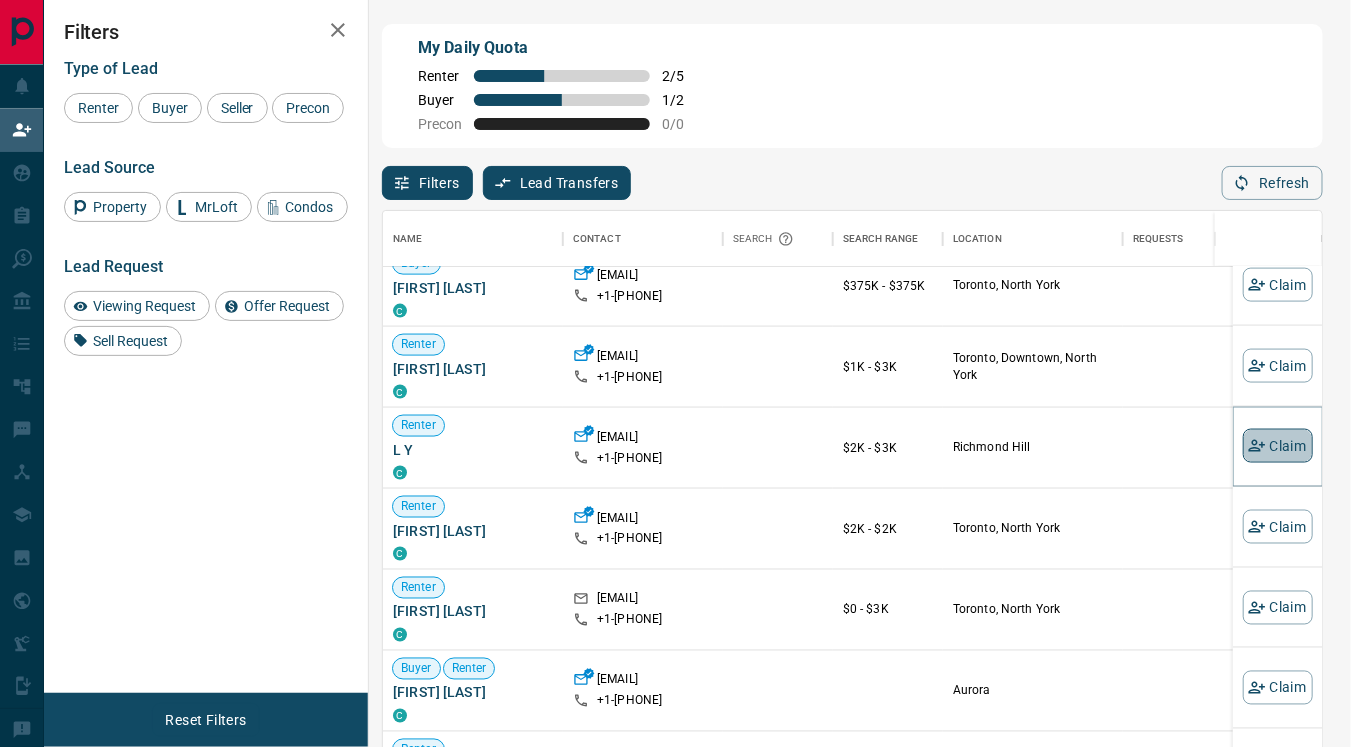 click on "Claim" at bounding box center (1278, 446) 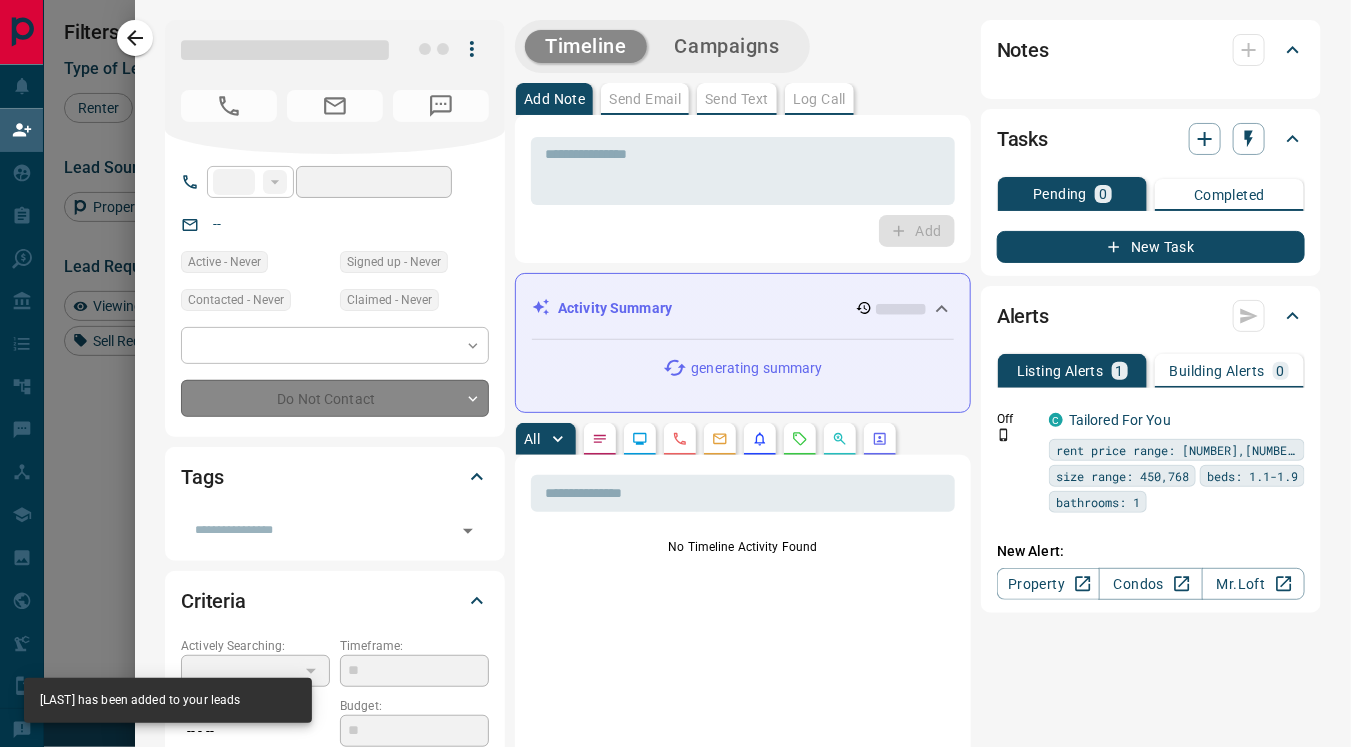 type on "**" 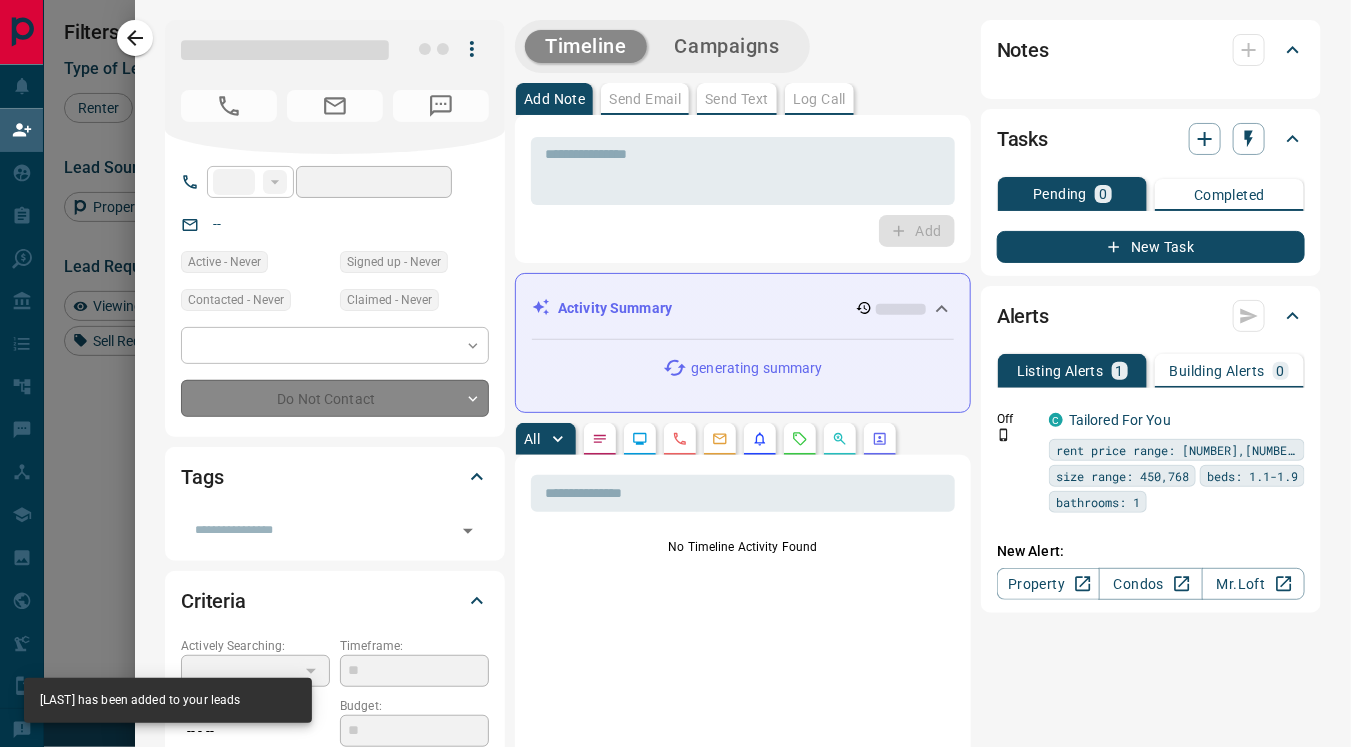 type on "**********" 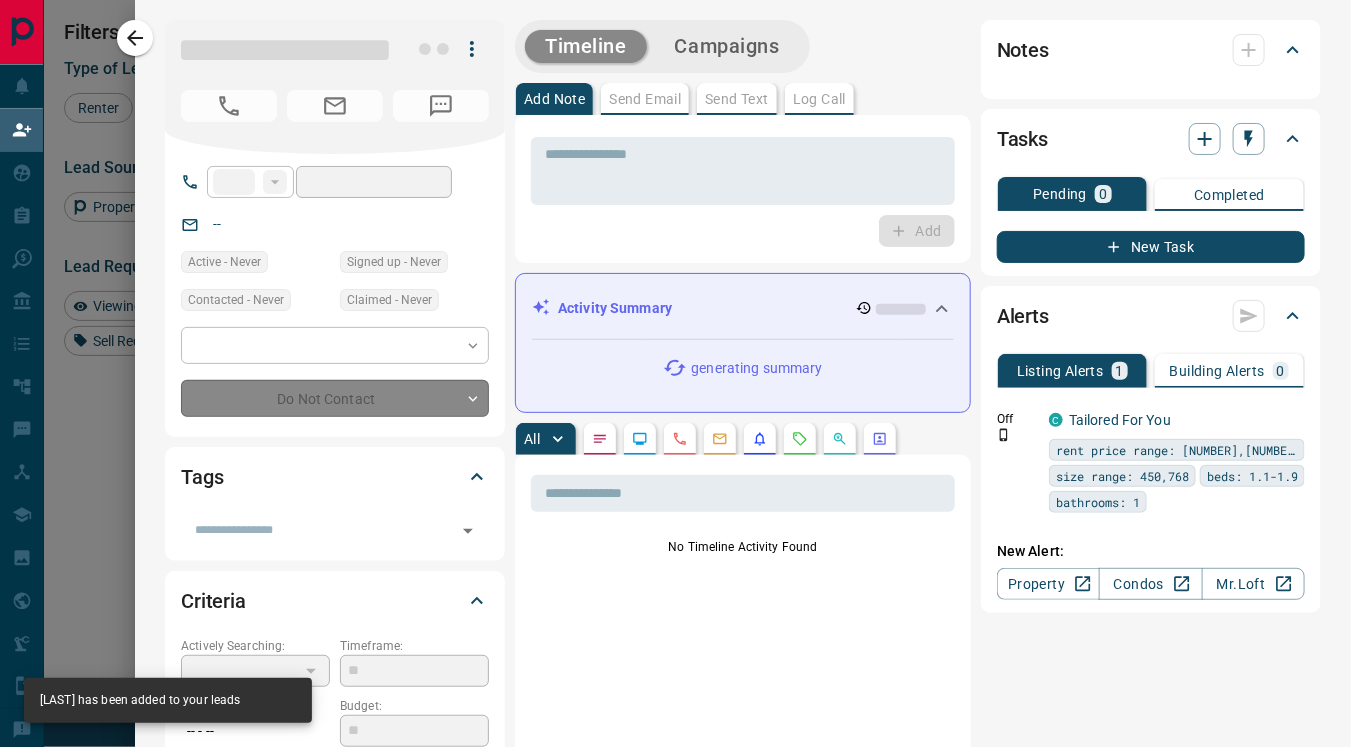 type on "**********" 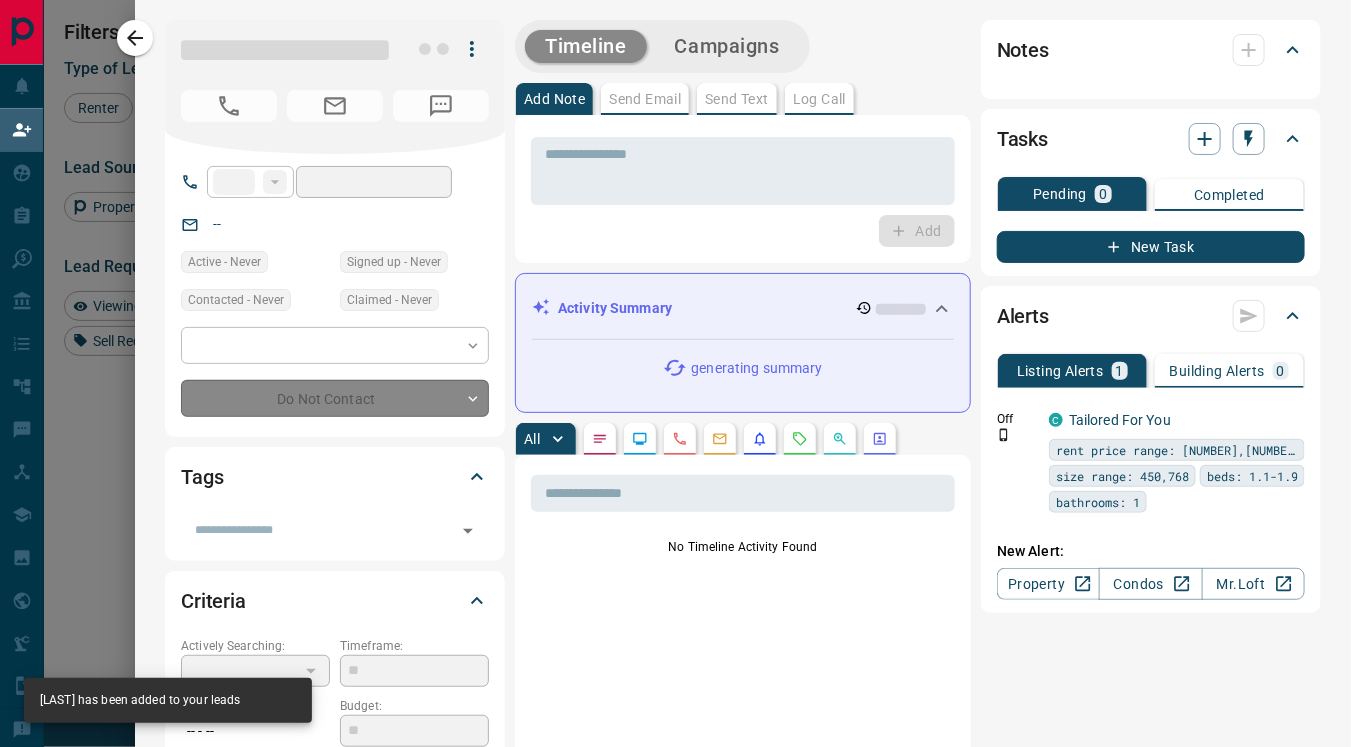 type on "**" 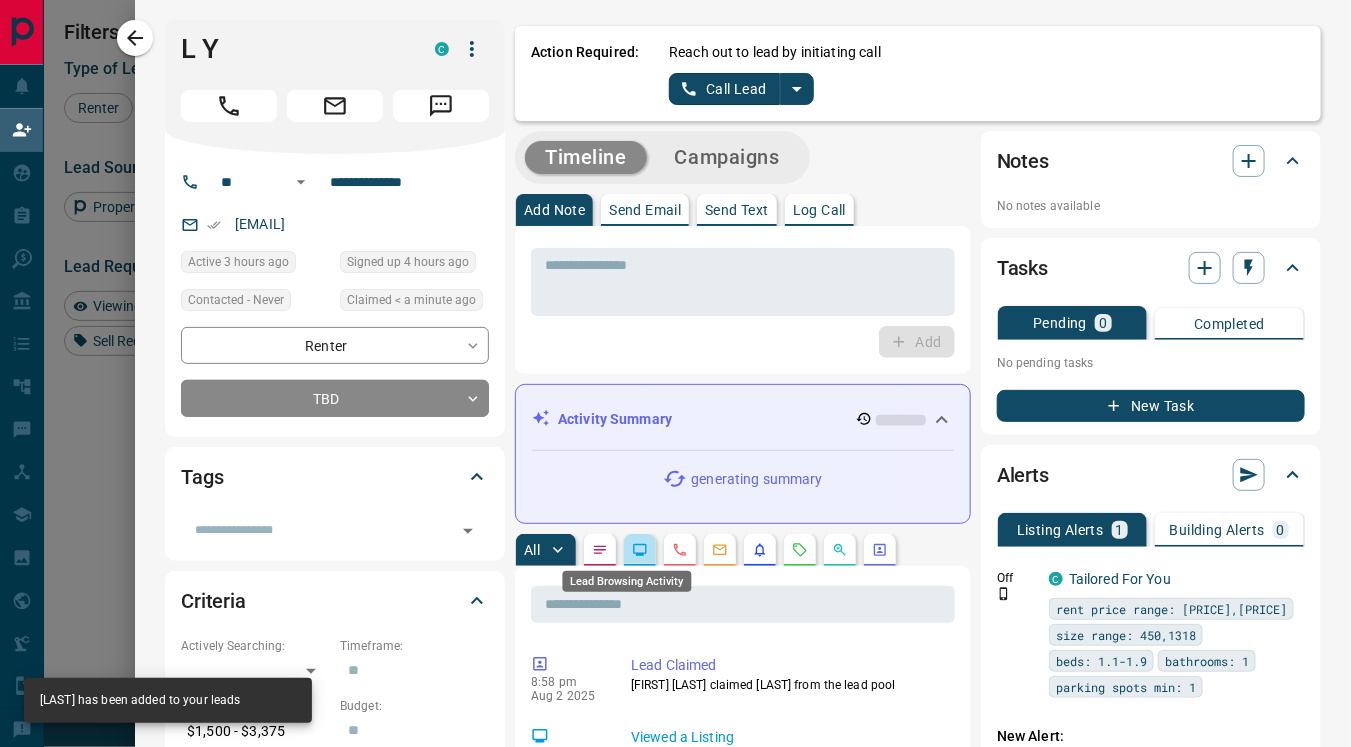 click 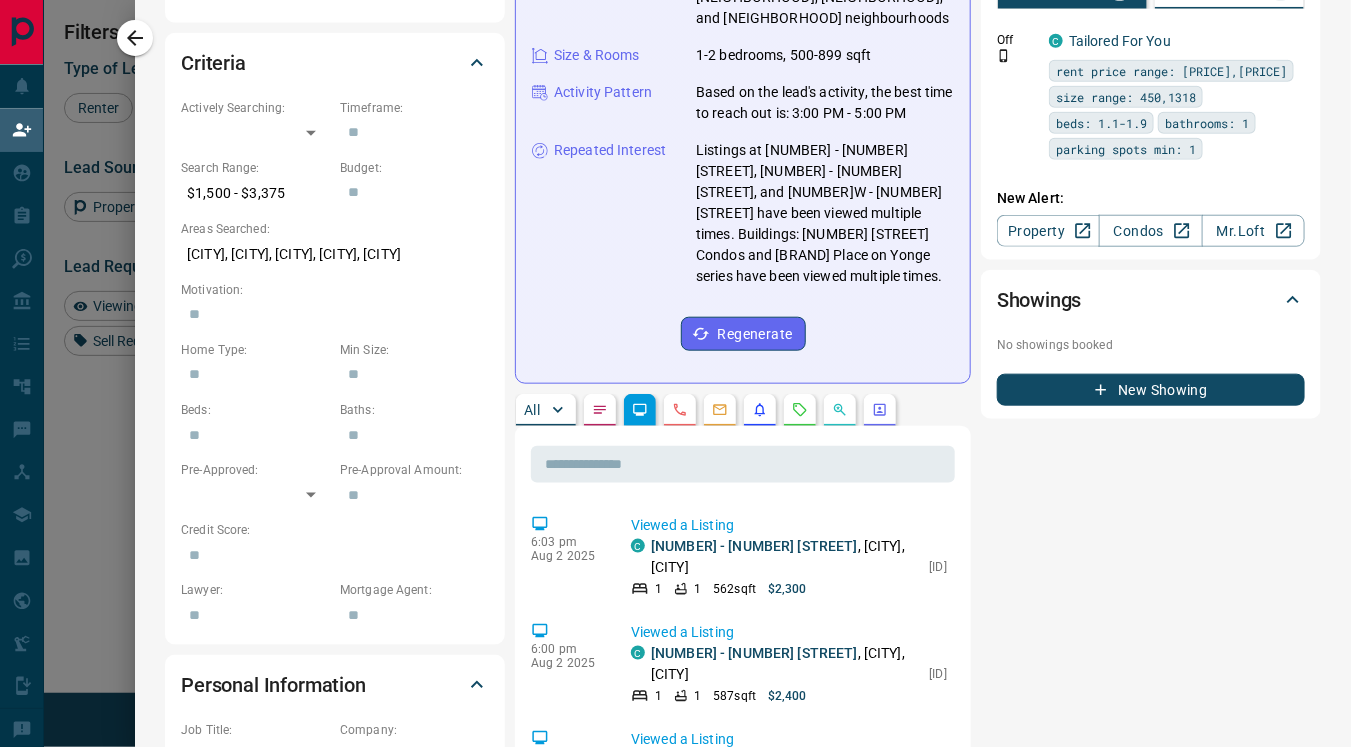 scroll, scrollTop: 538, scrollLeft: 0, axis: vertical 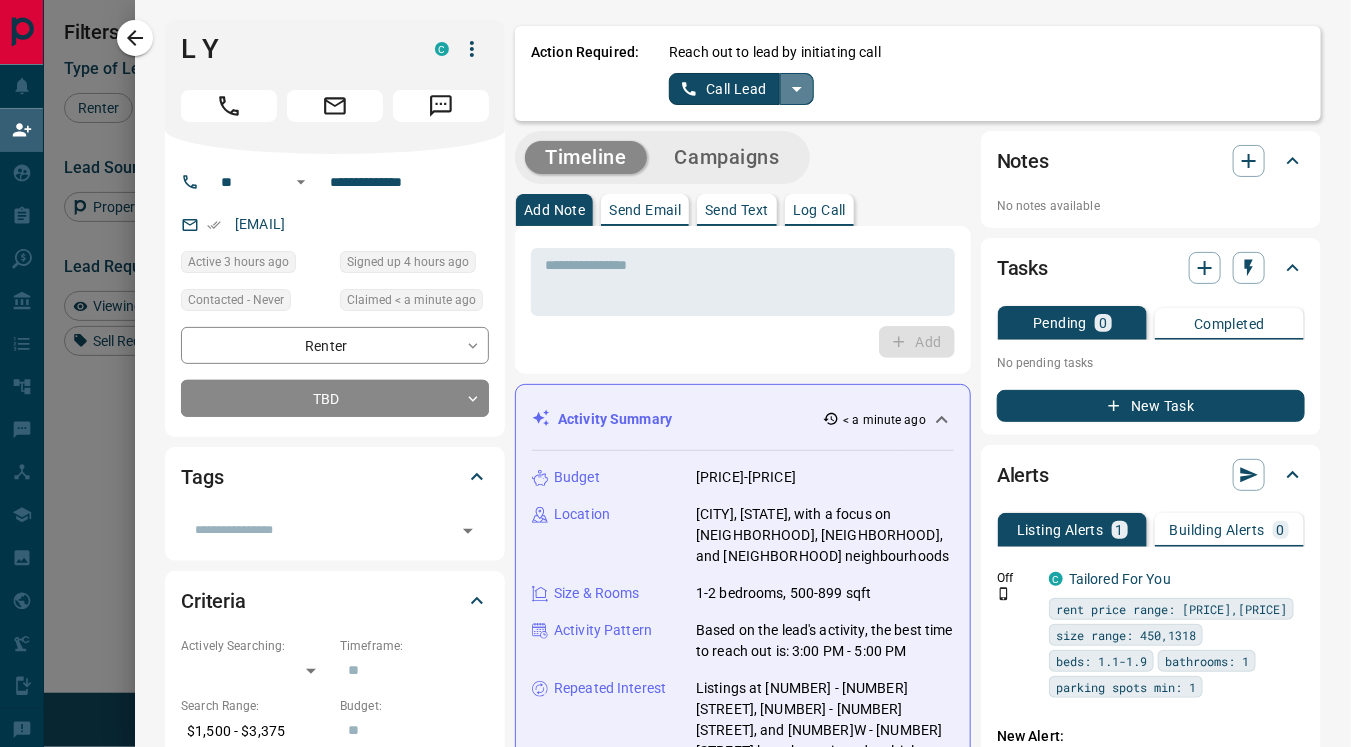 click 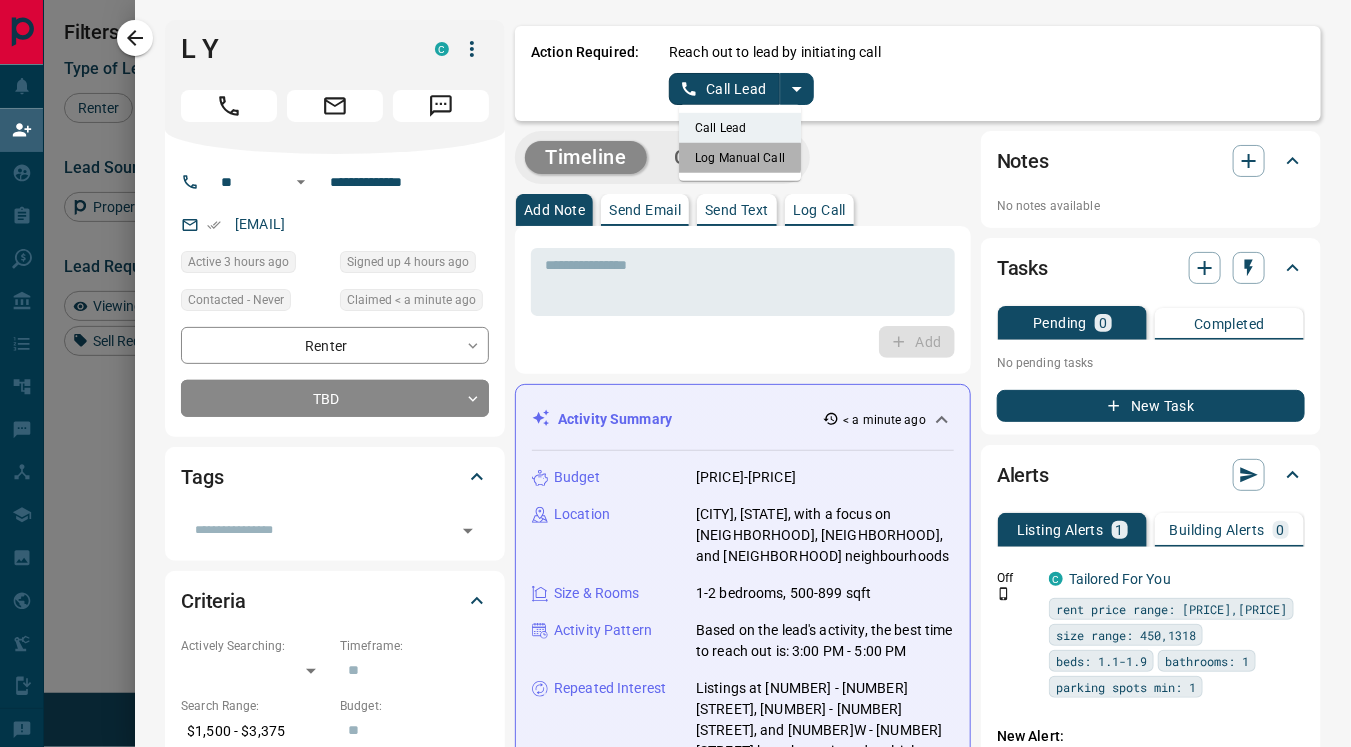 click on "Log Manual Call" at bounding box center (740, 158) 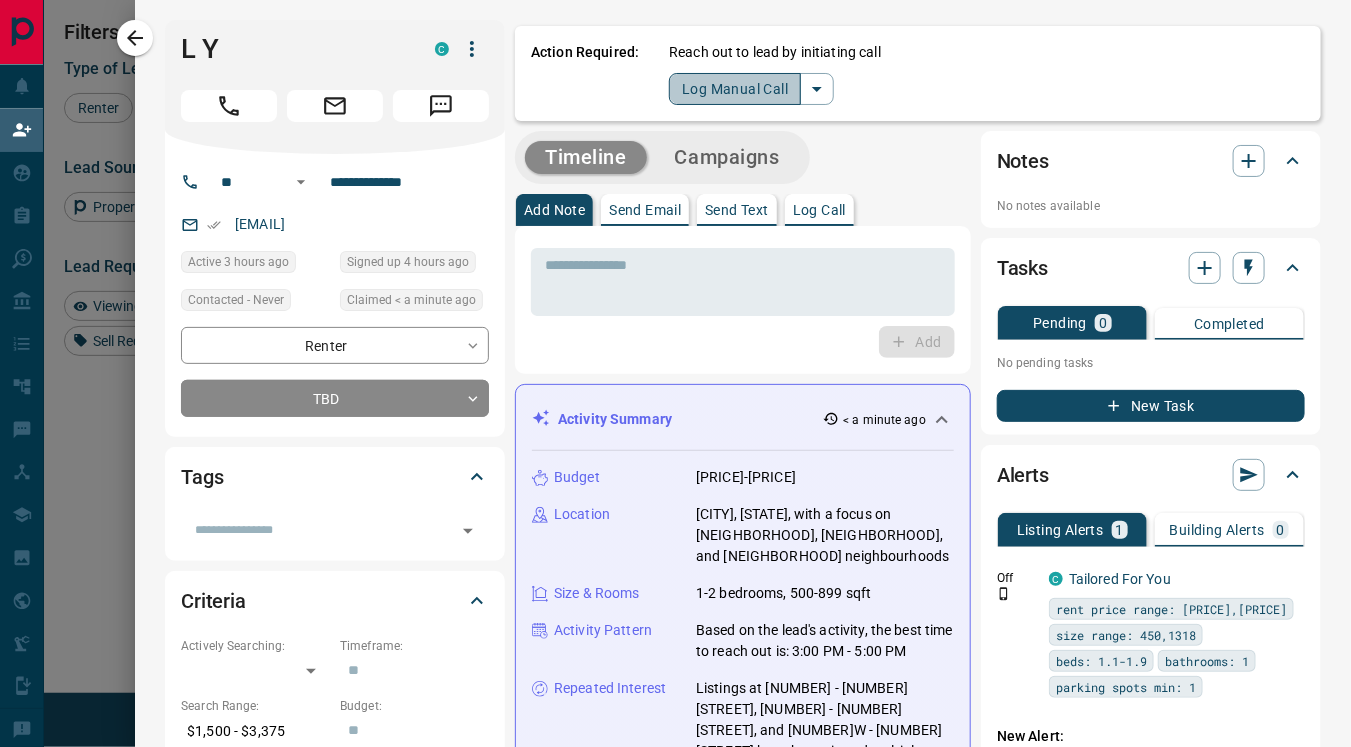 click on "Log Manual Call" at bounding box center [735, 89] 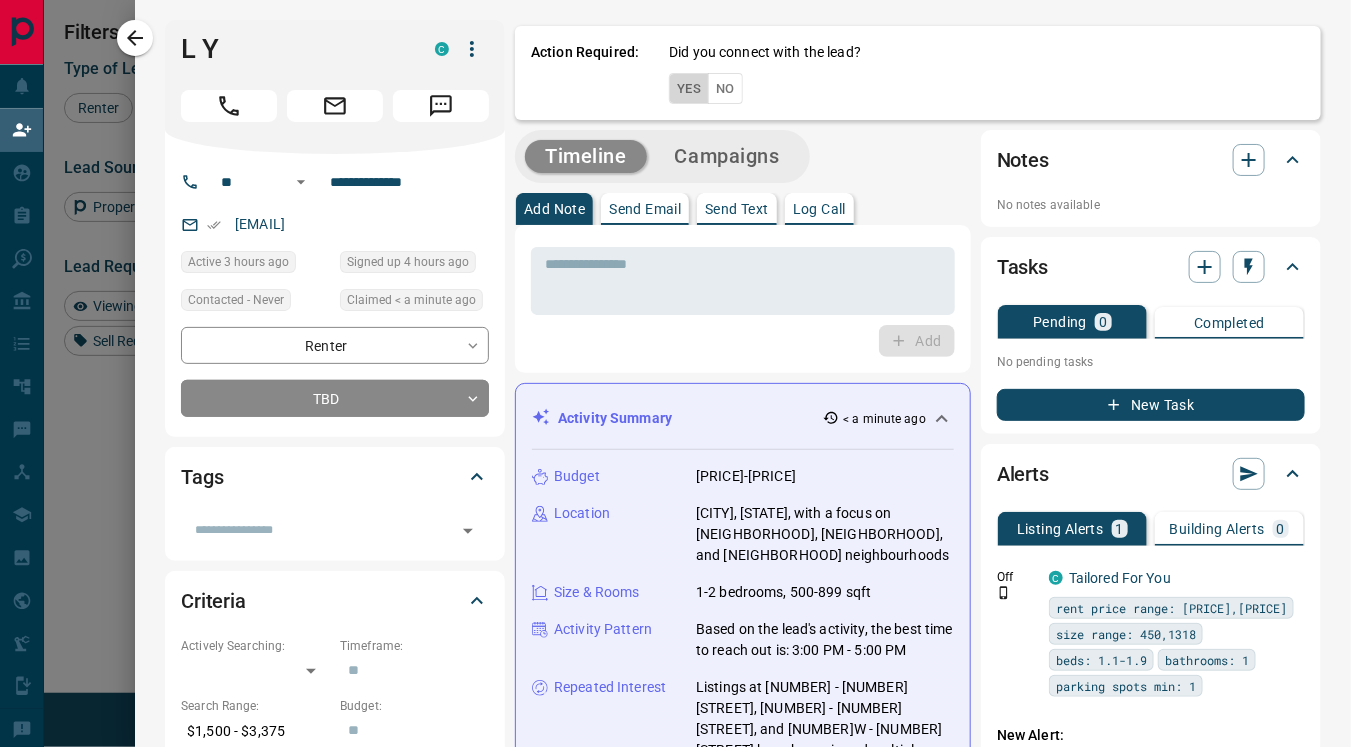 click on "Yes" at bounding box center [689, 88] 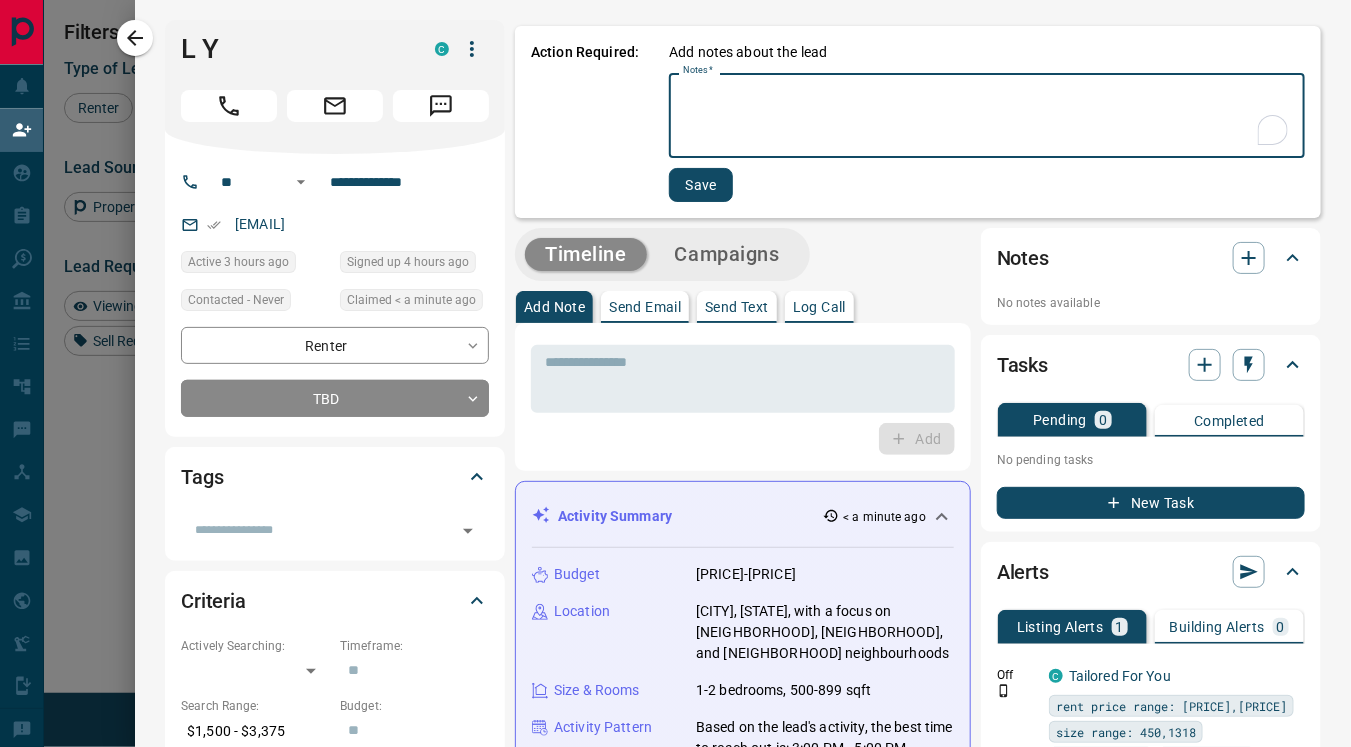click on "Notes   *" at bounding box center [987, 116] 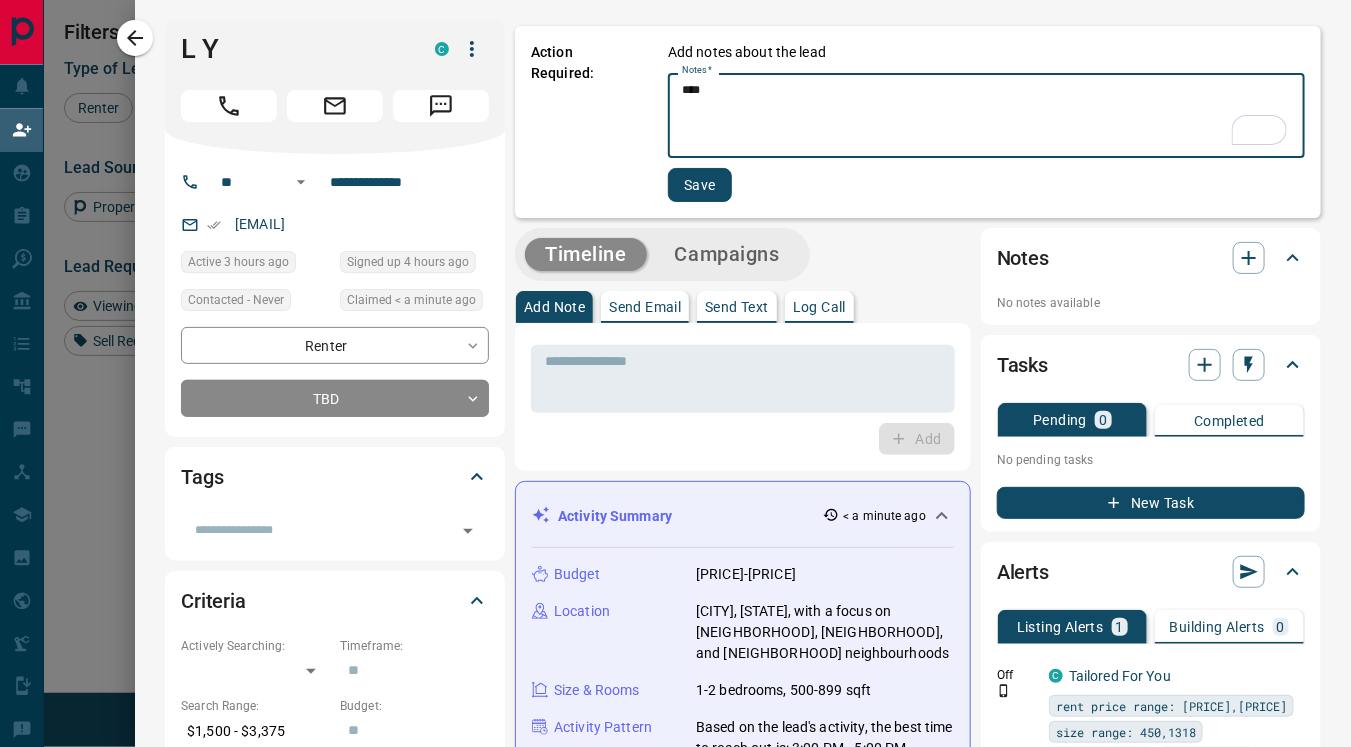 type on "****" 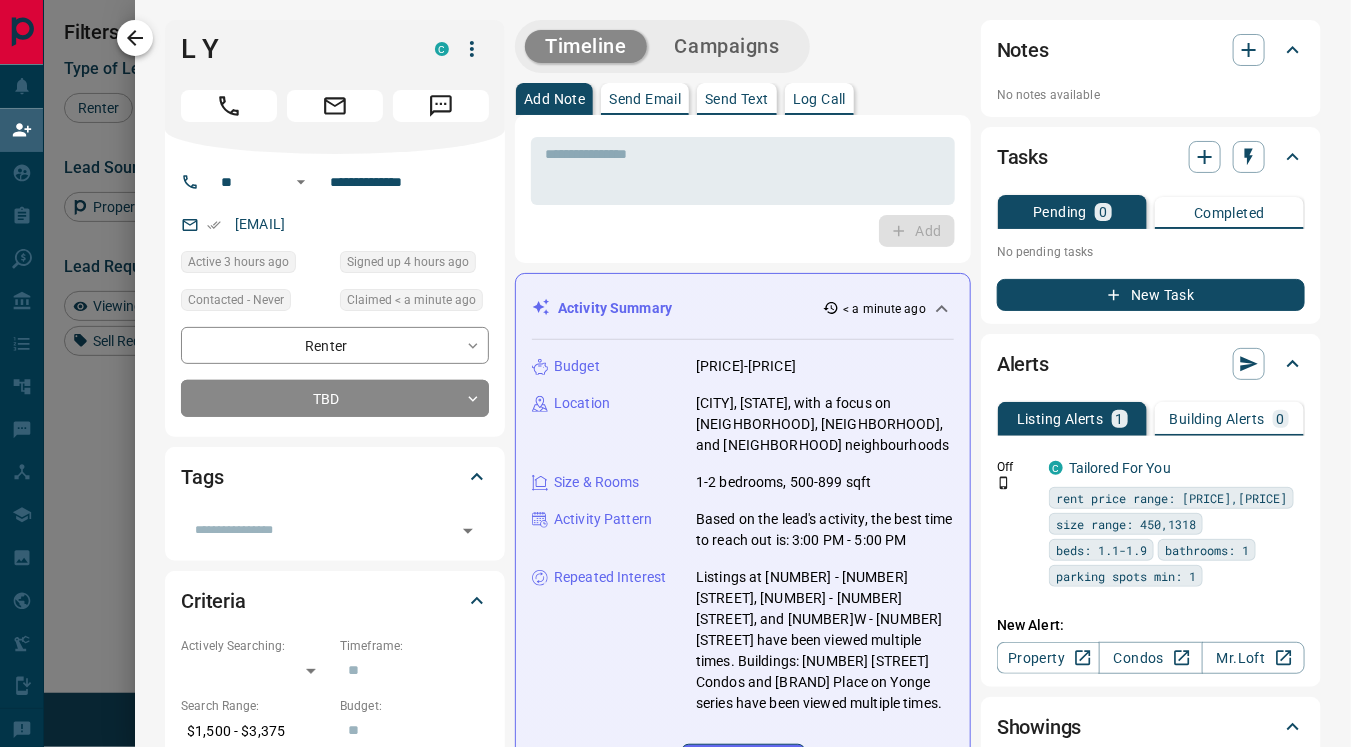 click 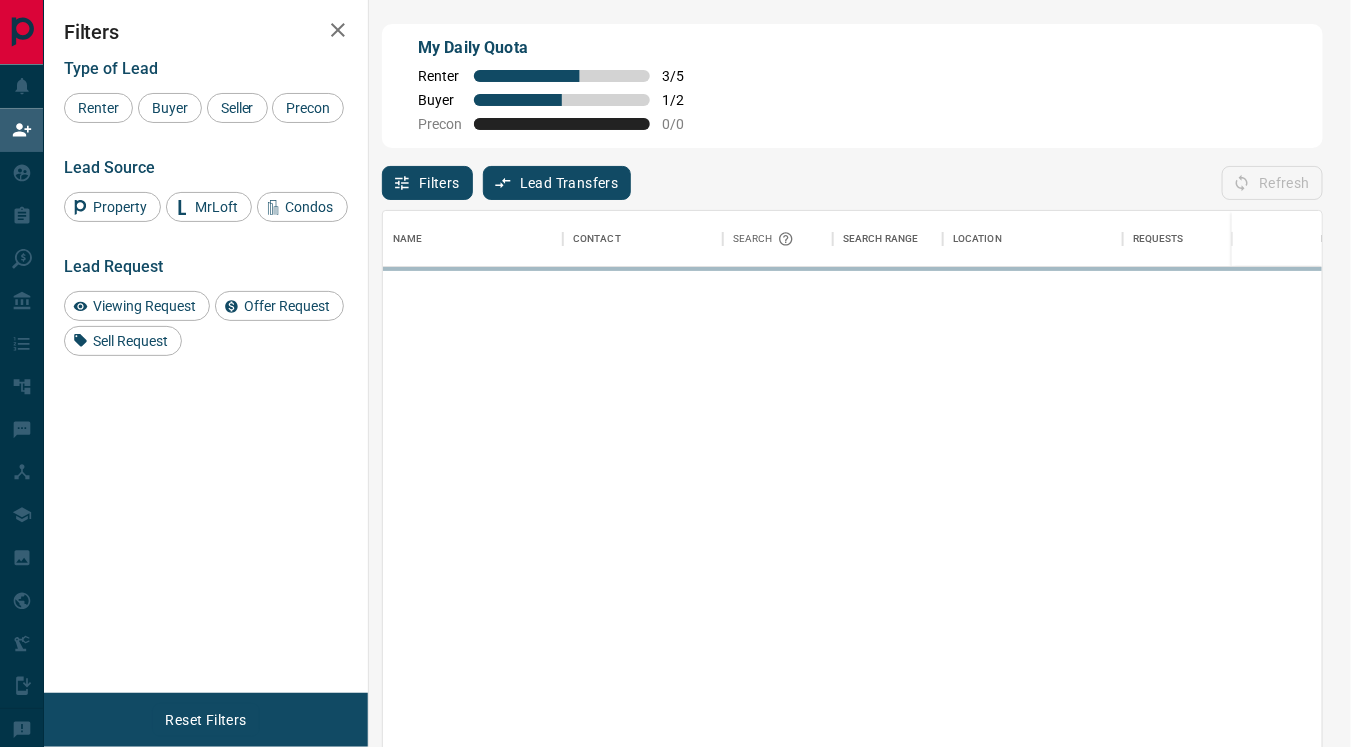 scroll, scrollTop: 18, scrollLeft: 17, axis: both 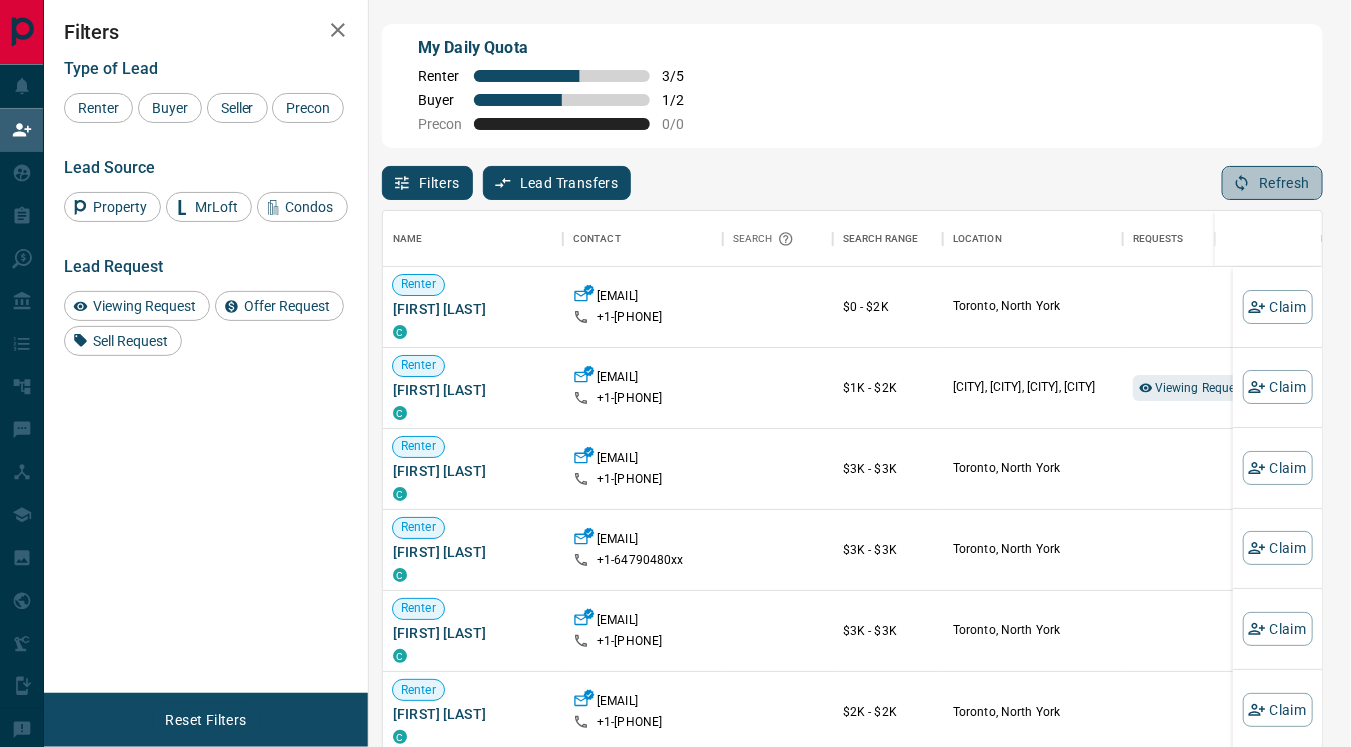 click on "Refresh" at bounding box center [1272, 183] 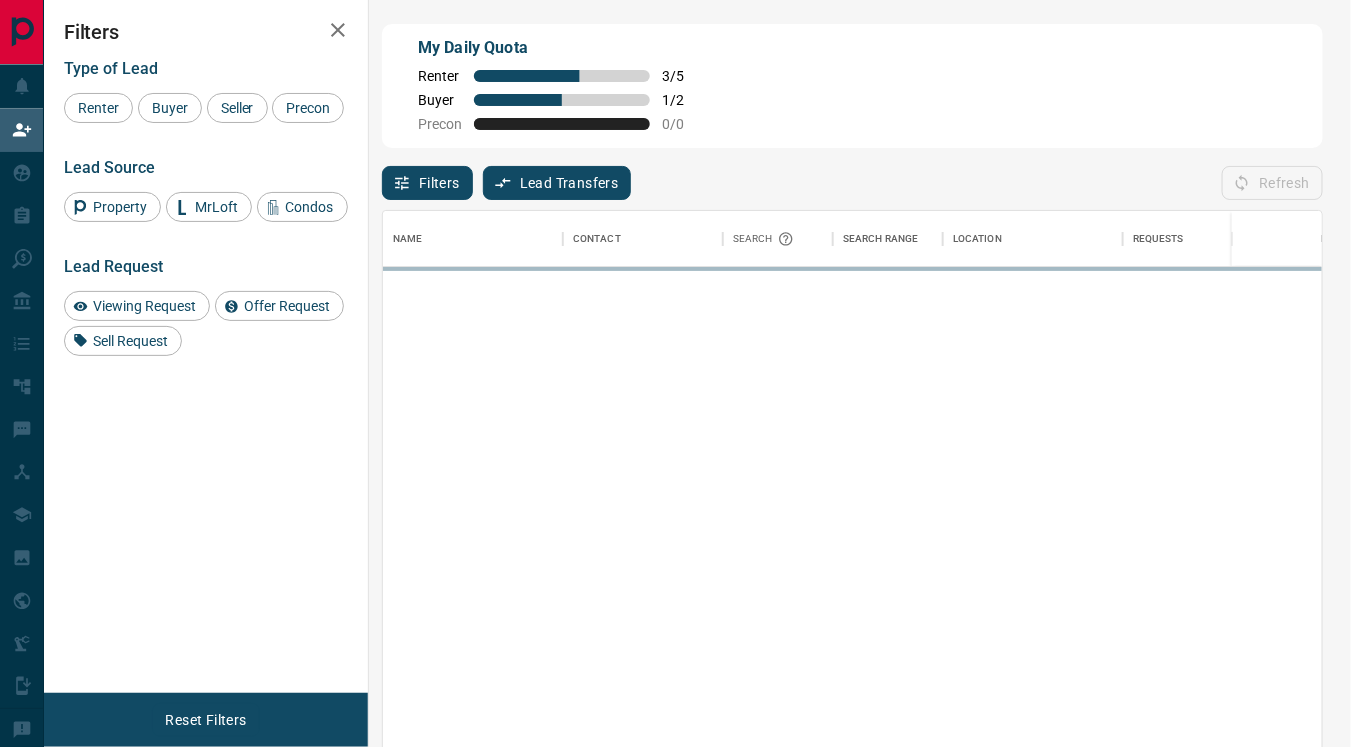 scroll, scrollTop: 18, scrollLeft: 17, axis: both 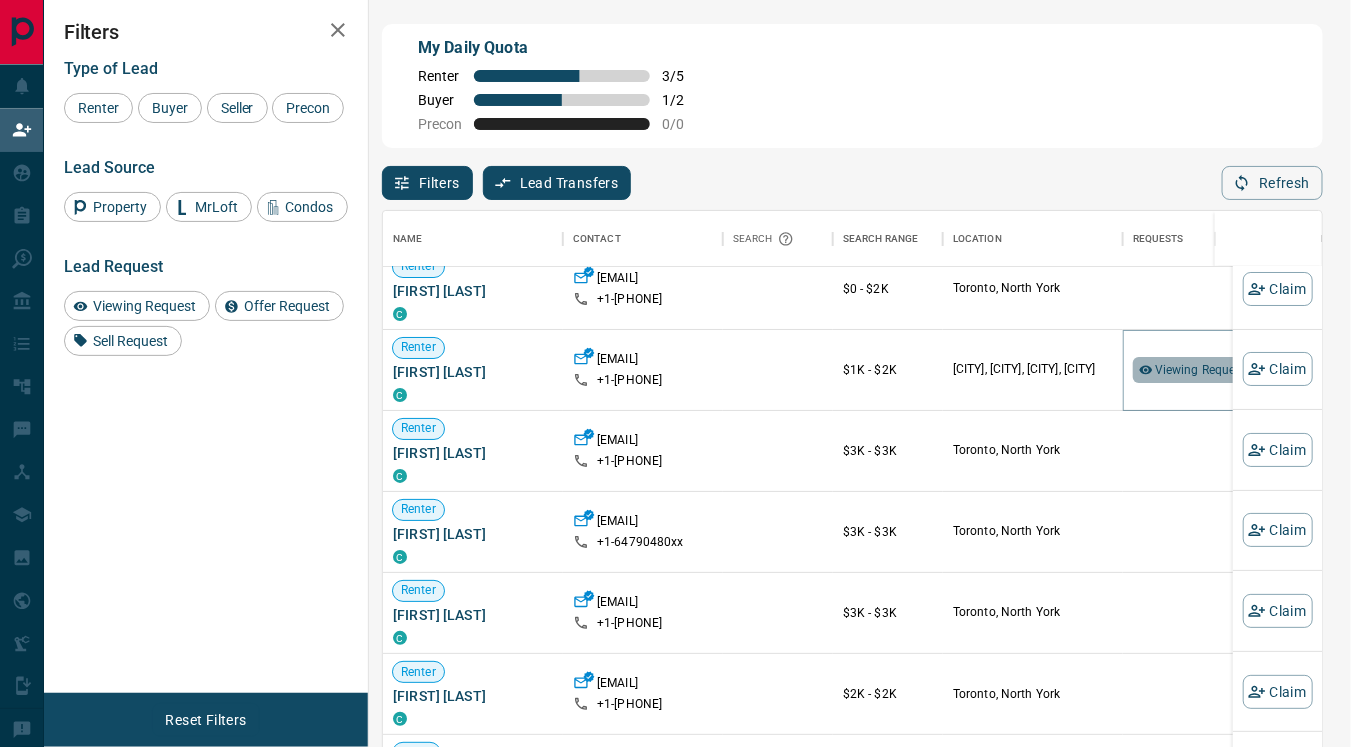 click on "Viewing Request   ( 1 )" at bounding box center (1210, 370) 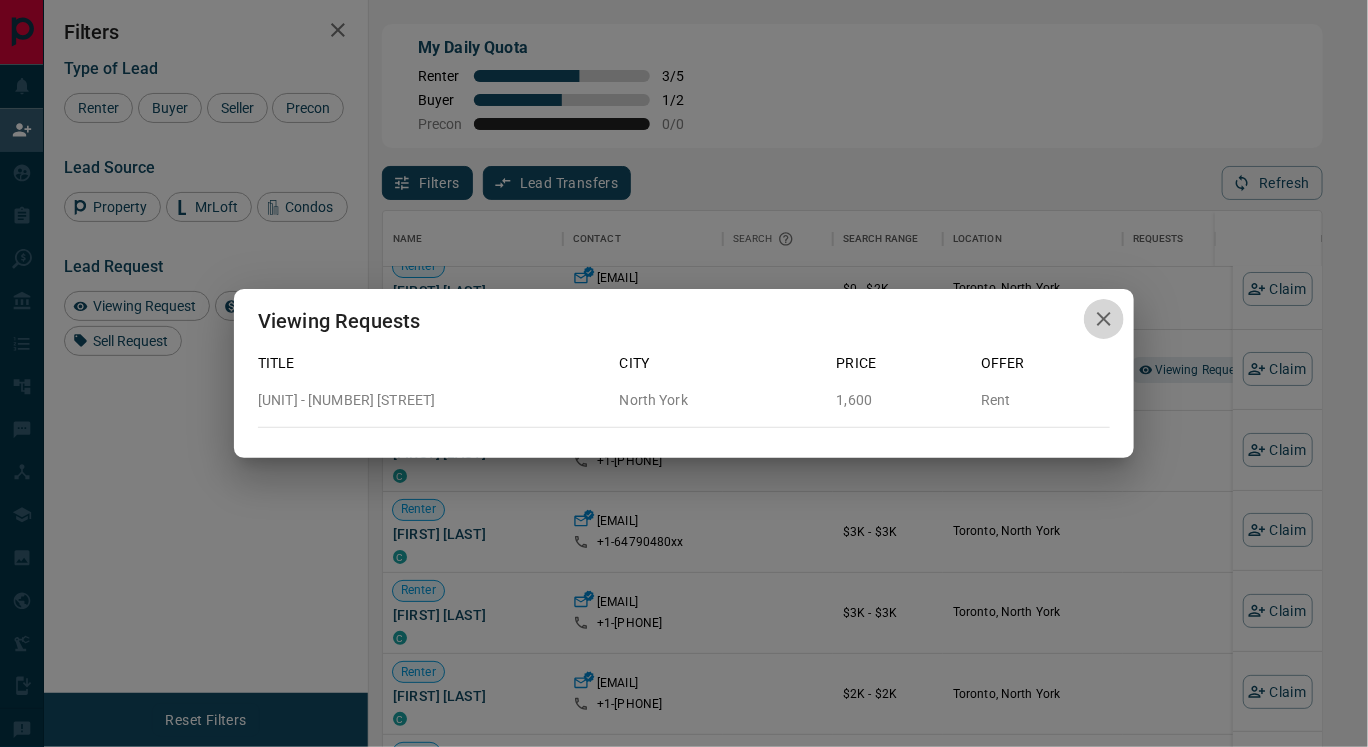 click 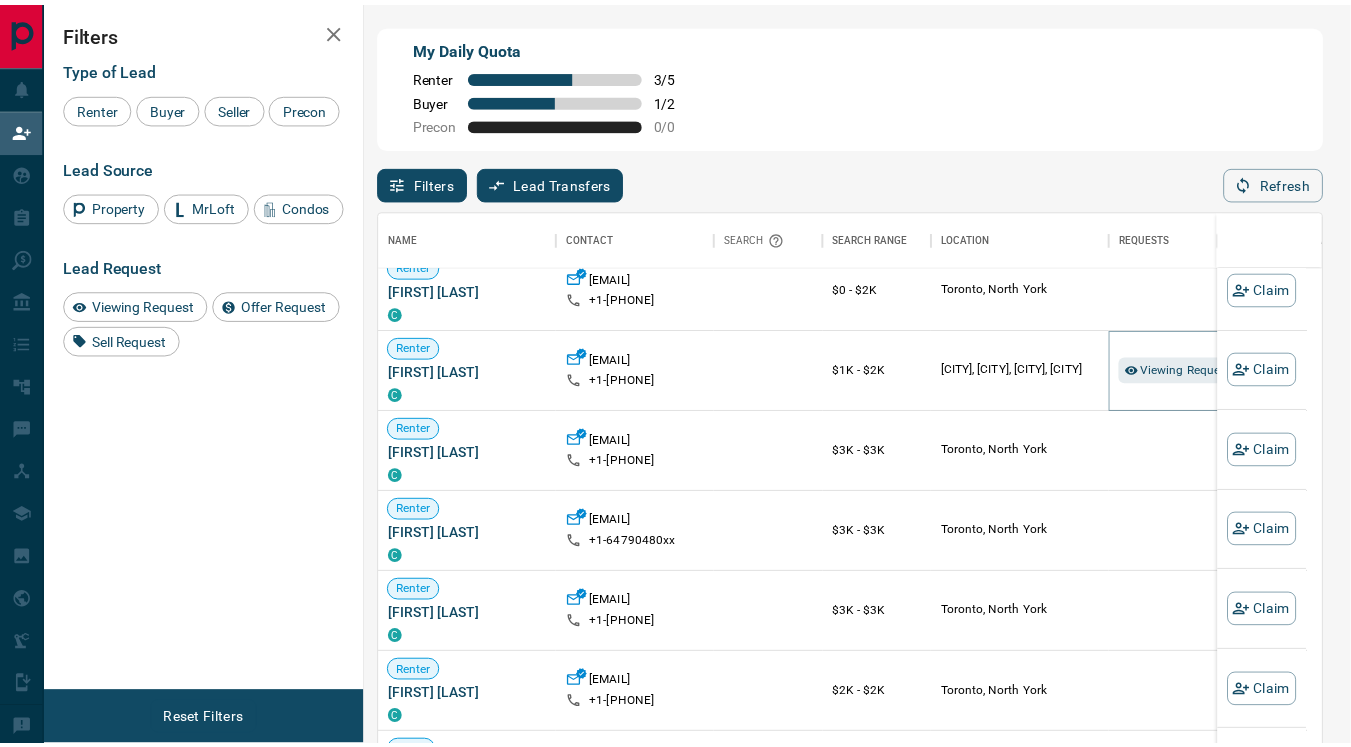 scroll, scrollTop: 18, scrollLeft: 17, axis: both 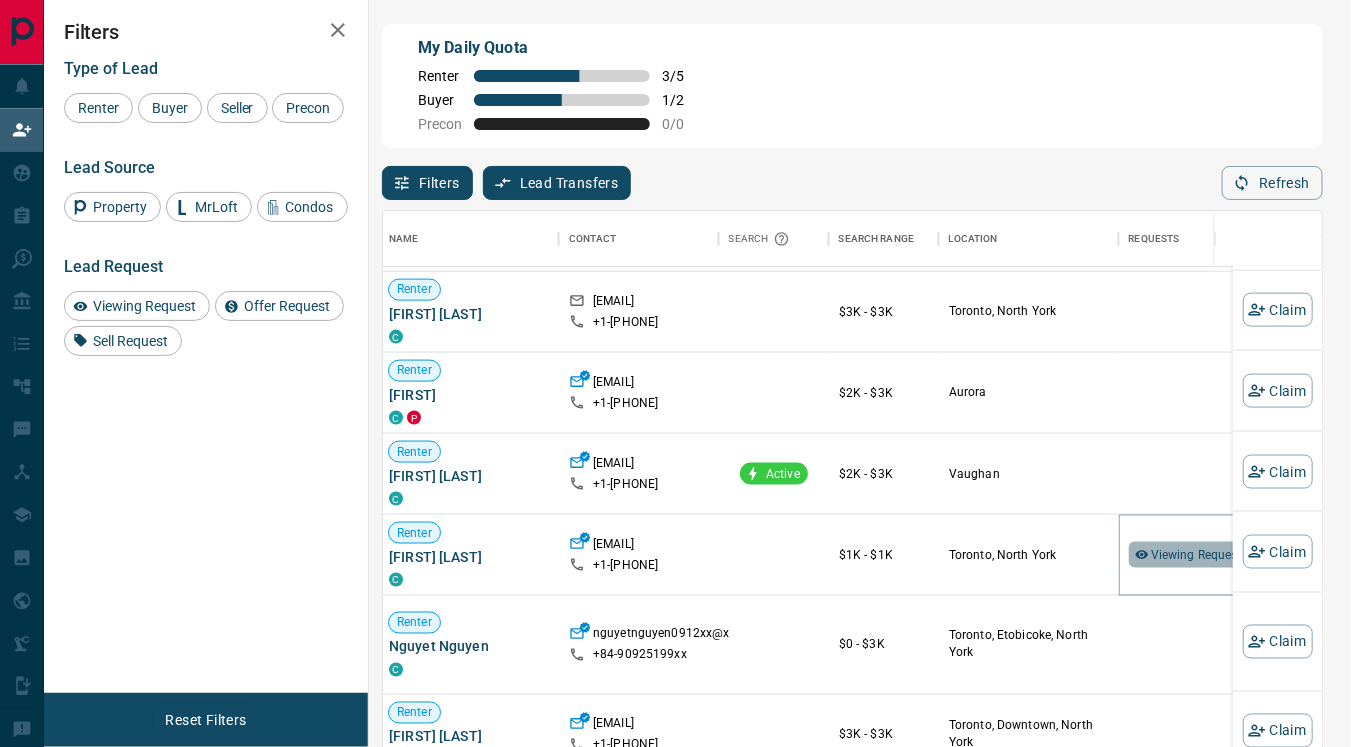 click on "Viewing Request   ( 1 )" at bounding box center [1206, 555] 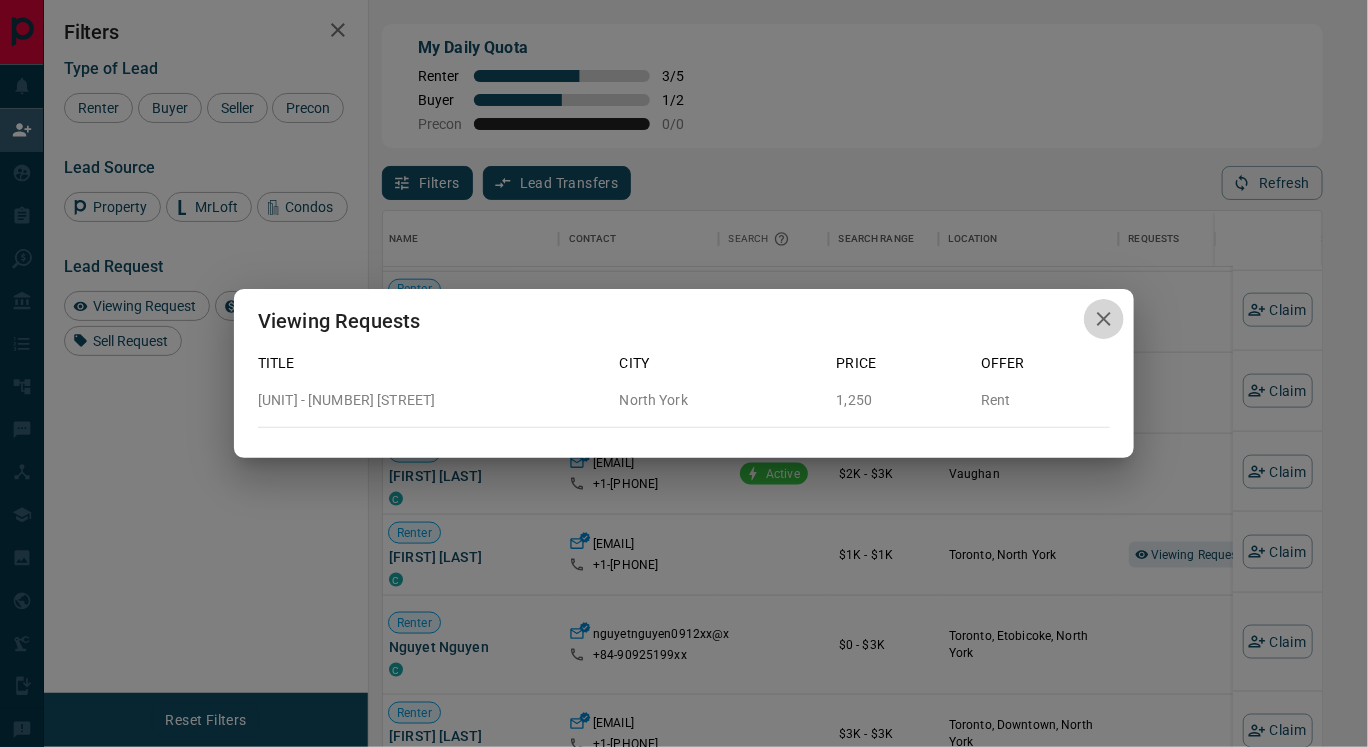 click 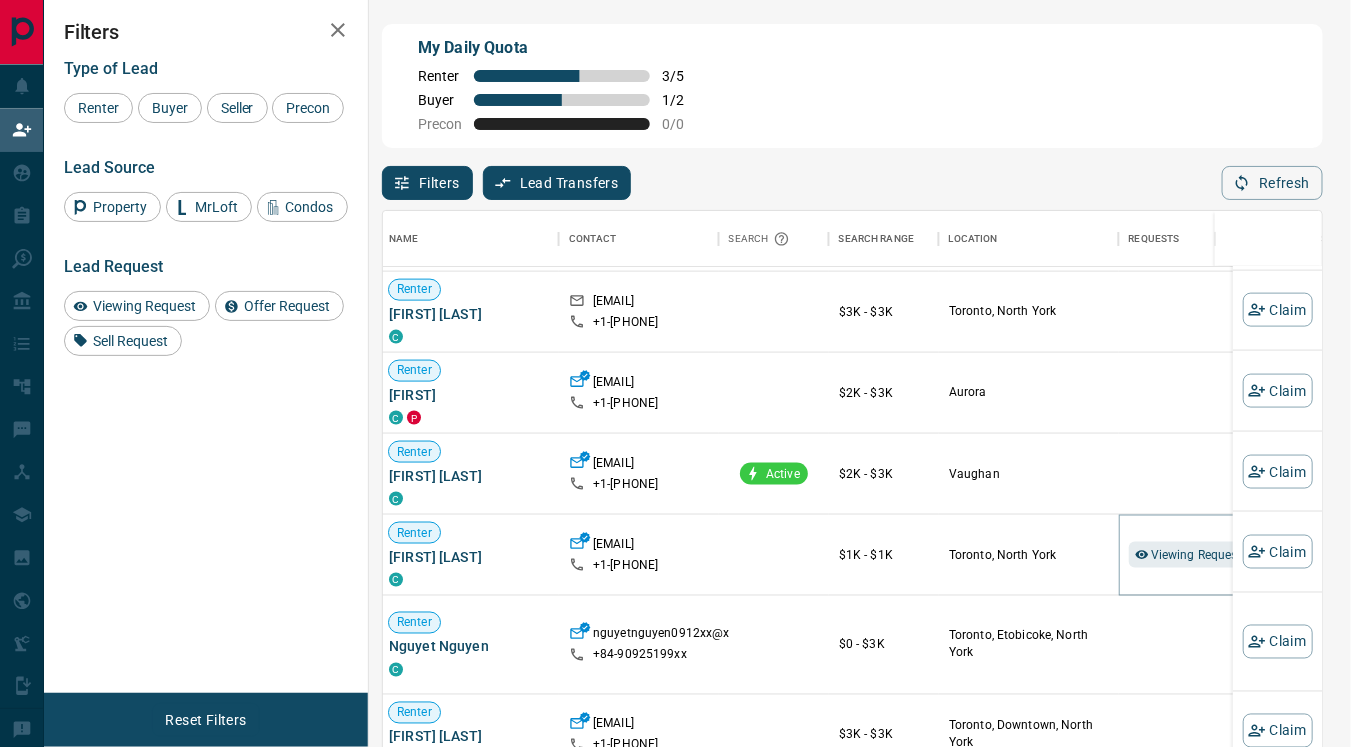 scroll, scrollTop: 18, scrollLeft: 17, axis: both 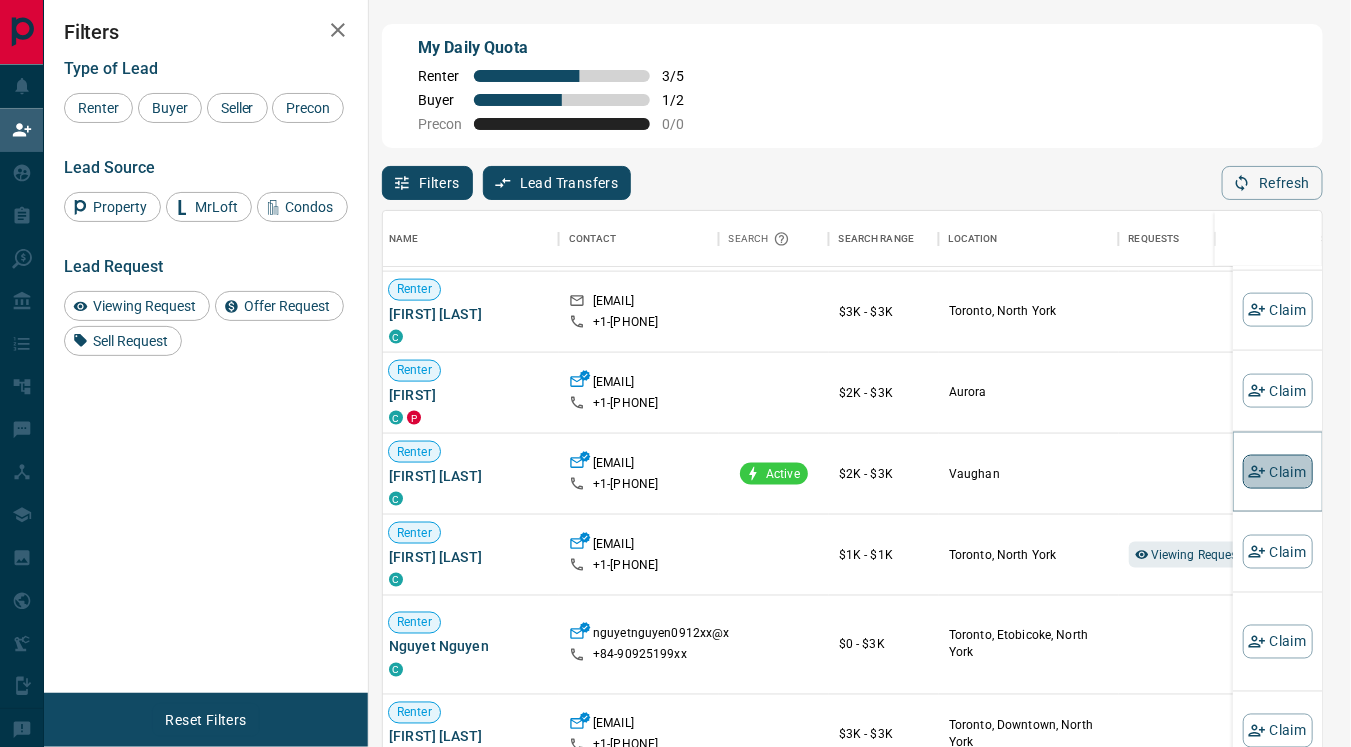 click 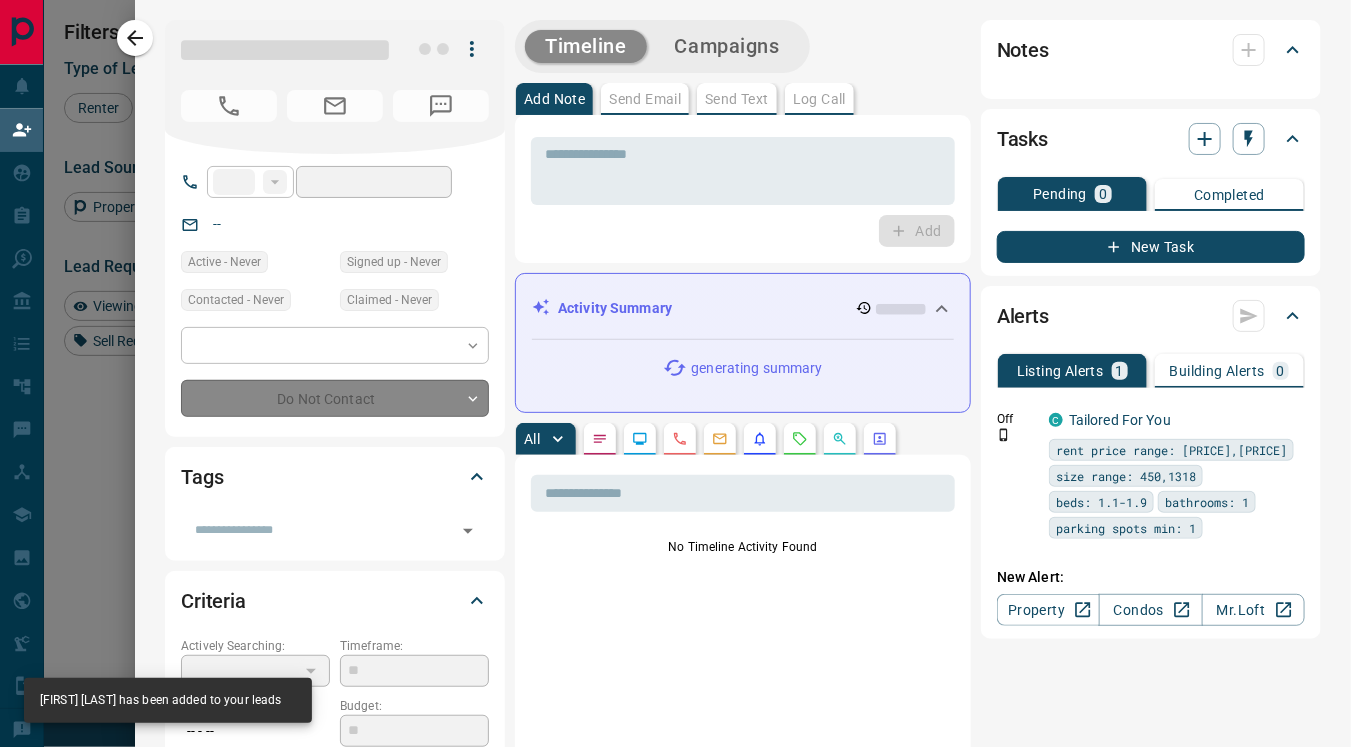 type on "**" 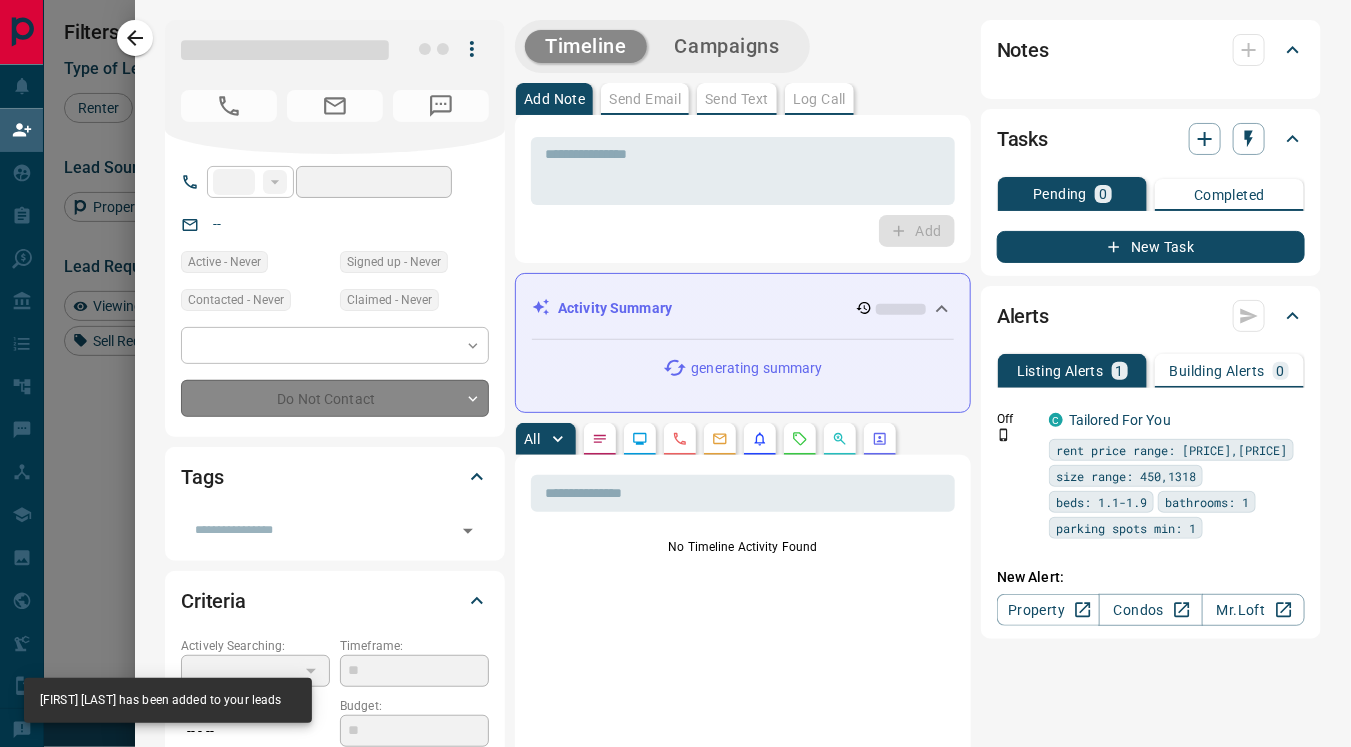 type on "**********" 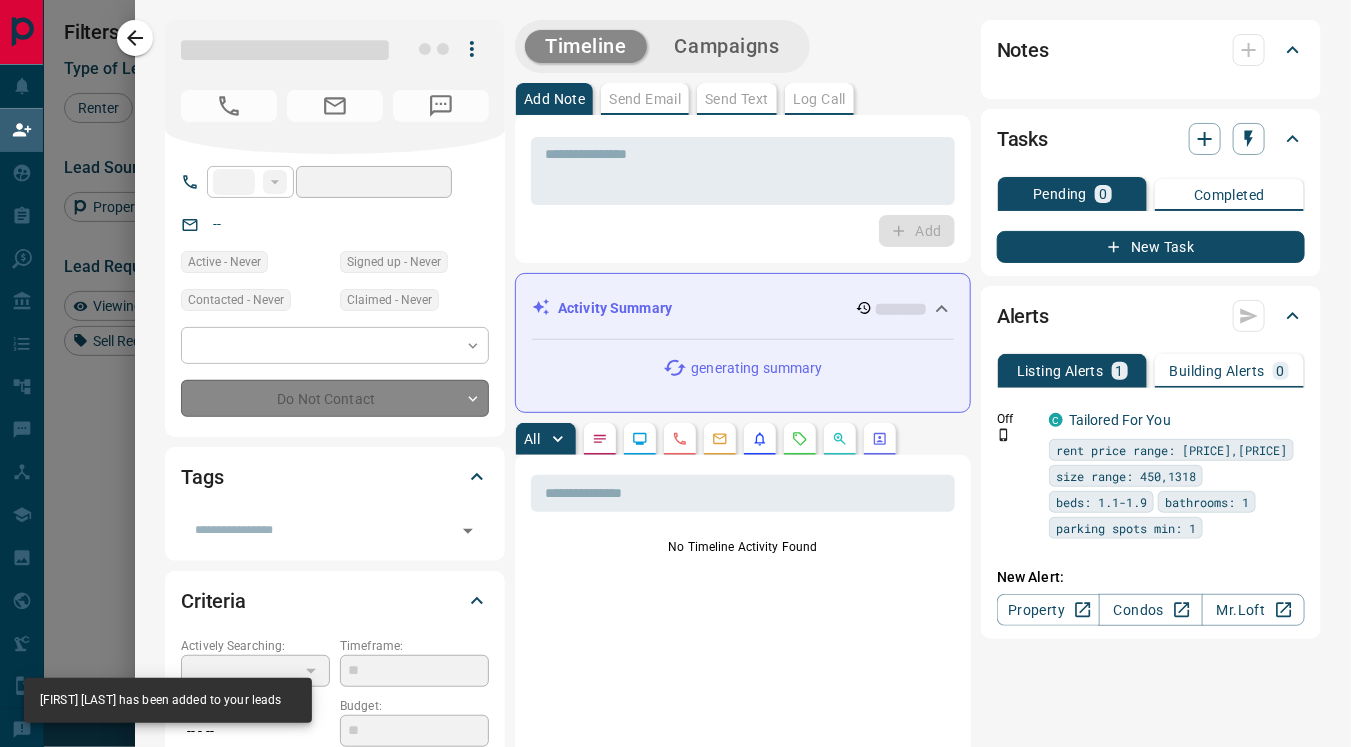 type on "**" 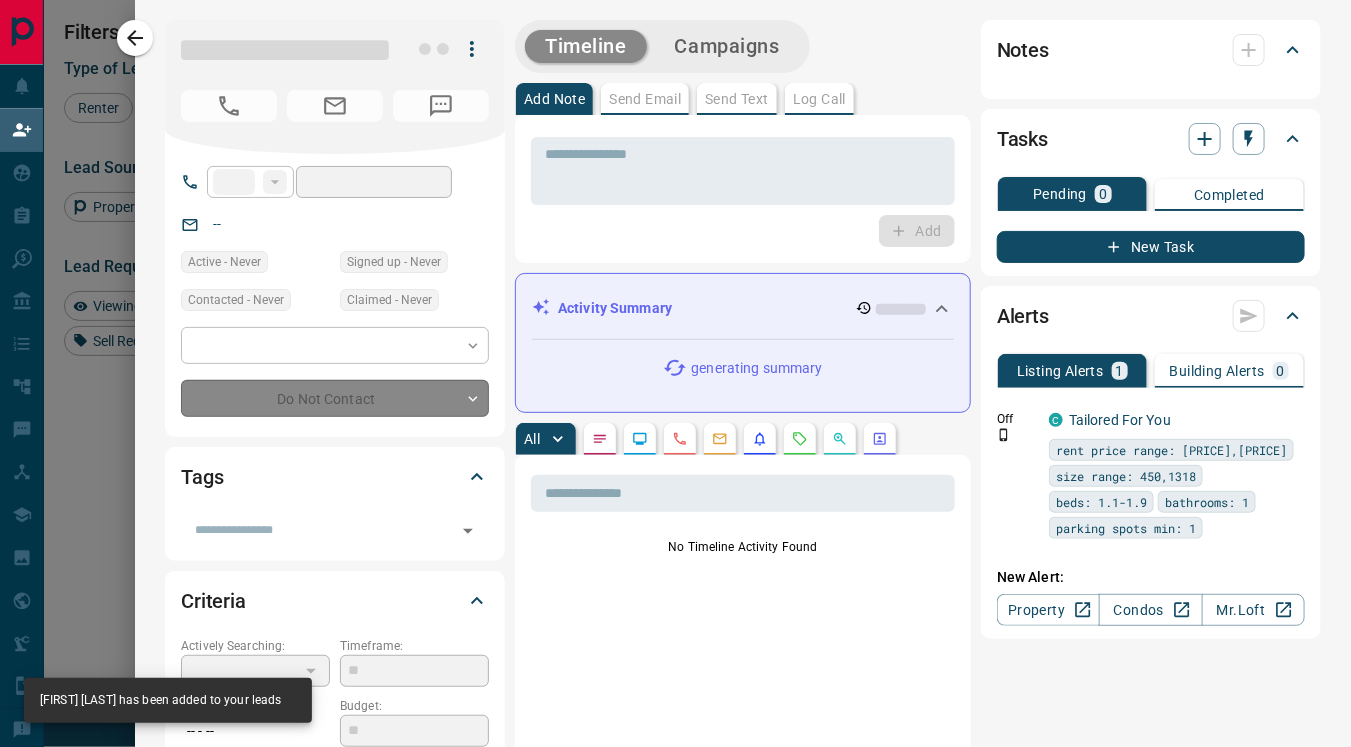 type on "**********" 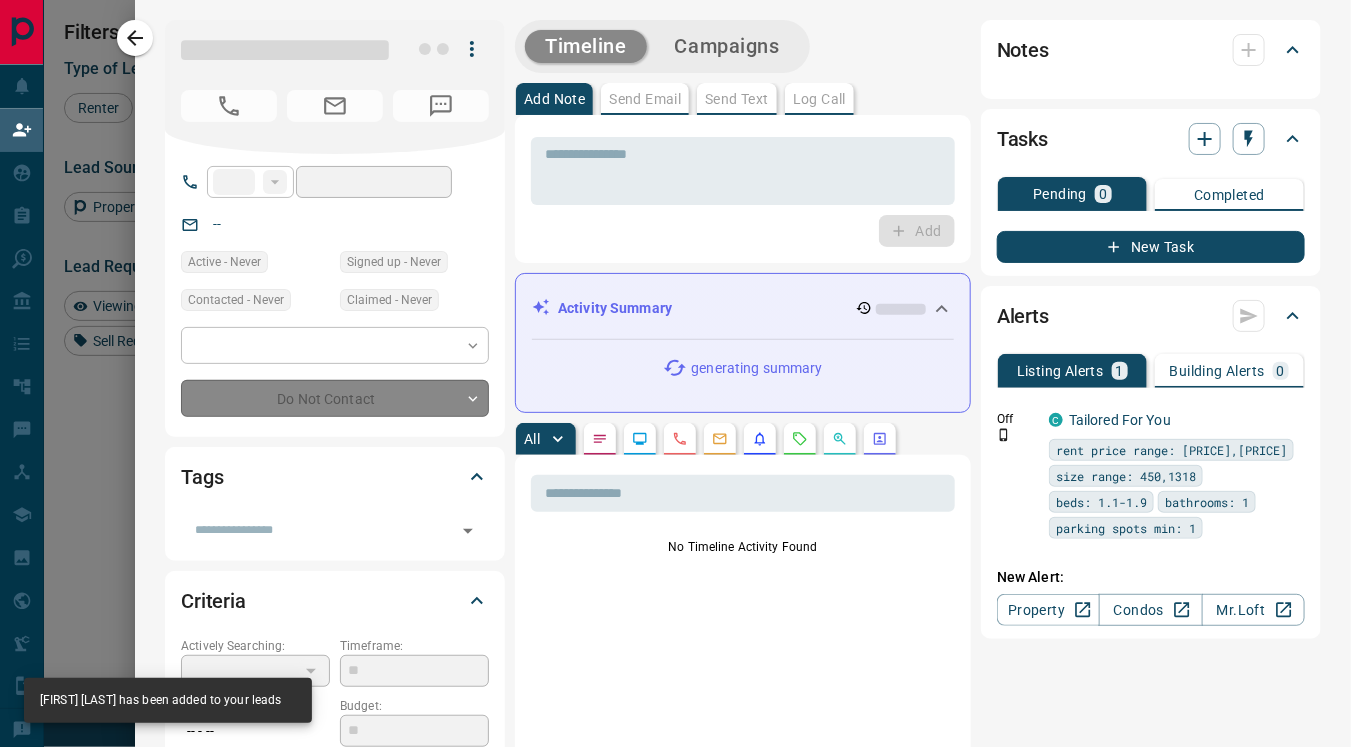 type on "*******" 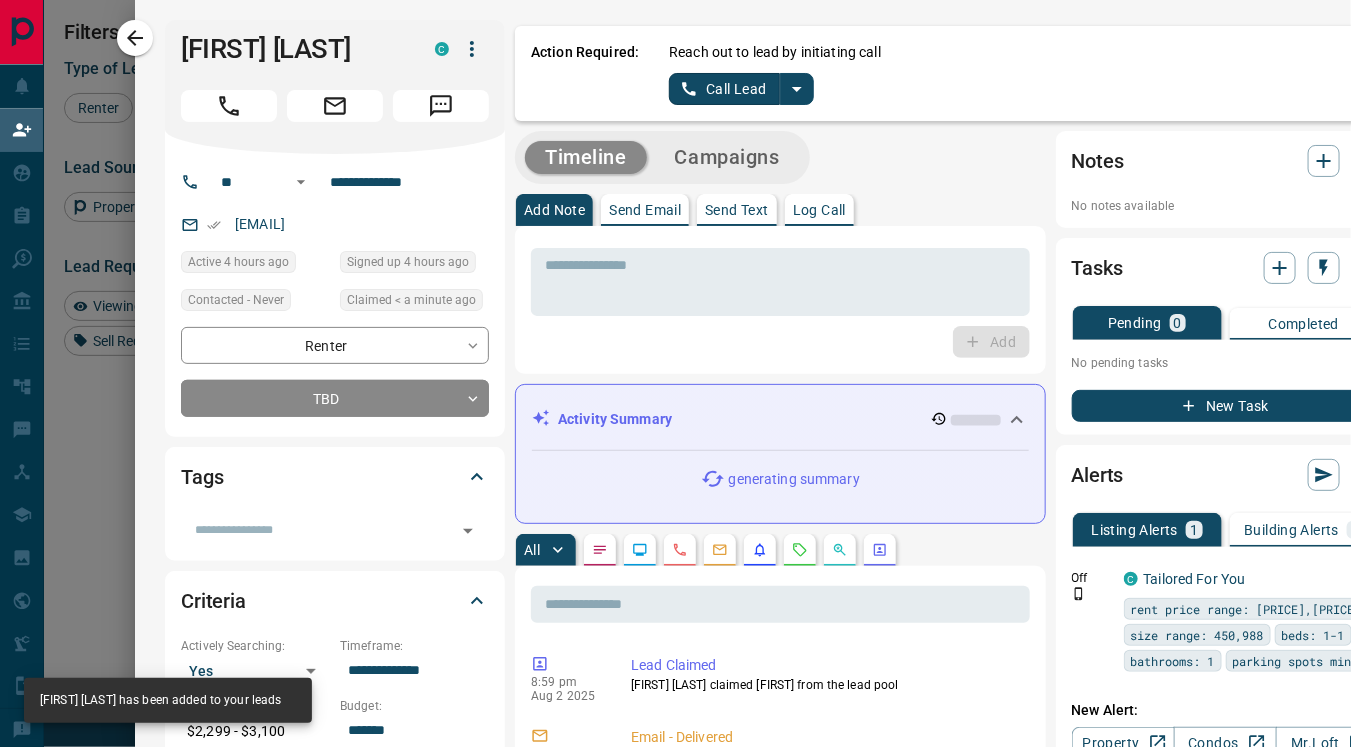 click 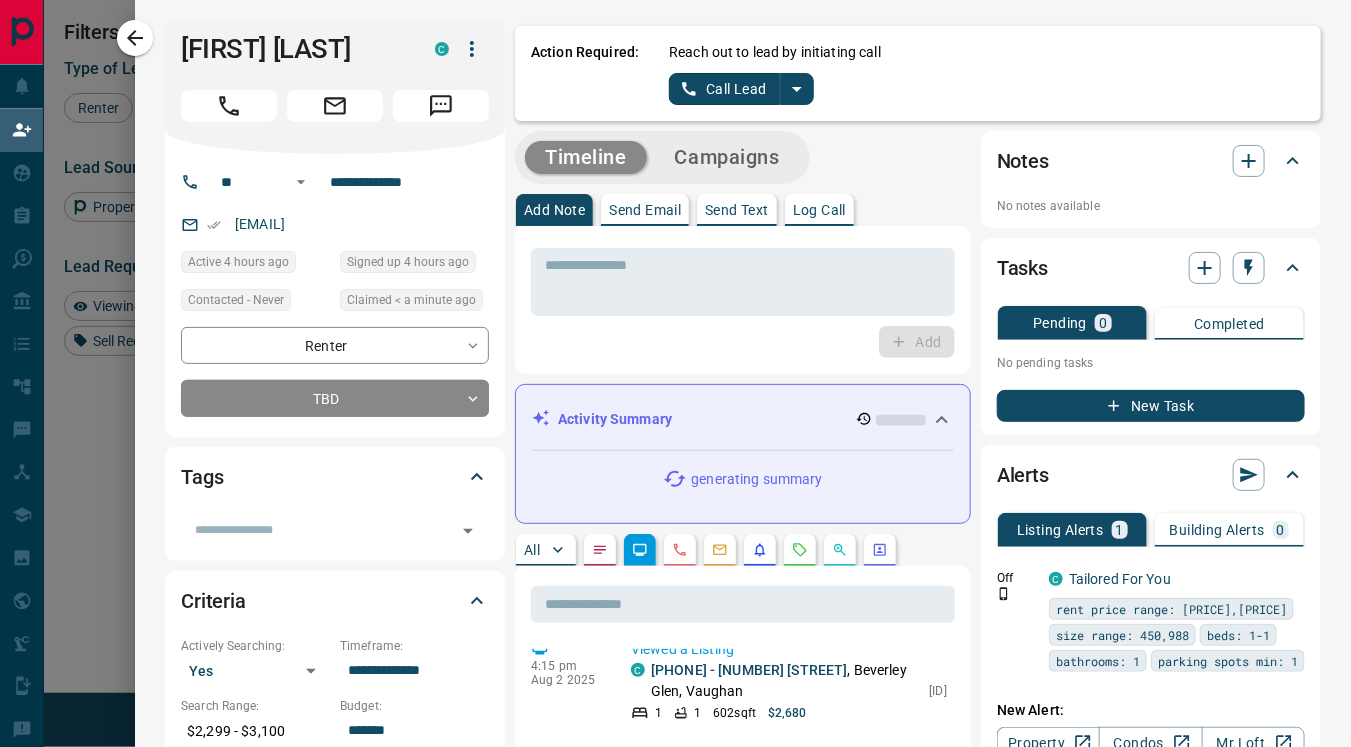 scroll, scrollTop: 0, scrollLeft: 0, axis: both 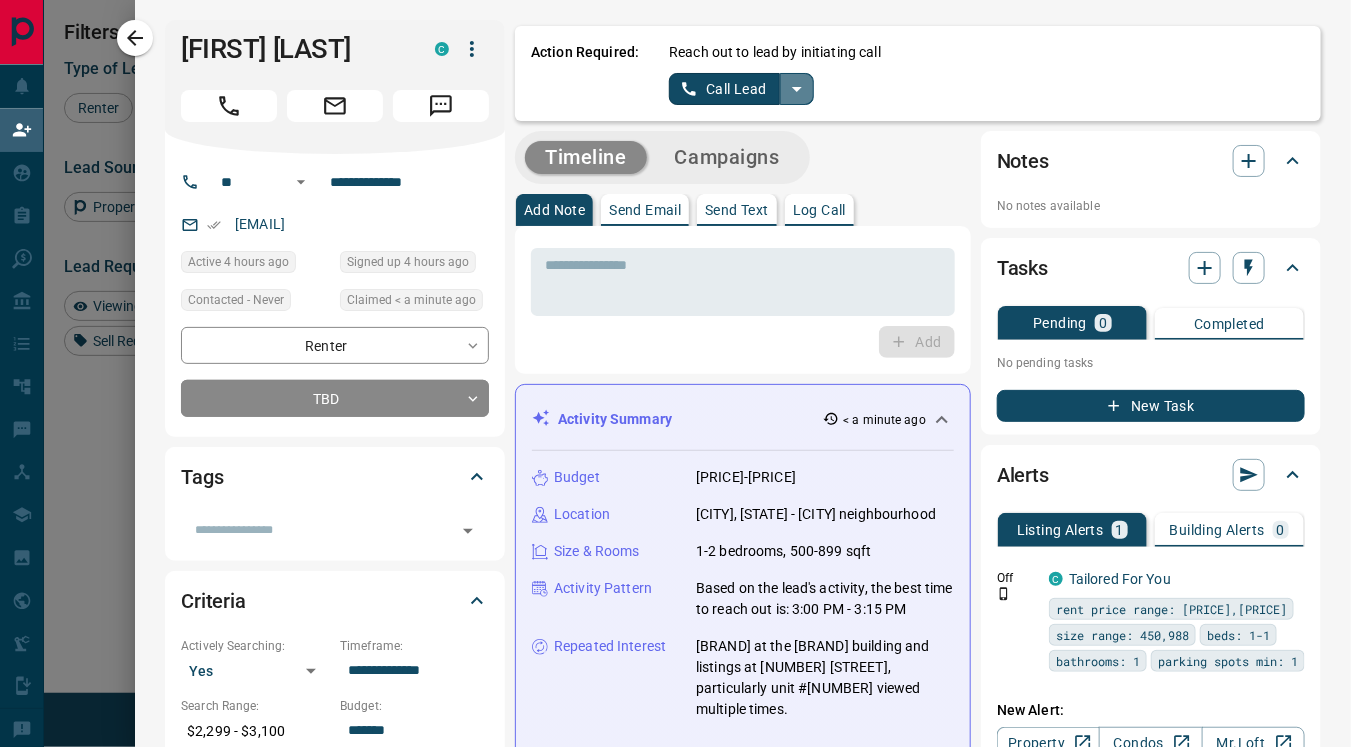 click 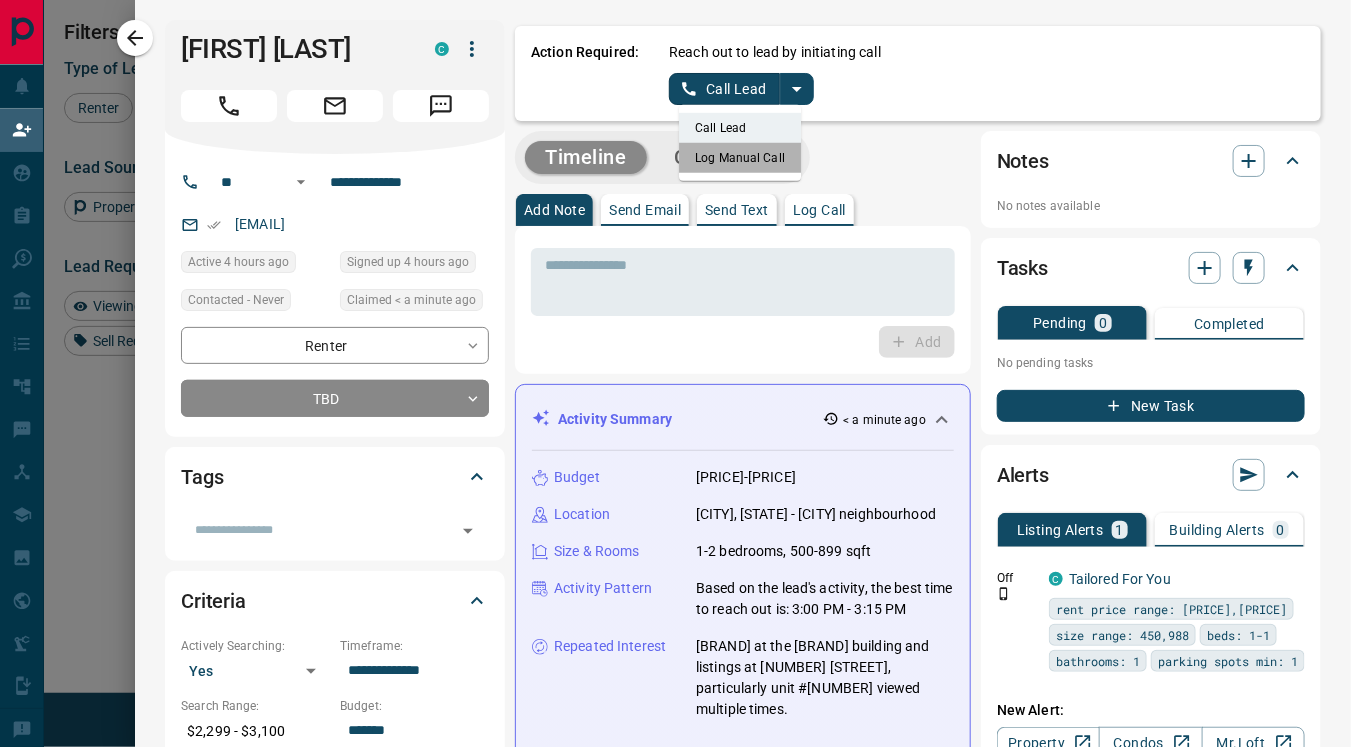 click on "Log Manual Call" at bounding box center [740, 158] 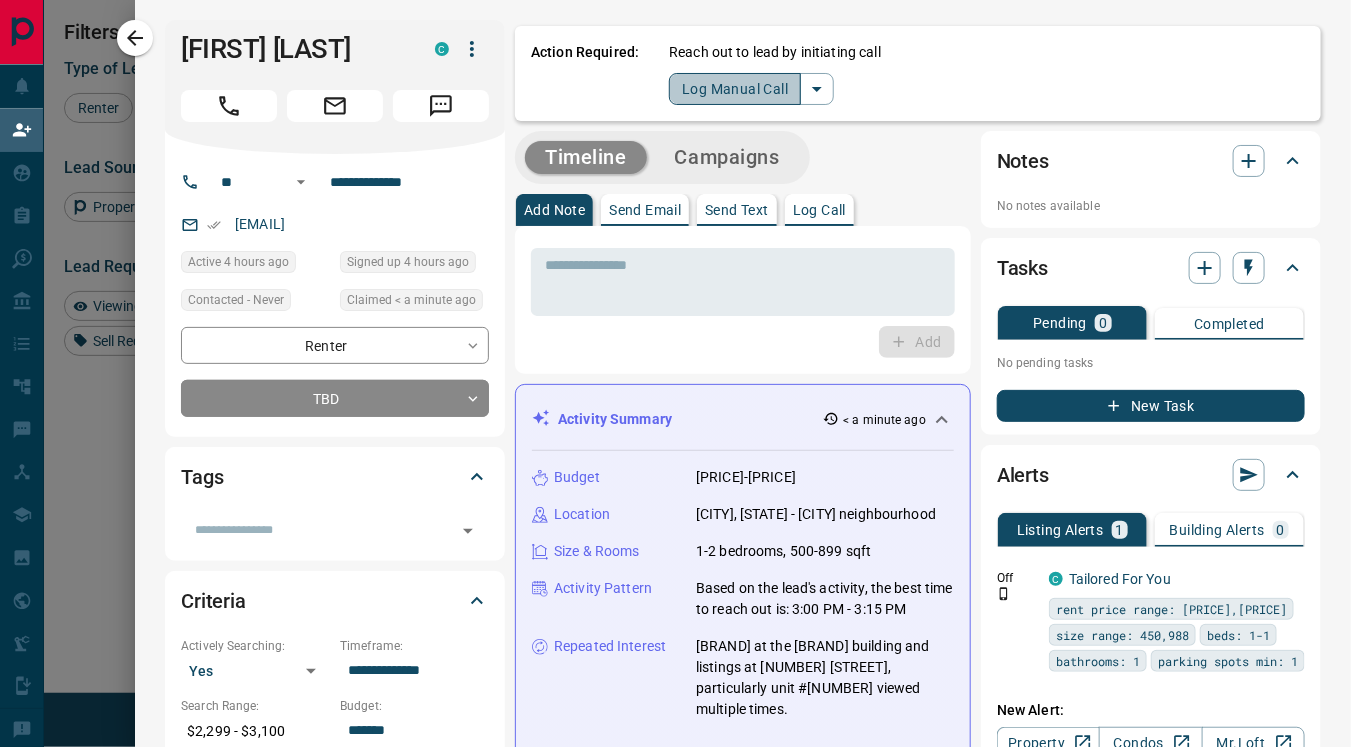 click on "Log Manual Call" at bounding box center [735, 89] 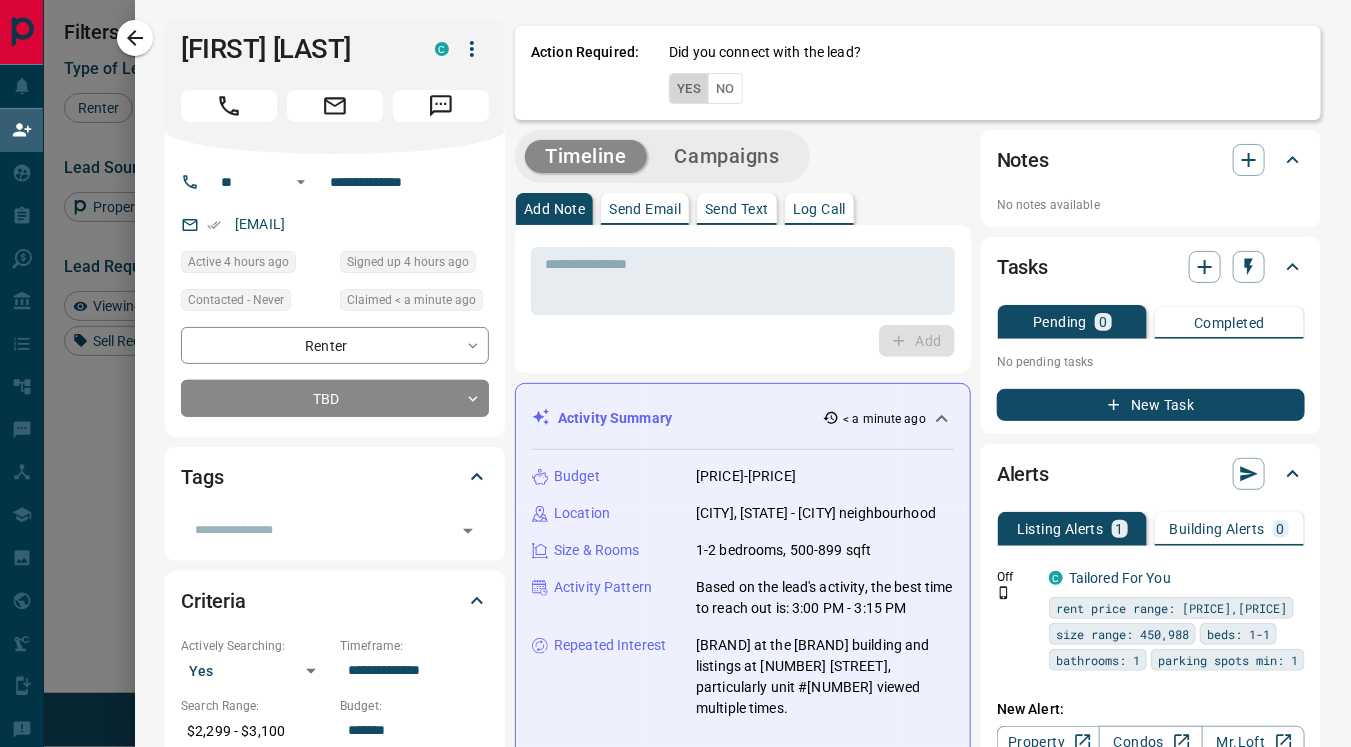 click on "Yes" at bounding box center [689, 88] 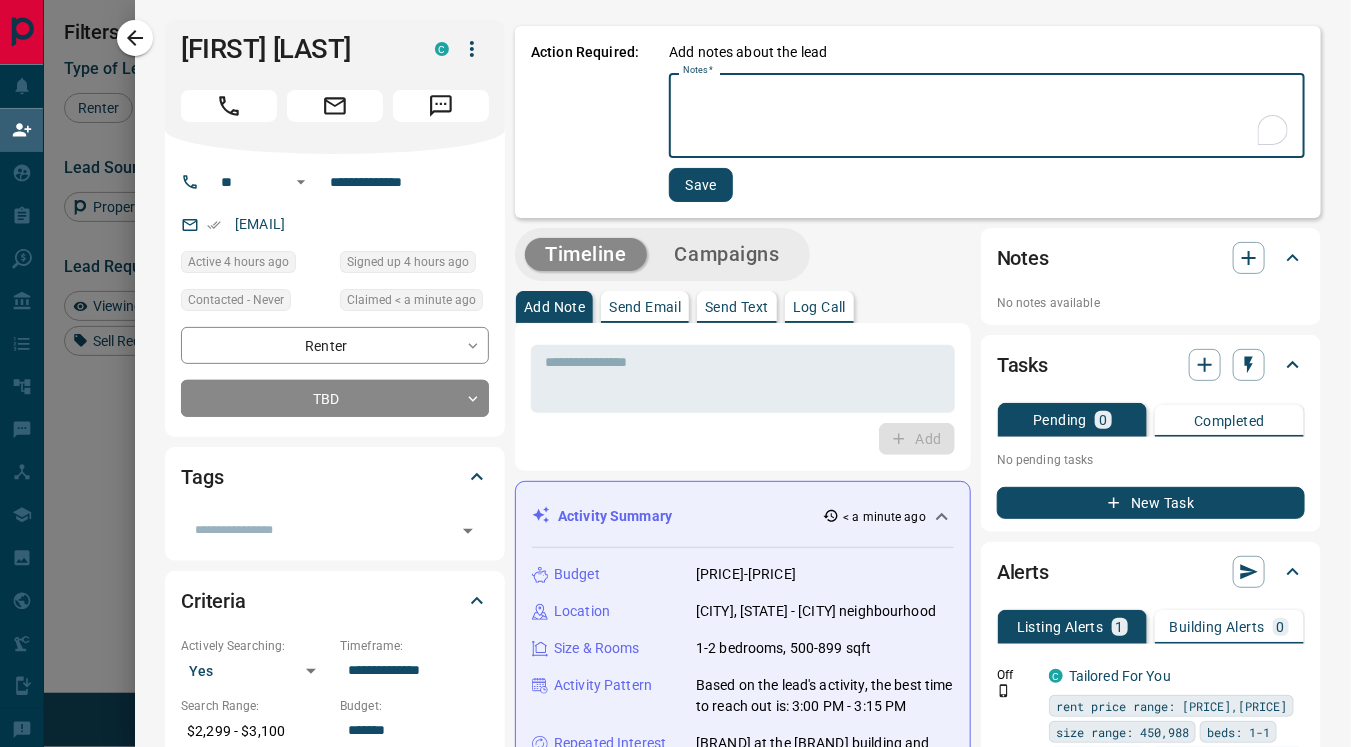 click on "Notes   *" at bounding box center [987, 116] 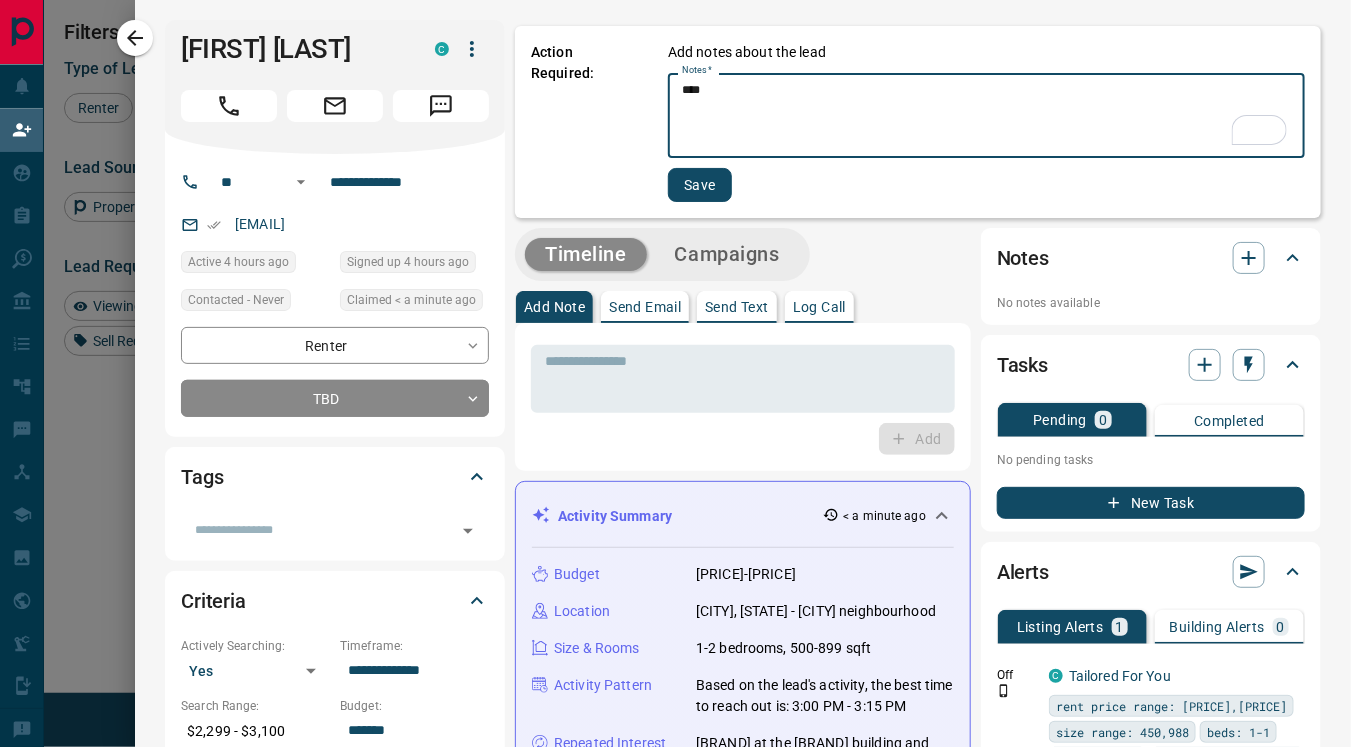 type on "****" 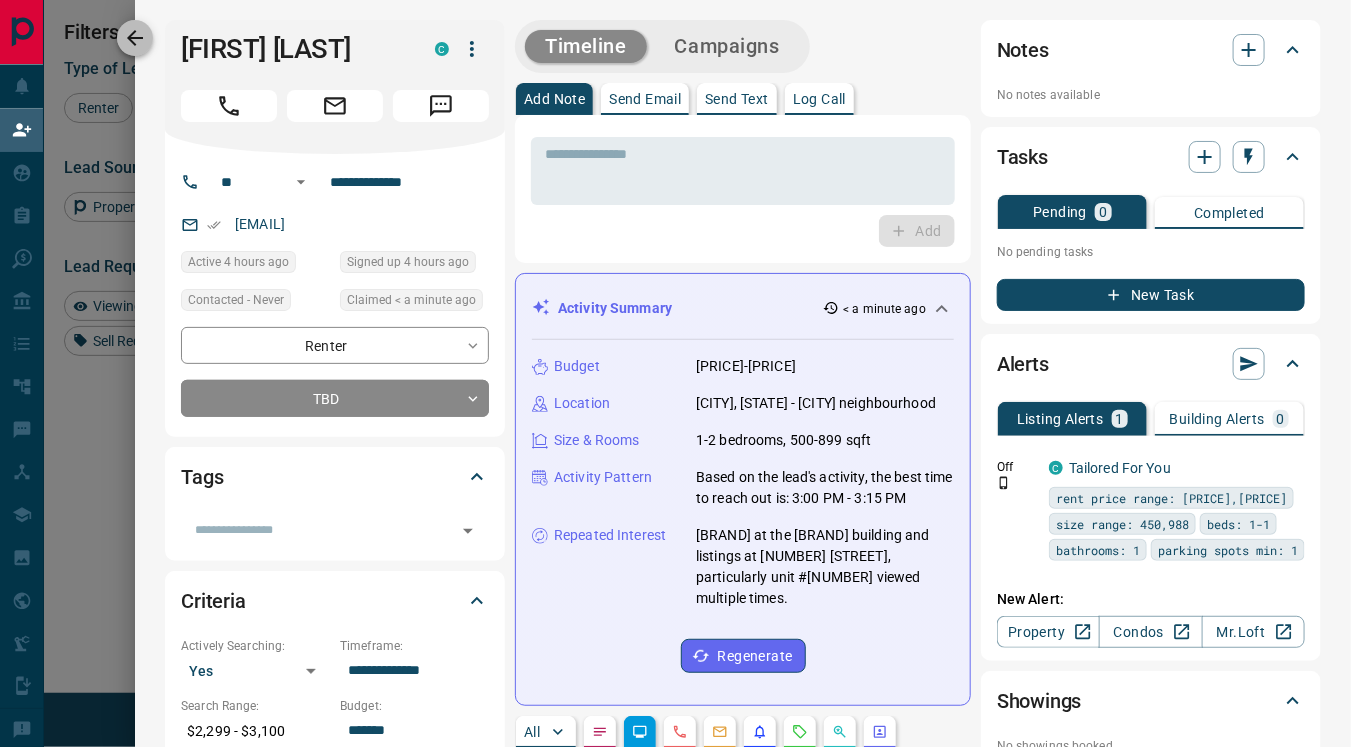click 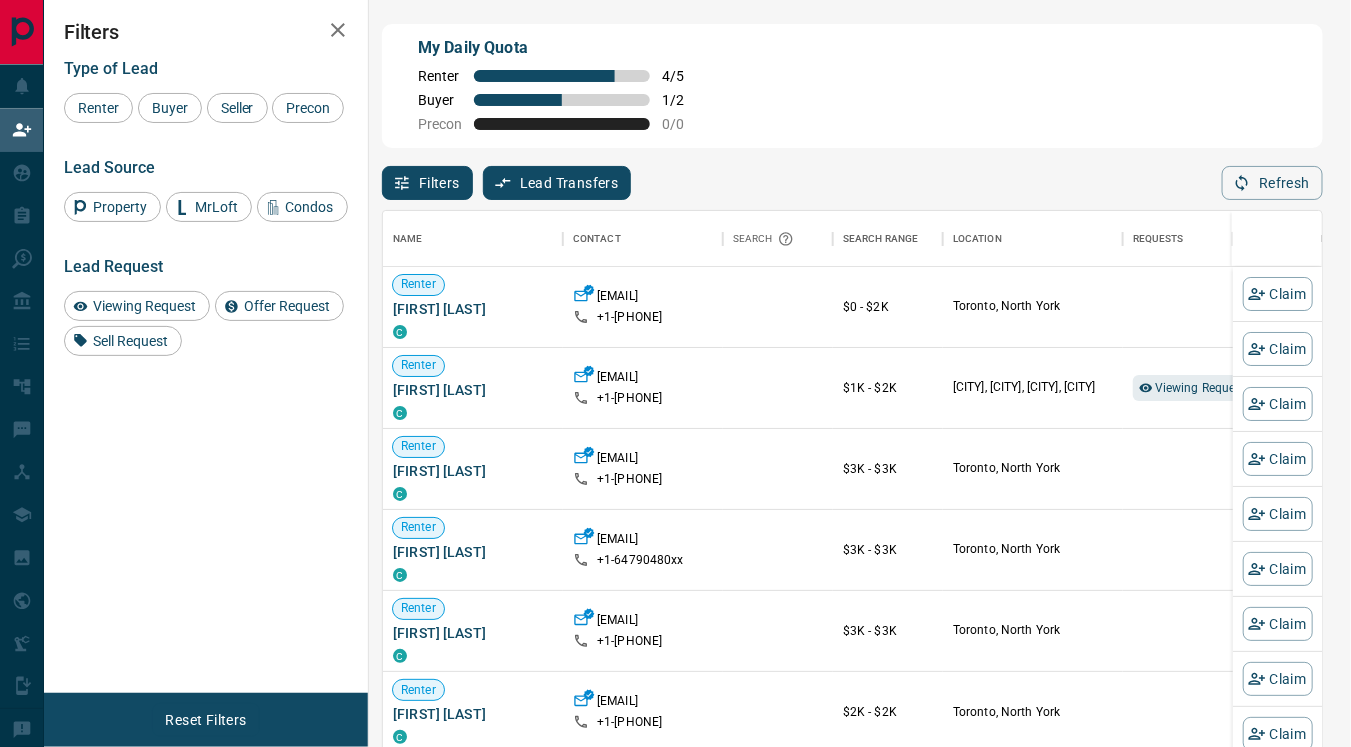 scroll, scrollTop: 18, scrollLeft: 17, axis: both 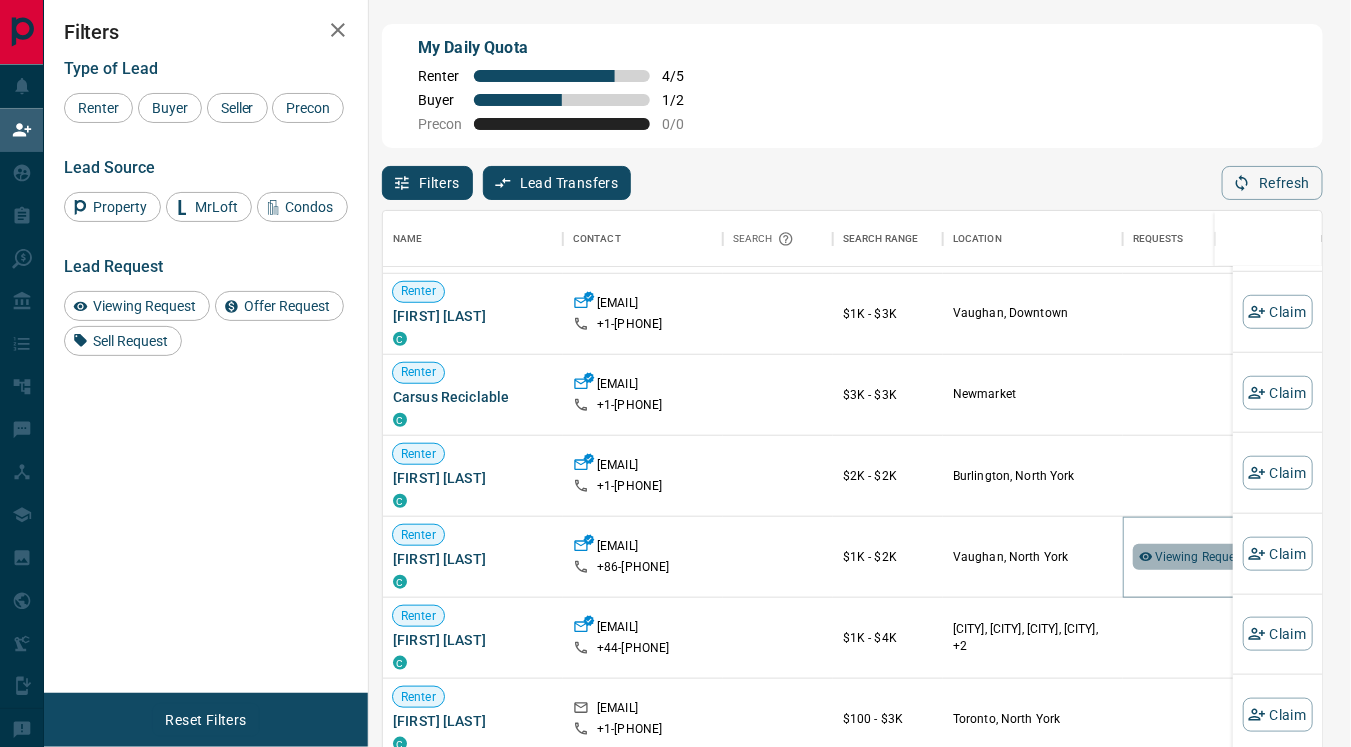 click on "Viewing Request   ( 3 )" at bounding box center [1210, 557] 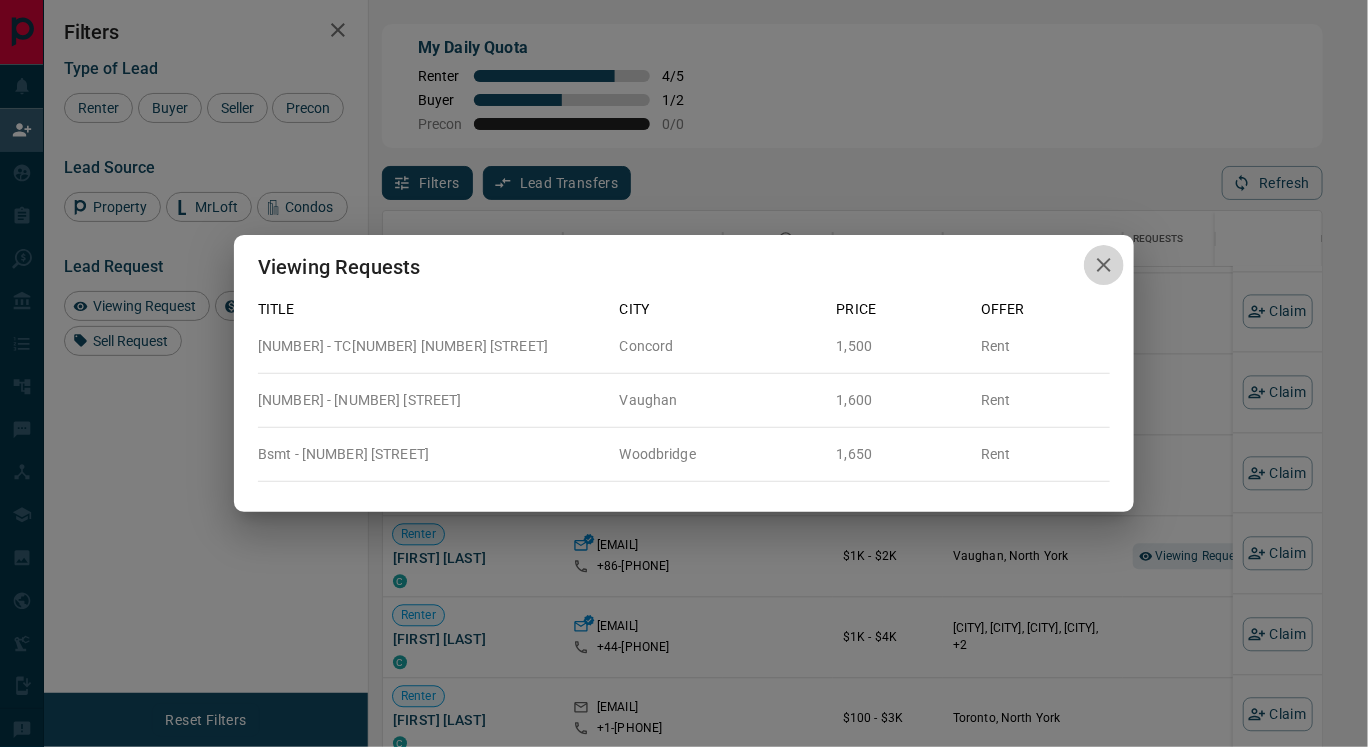 click 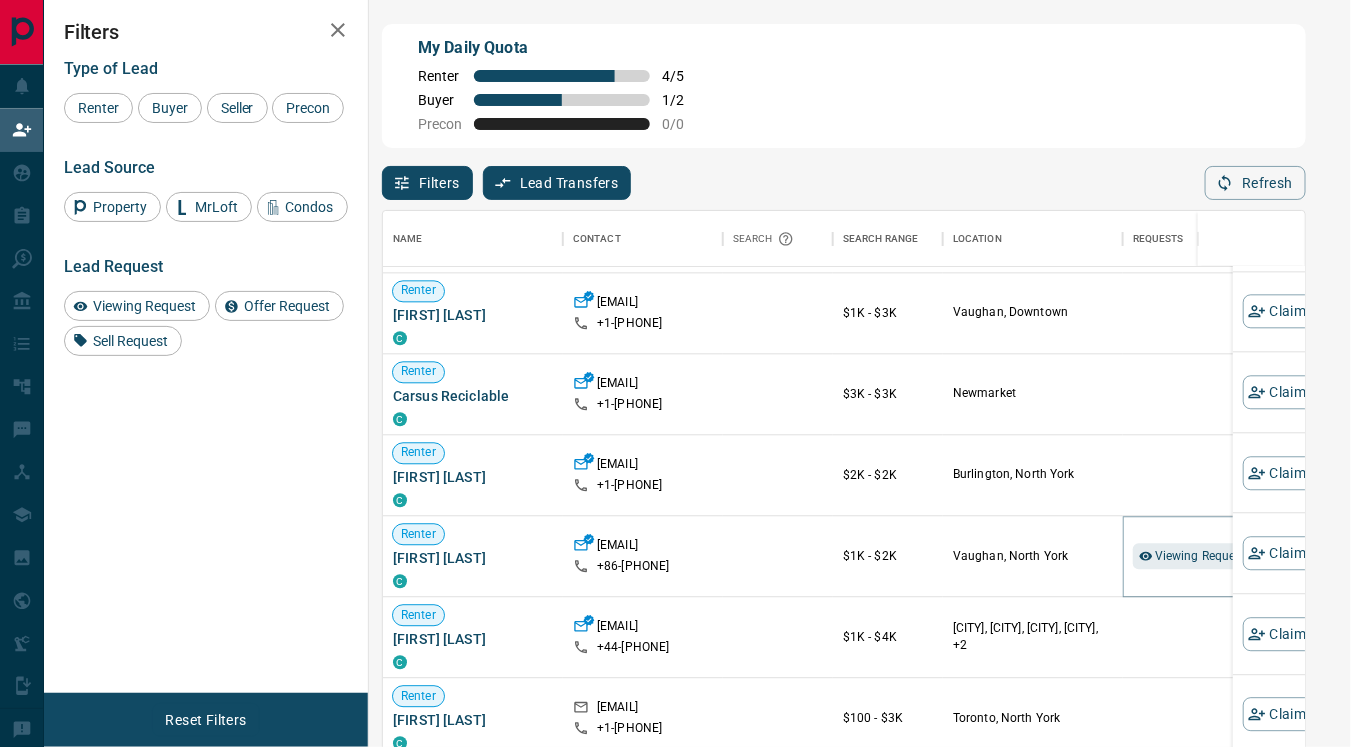 scroll, scrollTop: 18, scrollLeft: 17, axis: both 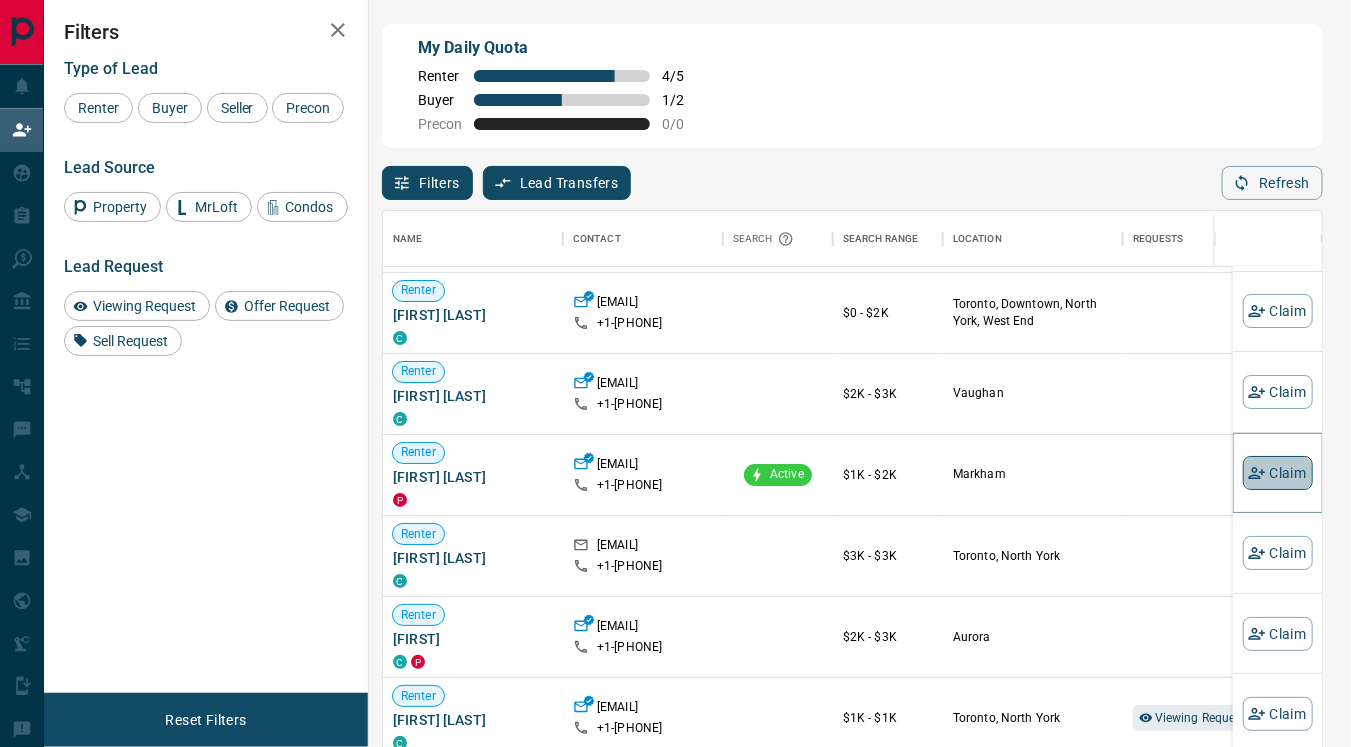 click on "Claim" at bounding box center (1278, 473) 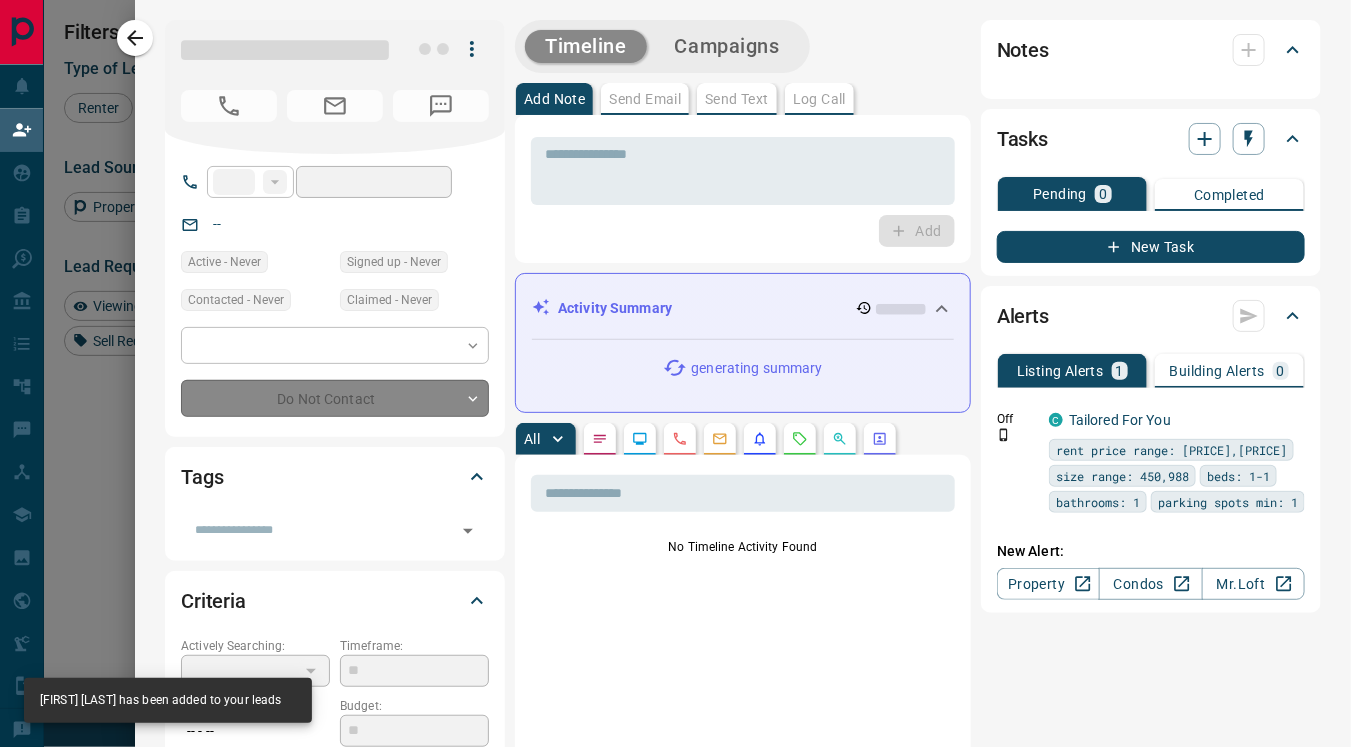 type on "**" 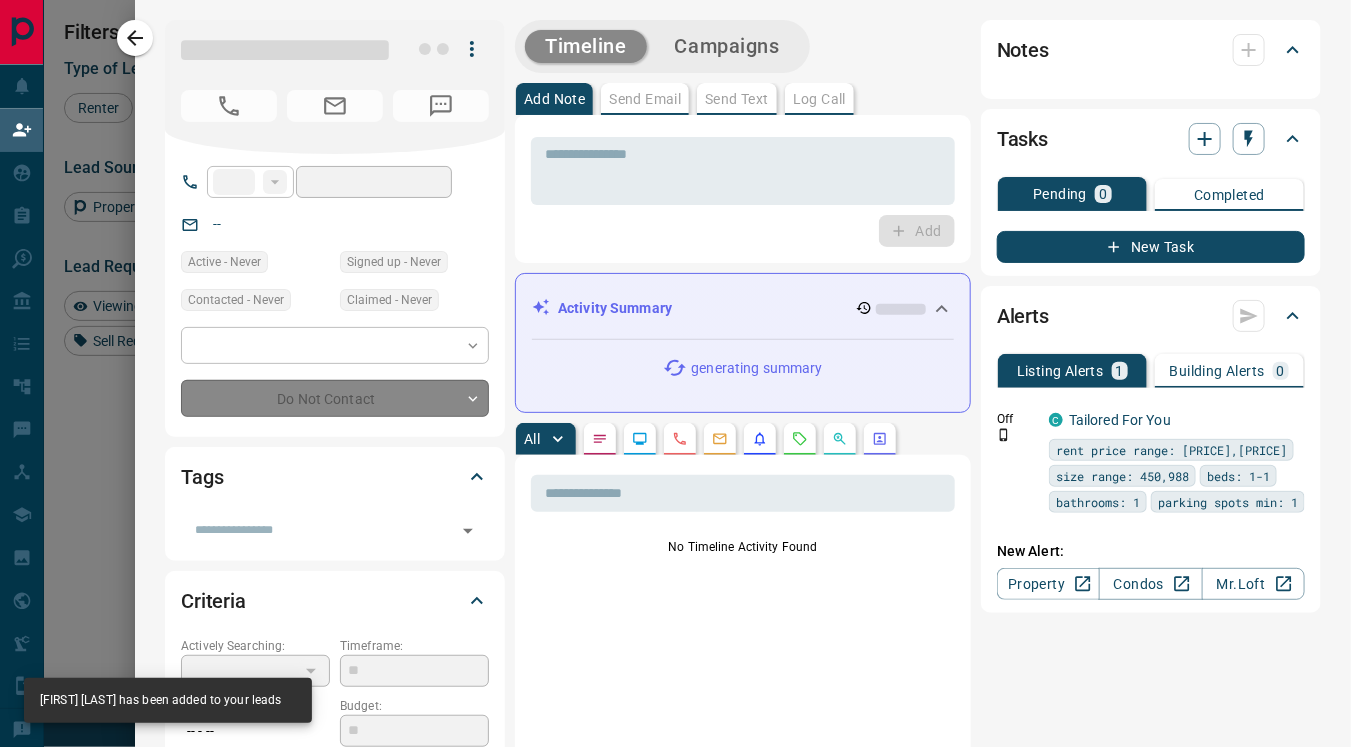 type on "**********" 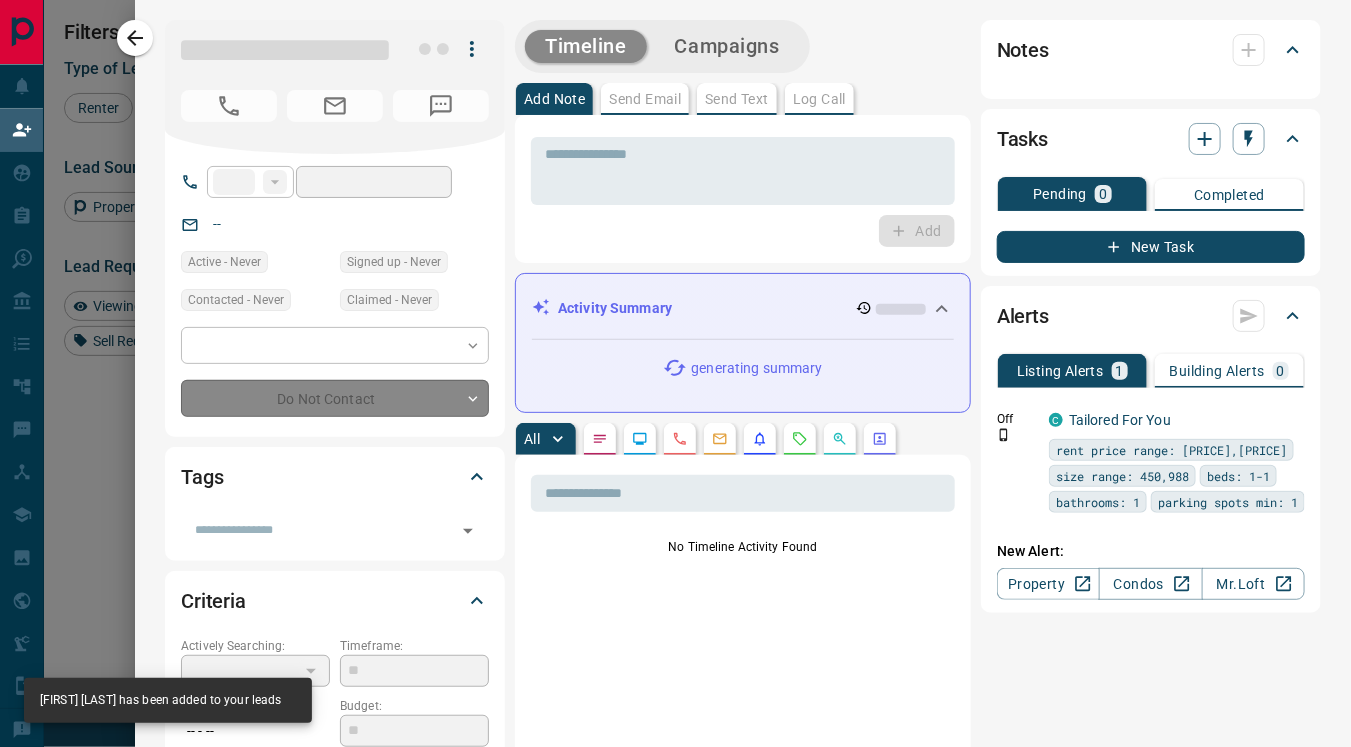 type on "**" 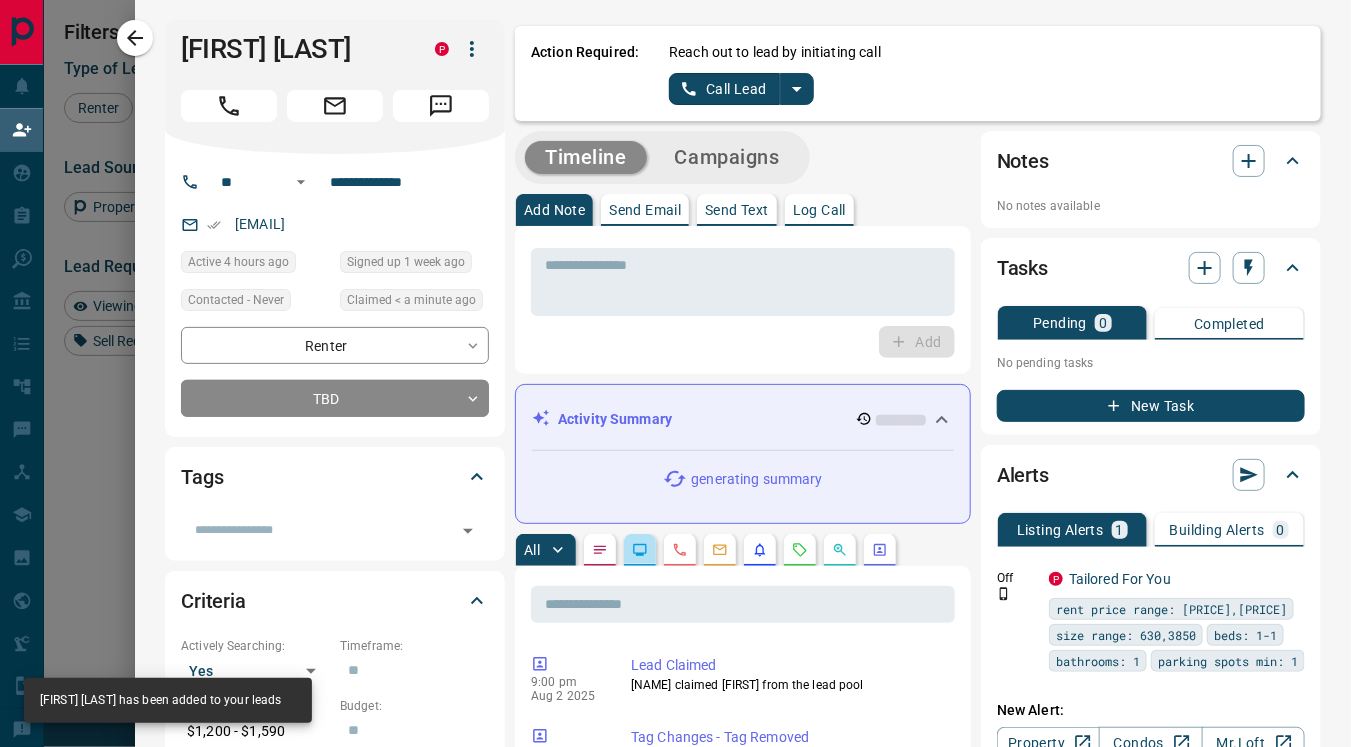 click at bounding box center [640, 550] 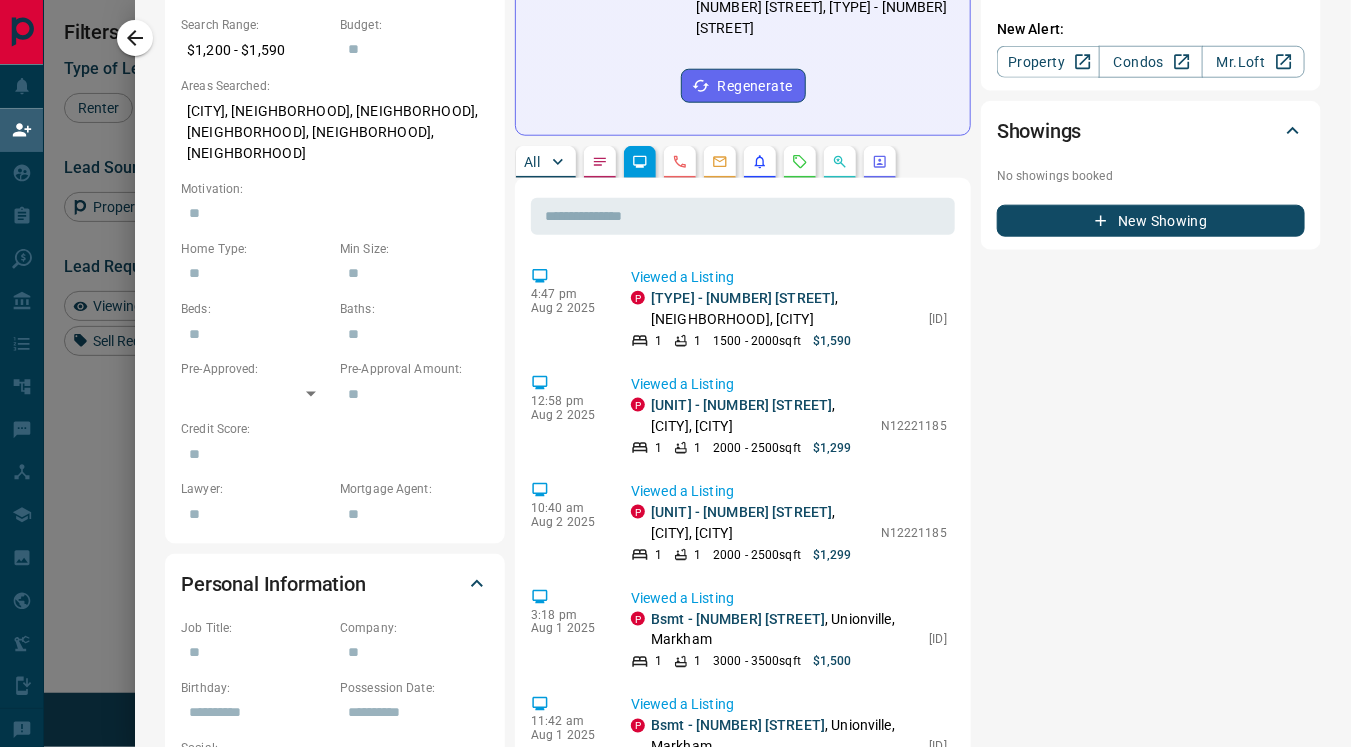 scroll, scrollTop: 684, scrollLeft: 0, axis: vertical 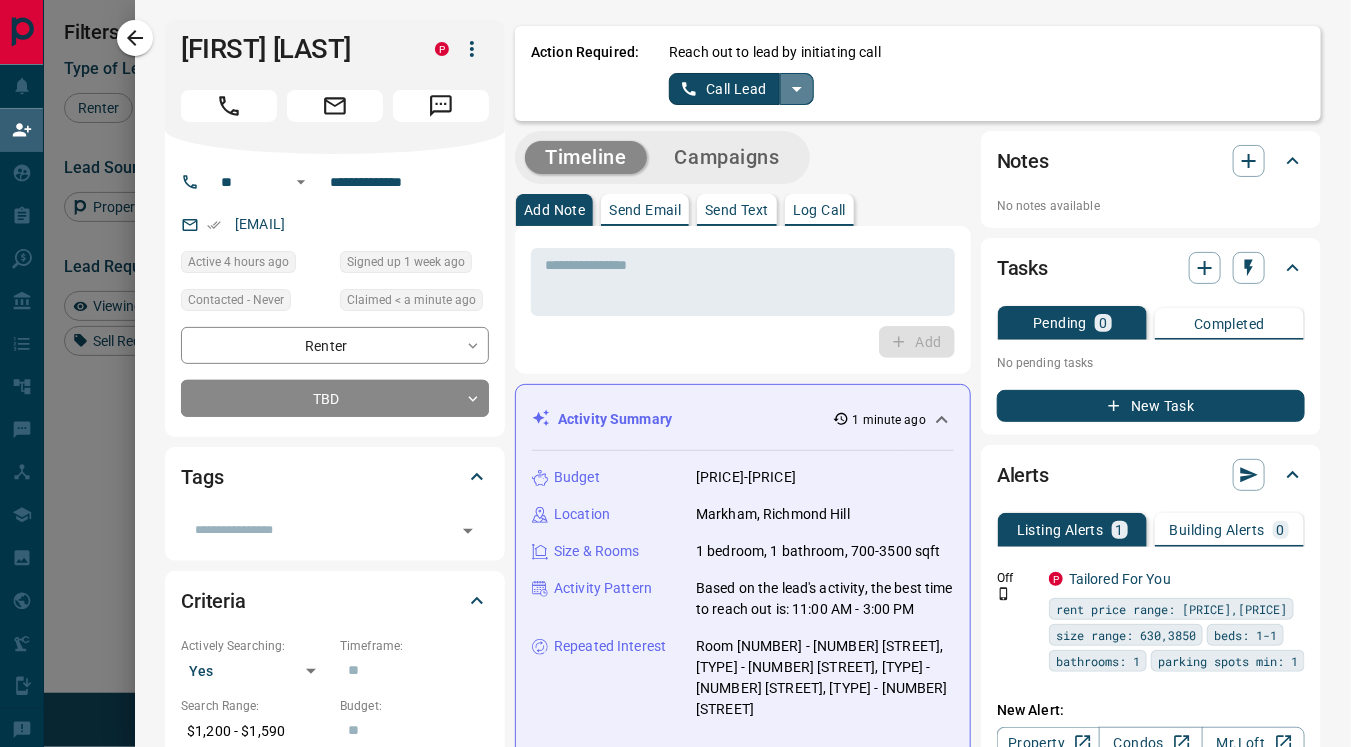 click 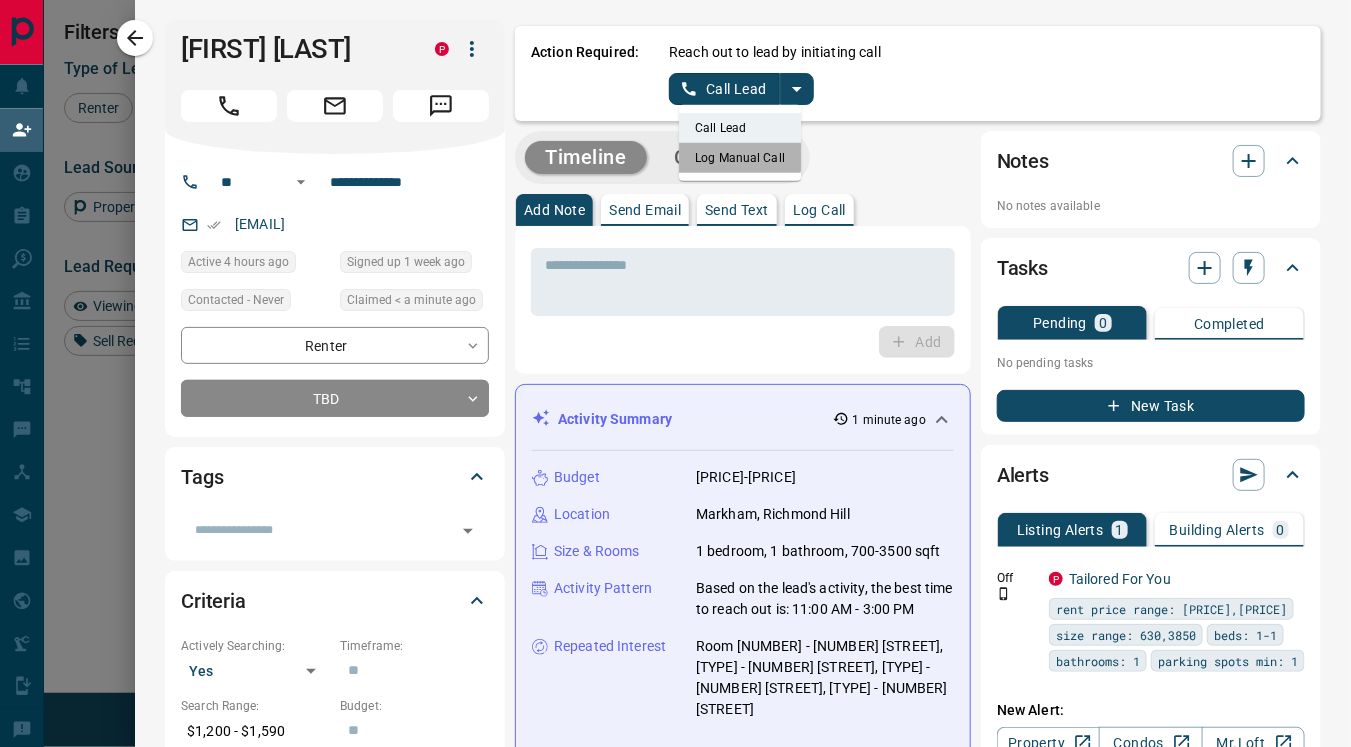 click on "Log Manual Call" at bounding box center (740, 158) 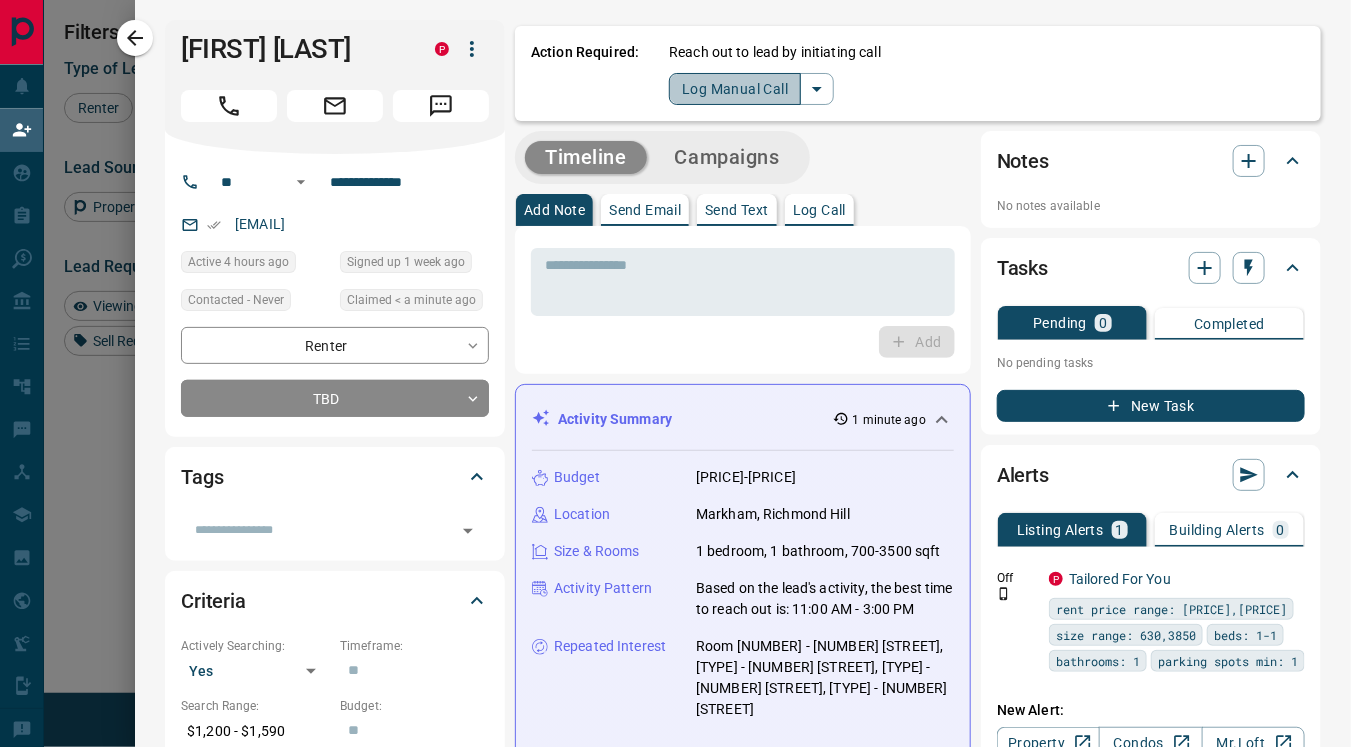 click on "Log Manual Call" at bounding box center [735, 89] 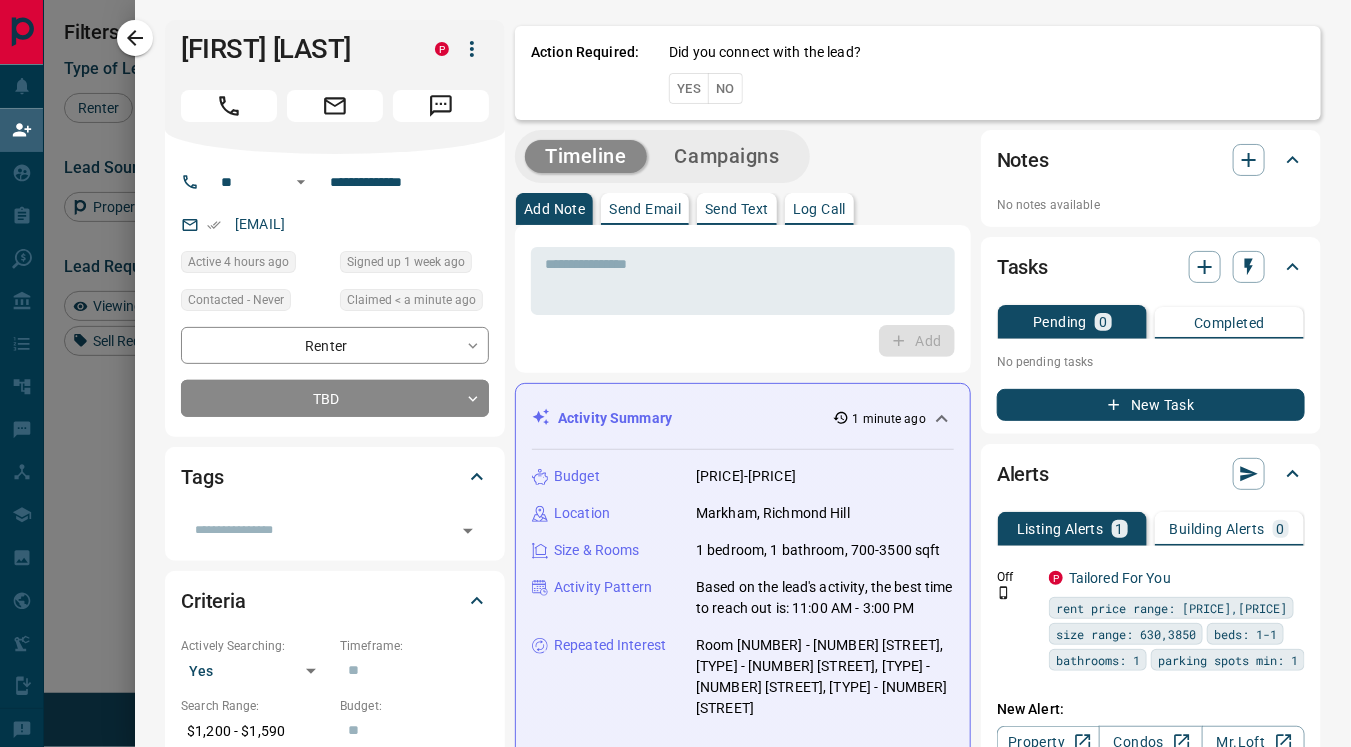 click on "Yes" at bounding box center [689, 88] 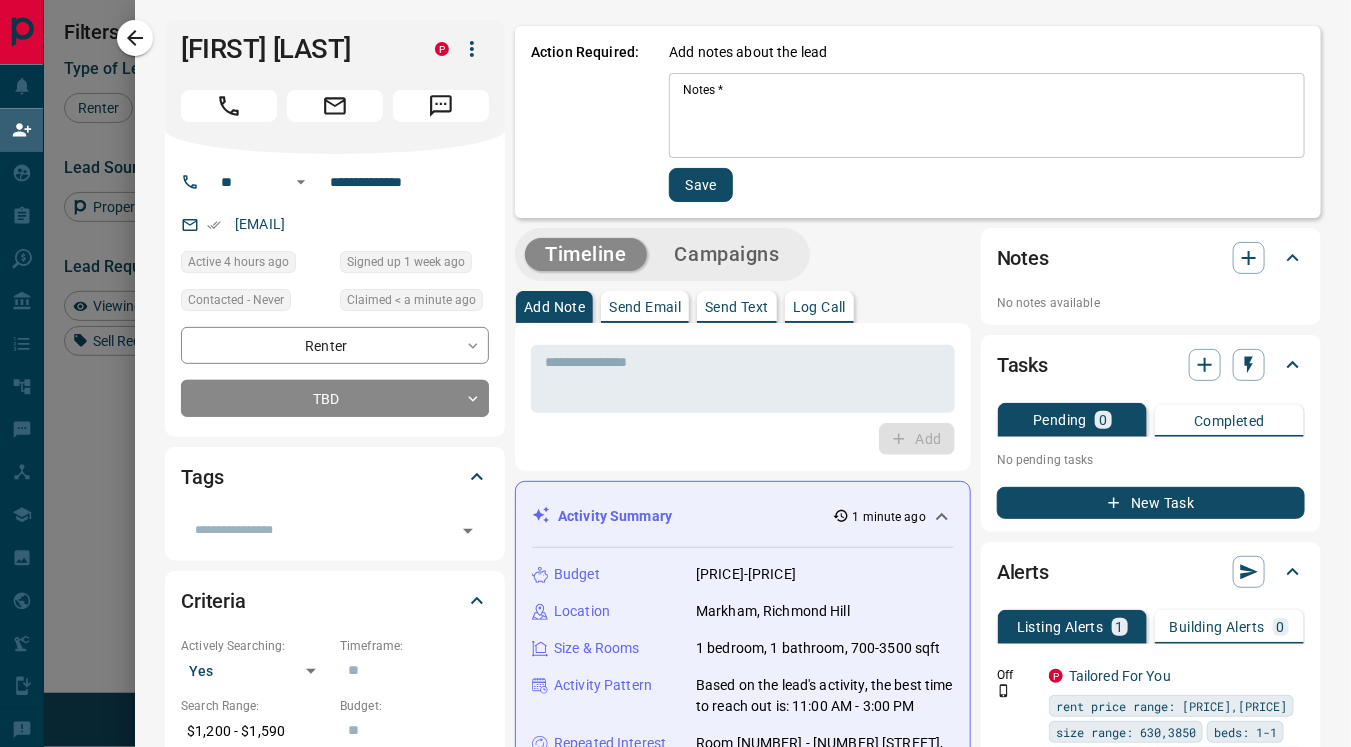 click on "Notes   *" at bounding box center (987, 116) 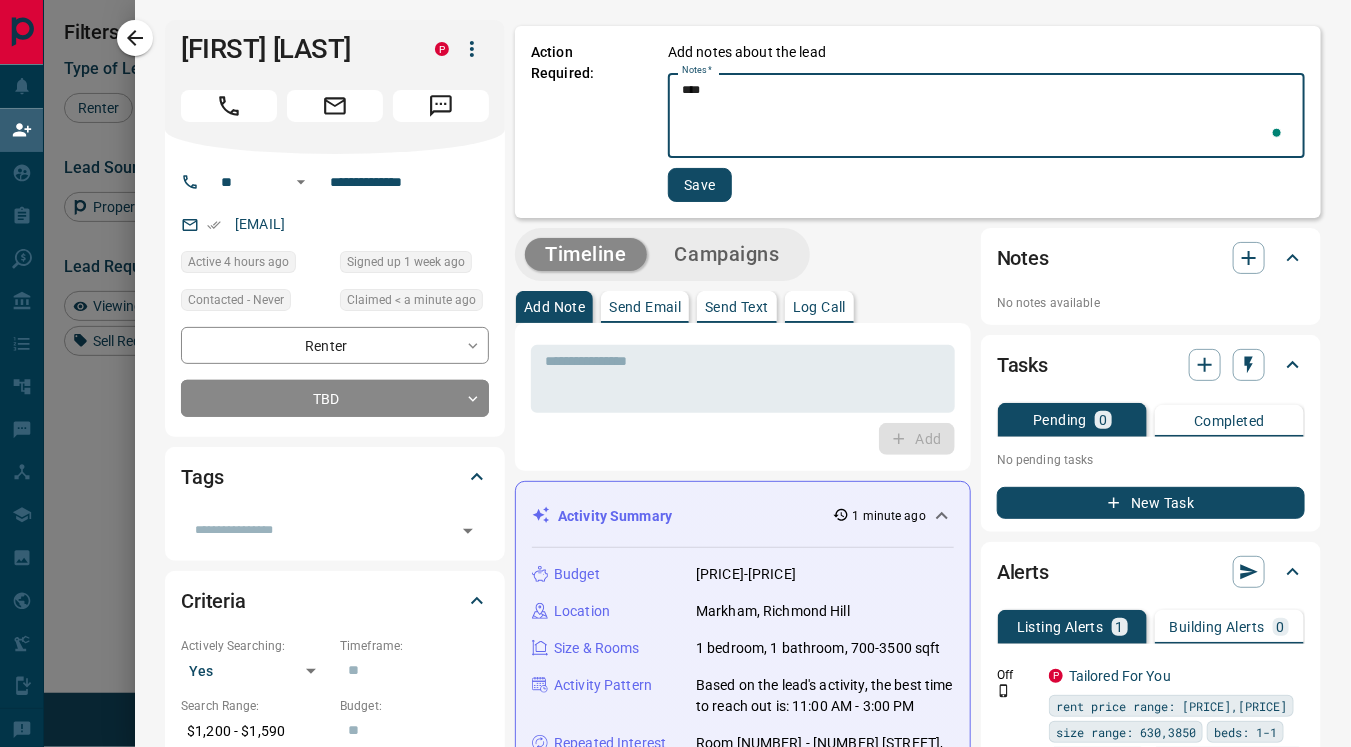 type on "****" 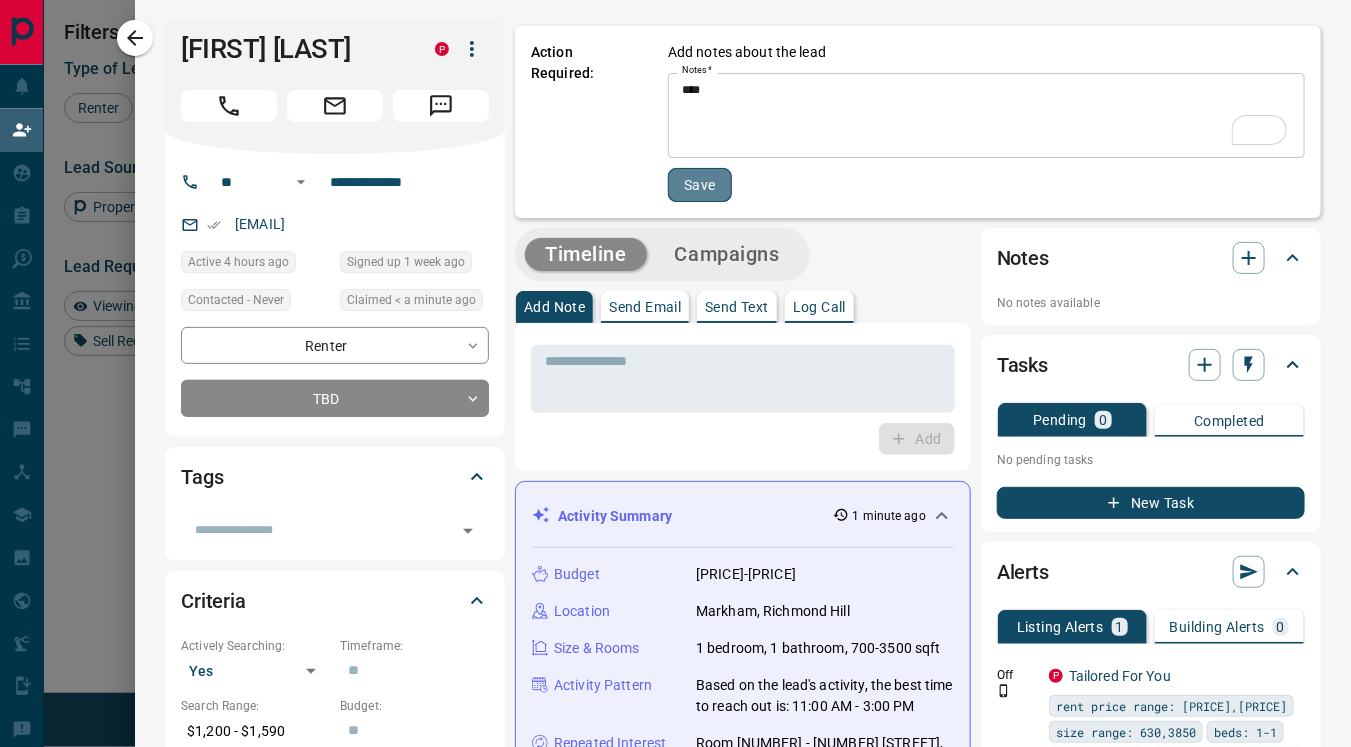 click on "Save" at bounding box center (700, 185) 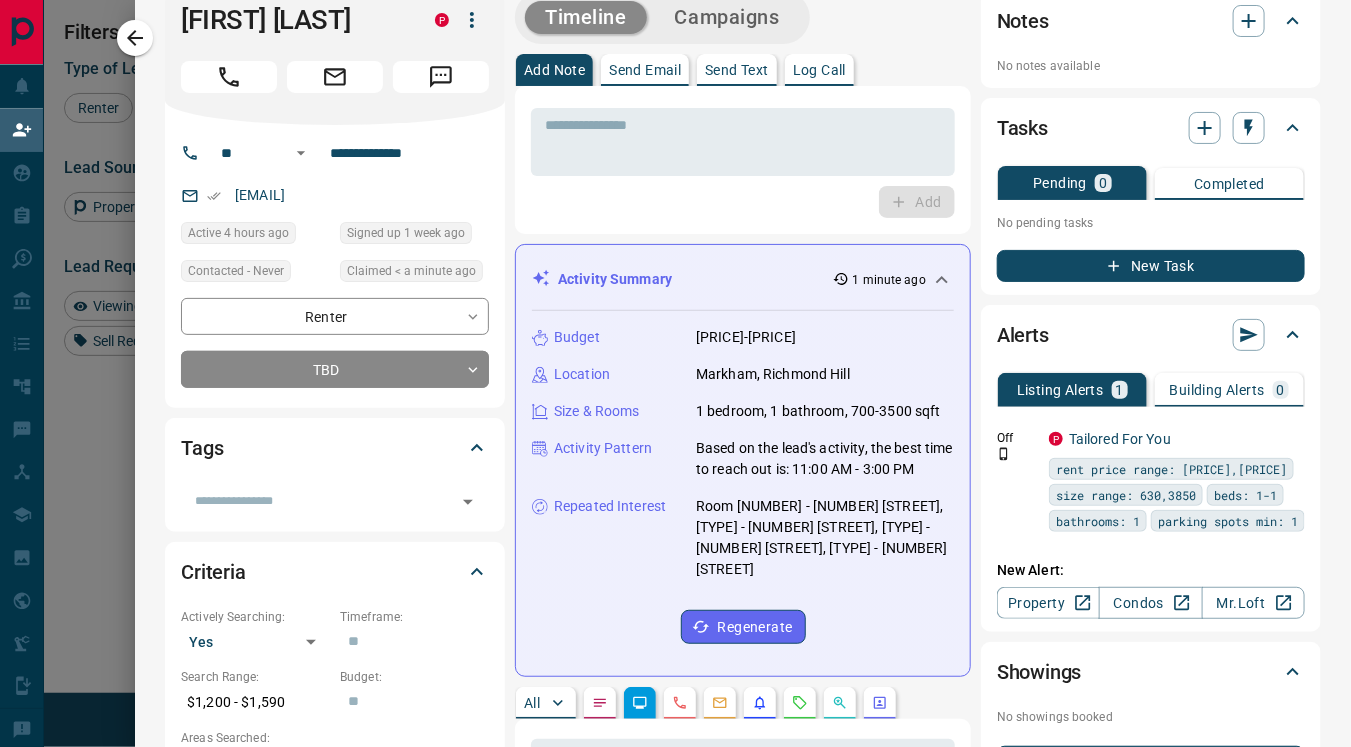 scroll, scrollTop: 0, scrollLeft: 0, axis: both 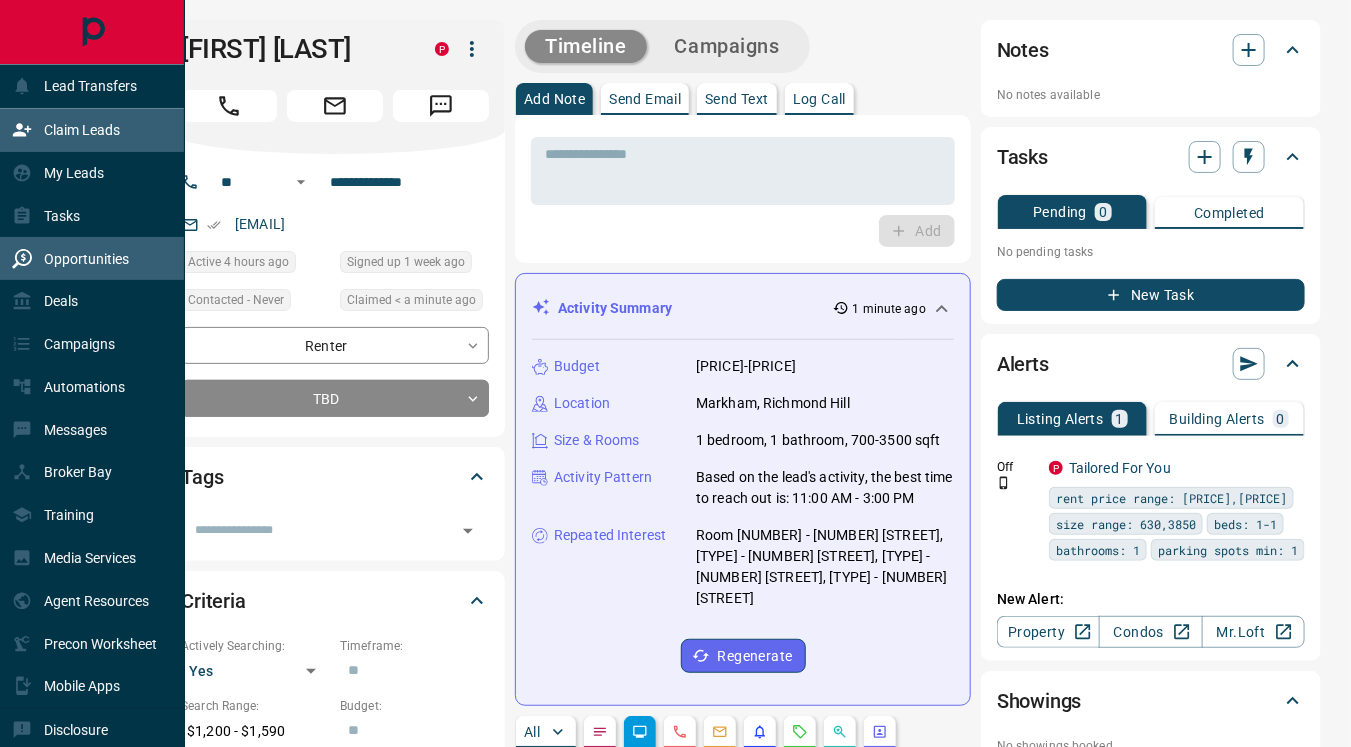 click on "Opportunities" at bounding box center [86, 259] 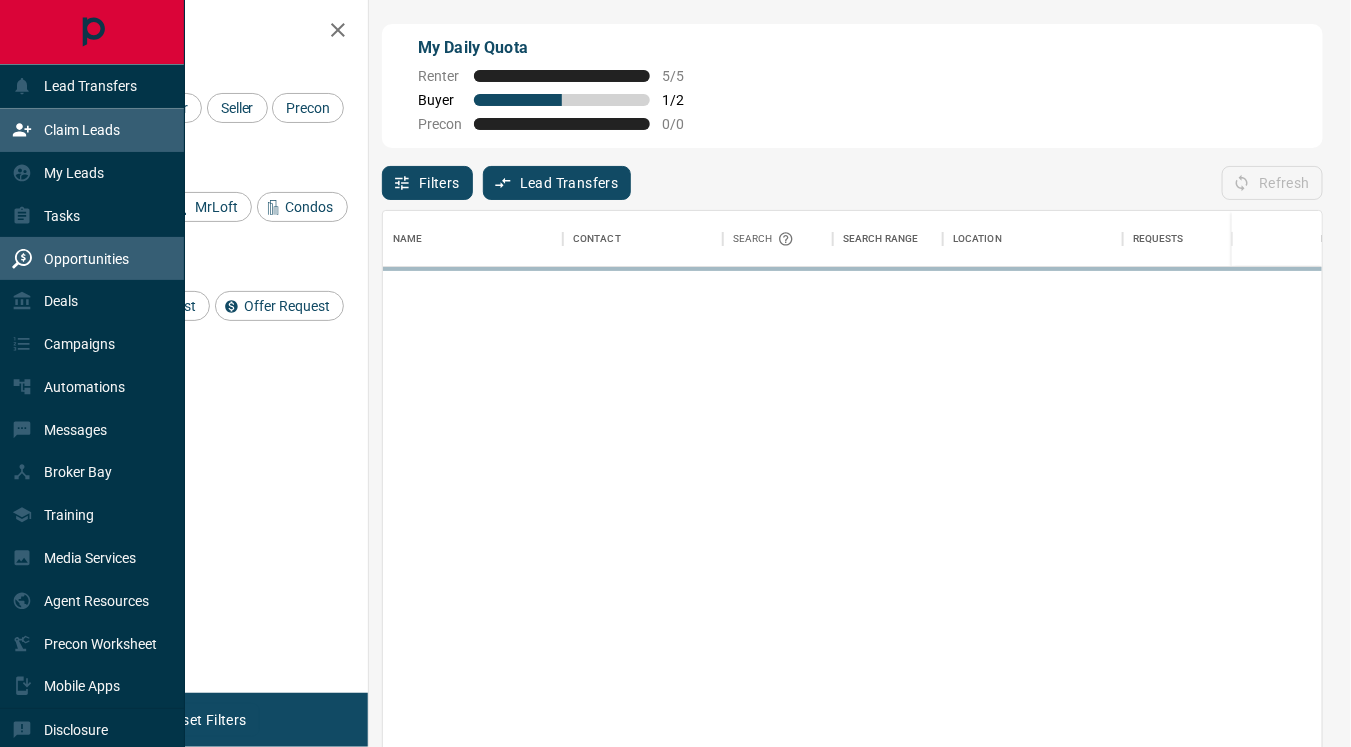 scroll, scrollTop: 18, scrollLeft: 17, axis: both 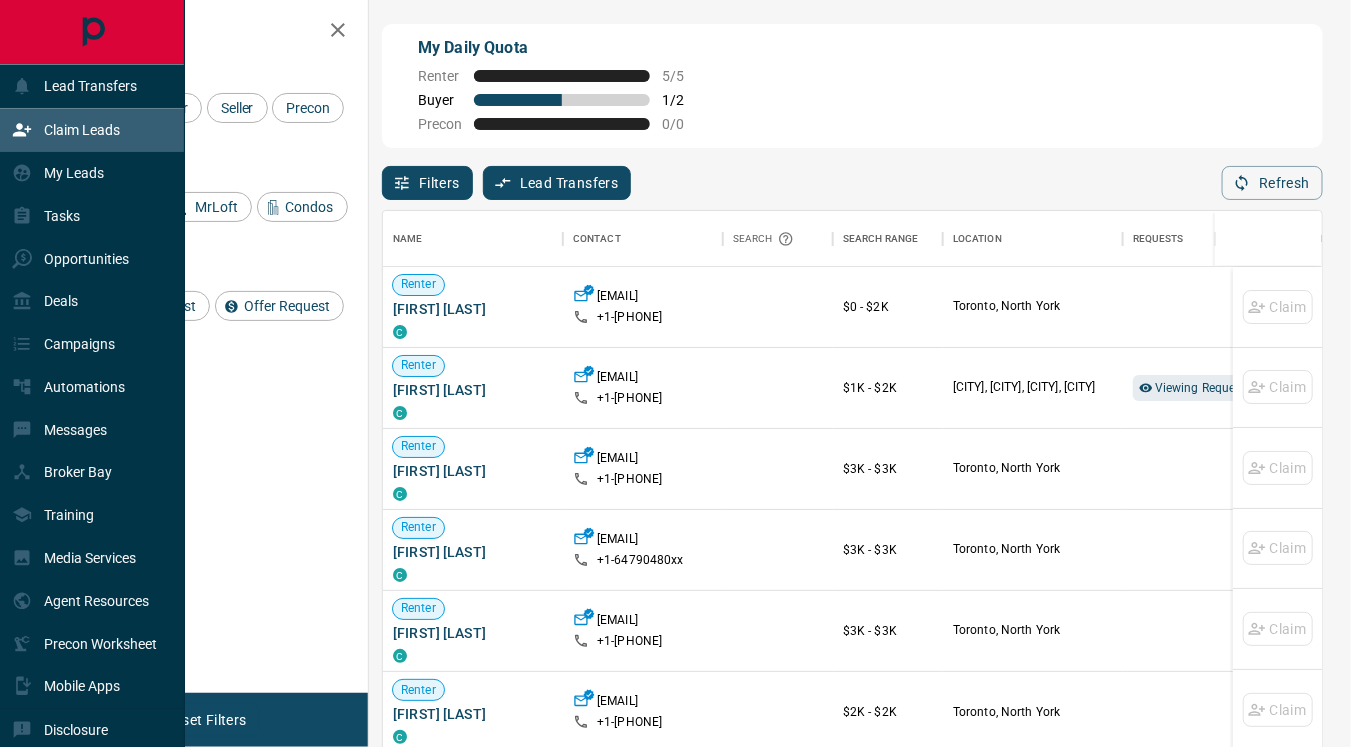 click on "Claim Leads" at bounding box center [82, 130] 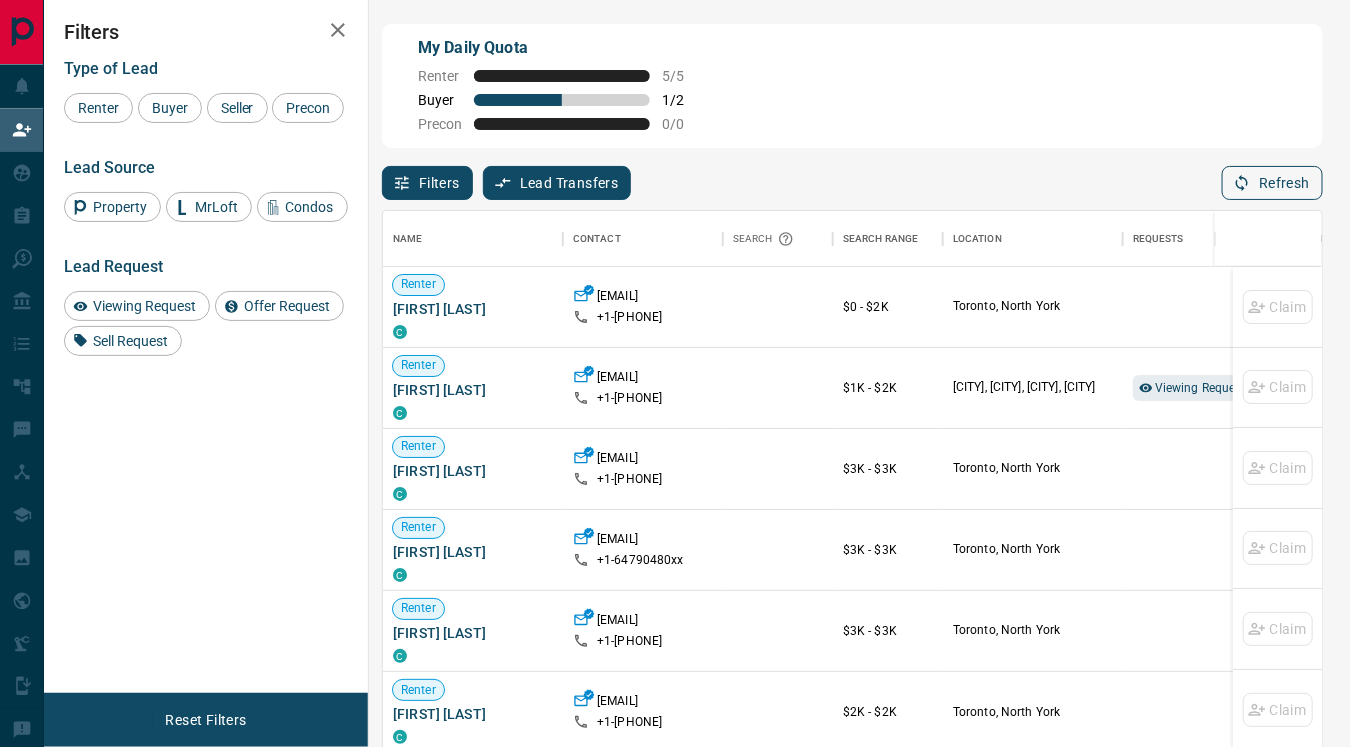 click on "Refresh" at bounding box center [1272, 183] 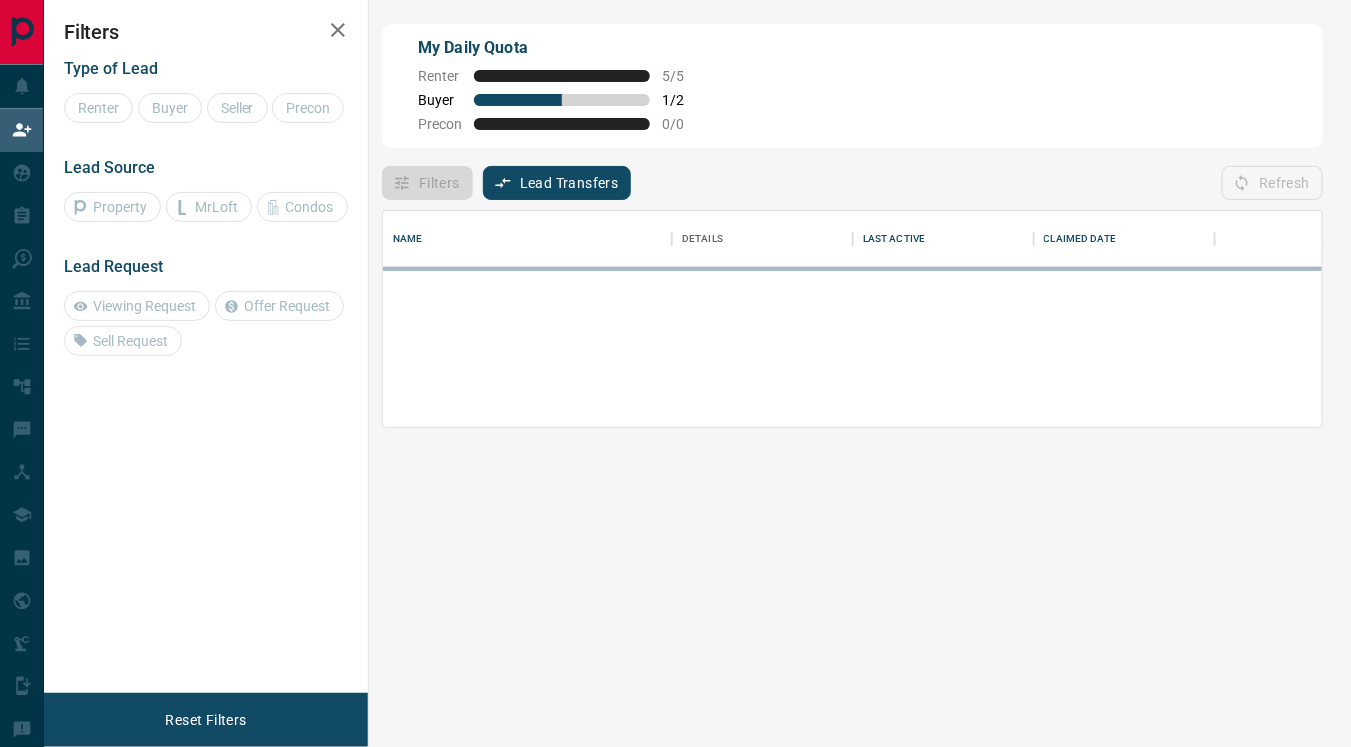 scroll, scrollTop: 0, scrollLeft: 0, axis: both 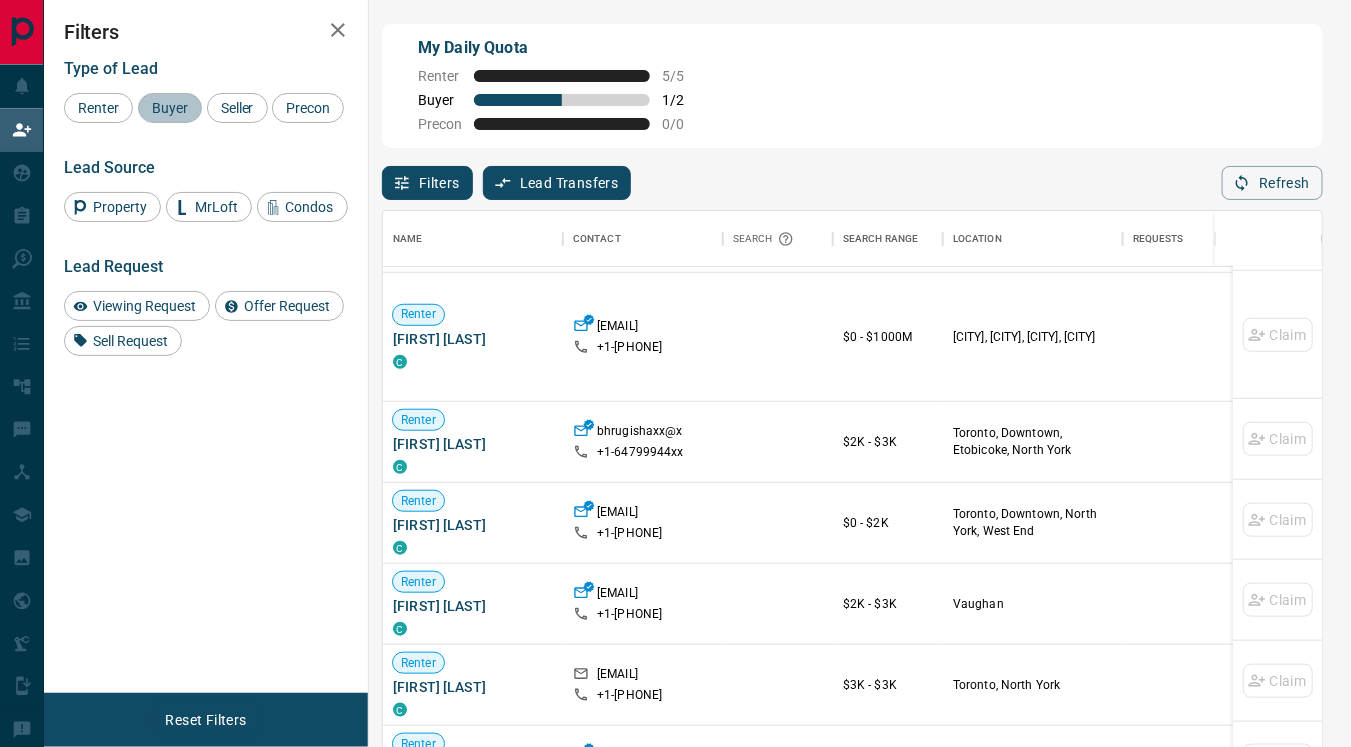 click on "Buyer" at bounding box center [170, 108] 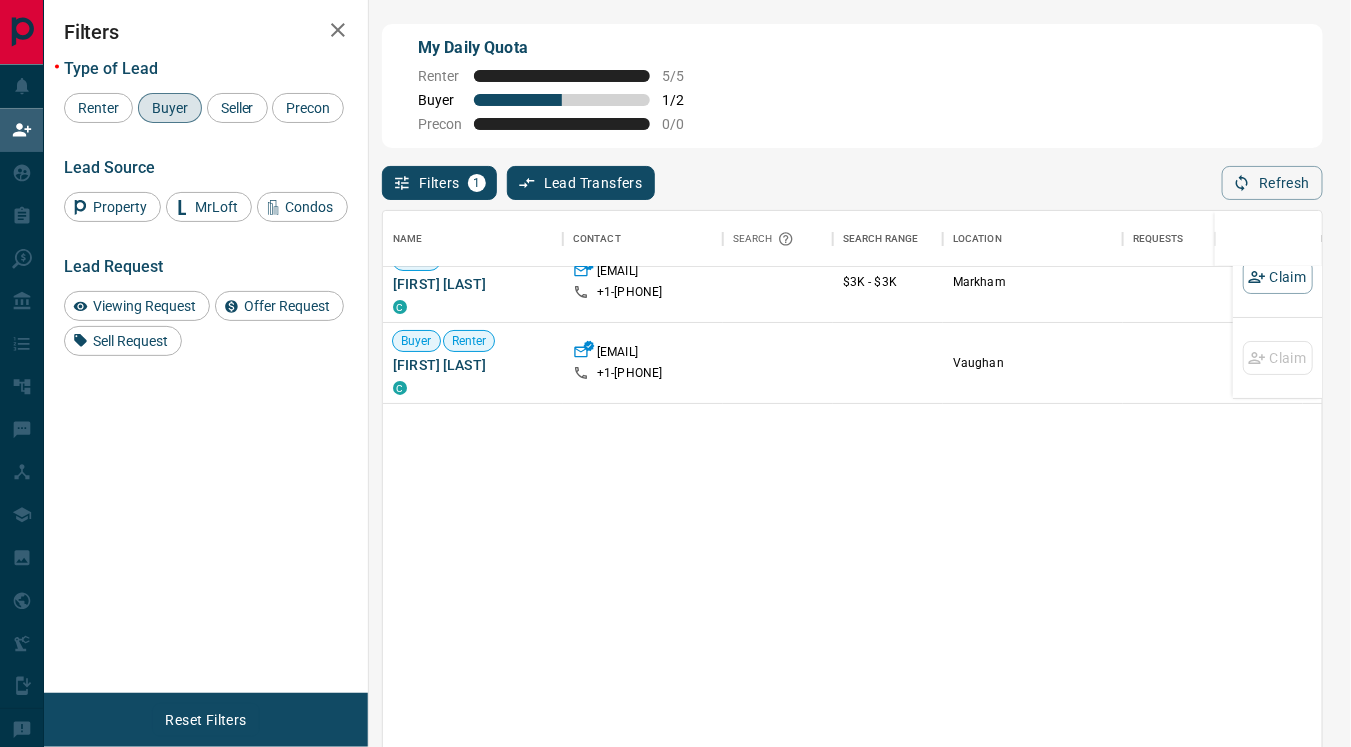 scroll, scrollTop: 0, scrollLeft: 0, axis: both 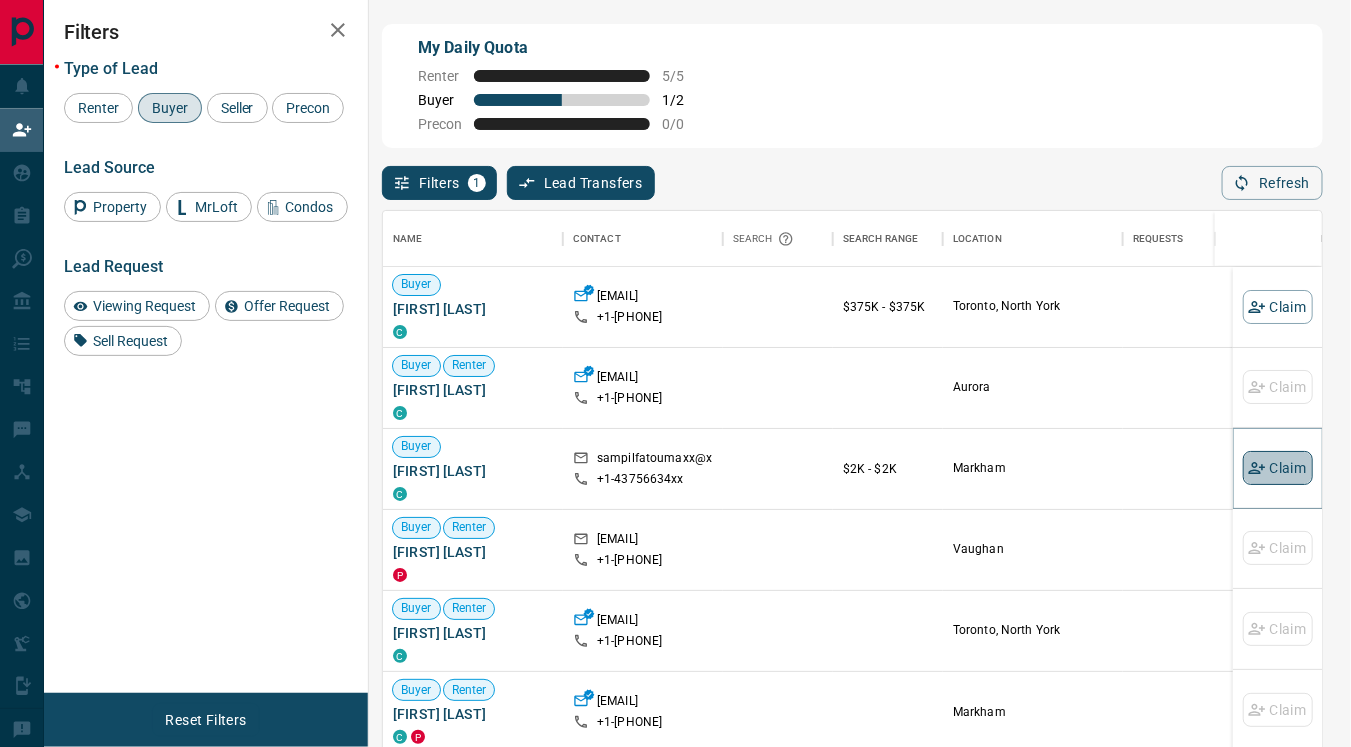 click on "Claim" at bounding box center [1278, 468] 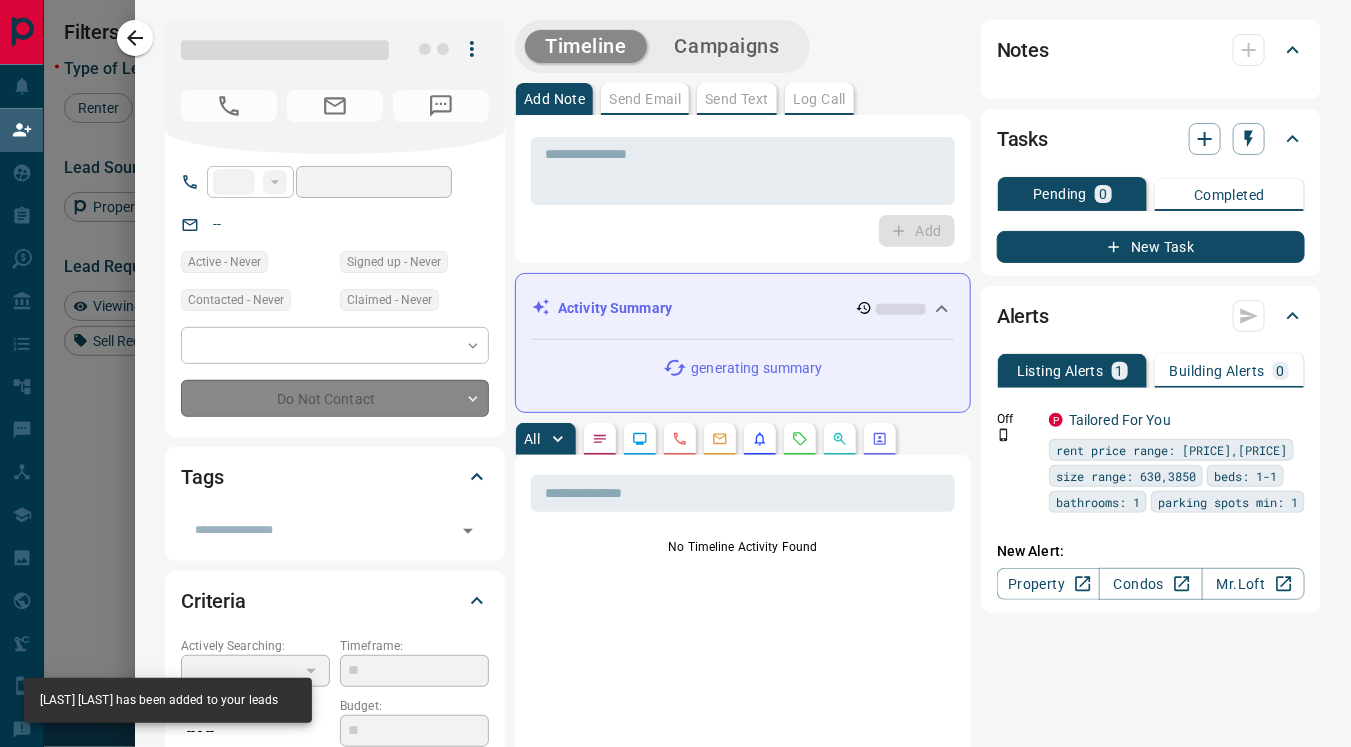type on "**" 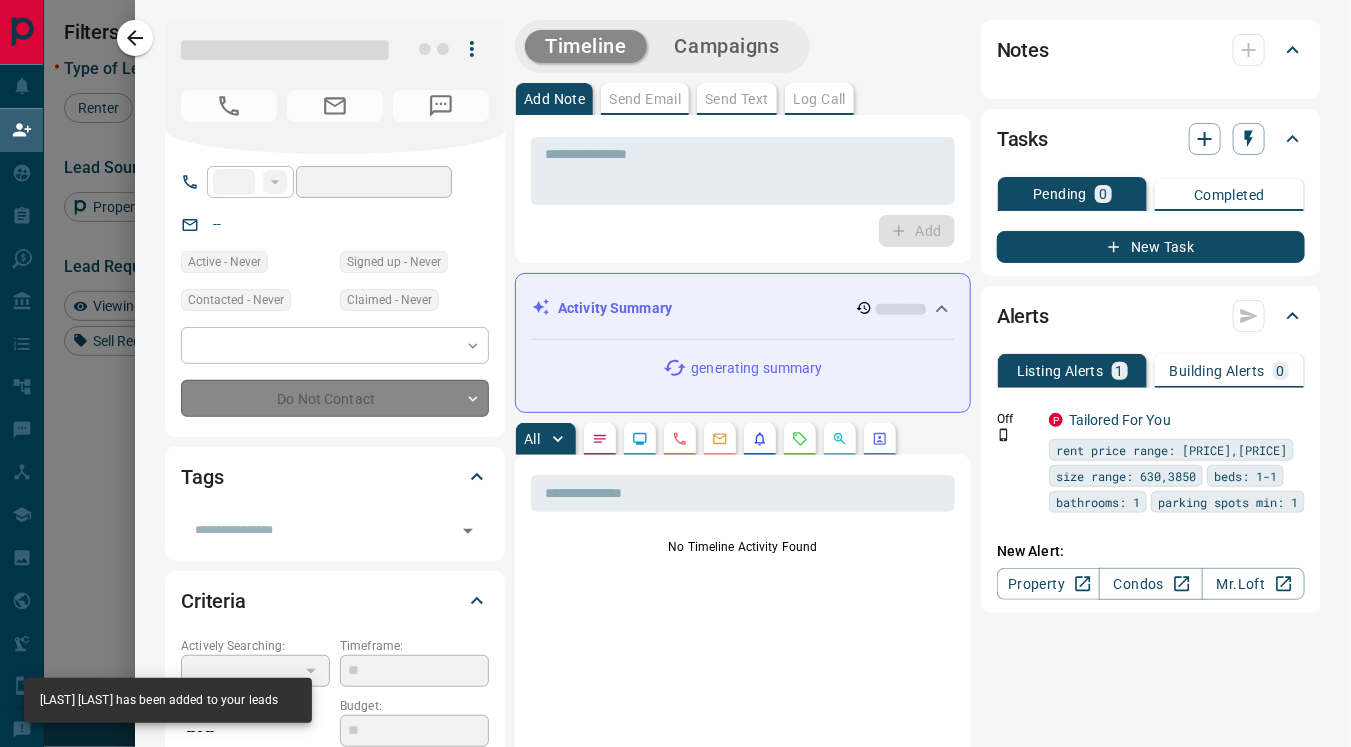 type on "**********" 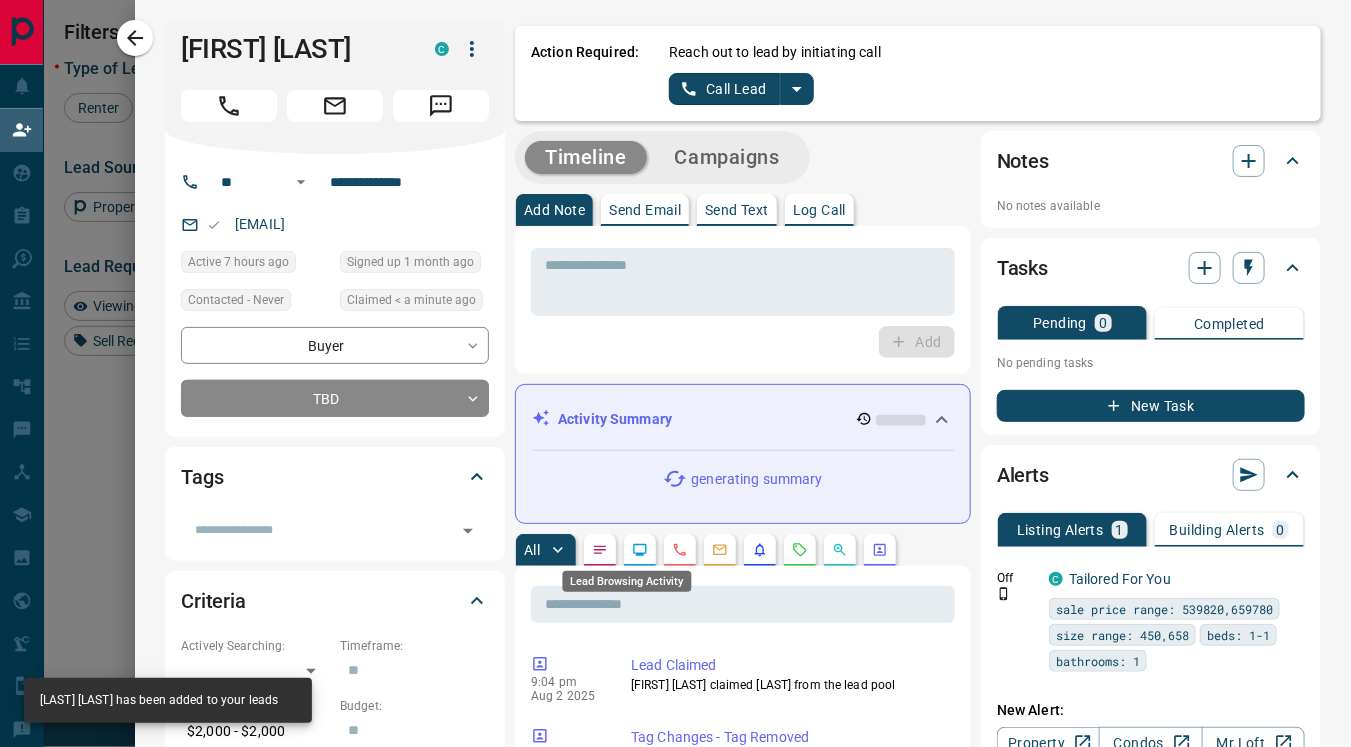 click at bounding box center [640, 550] 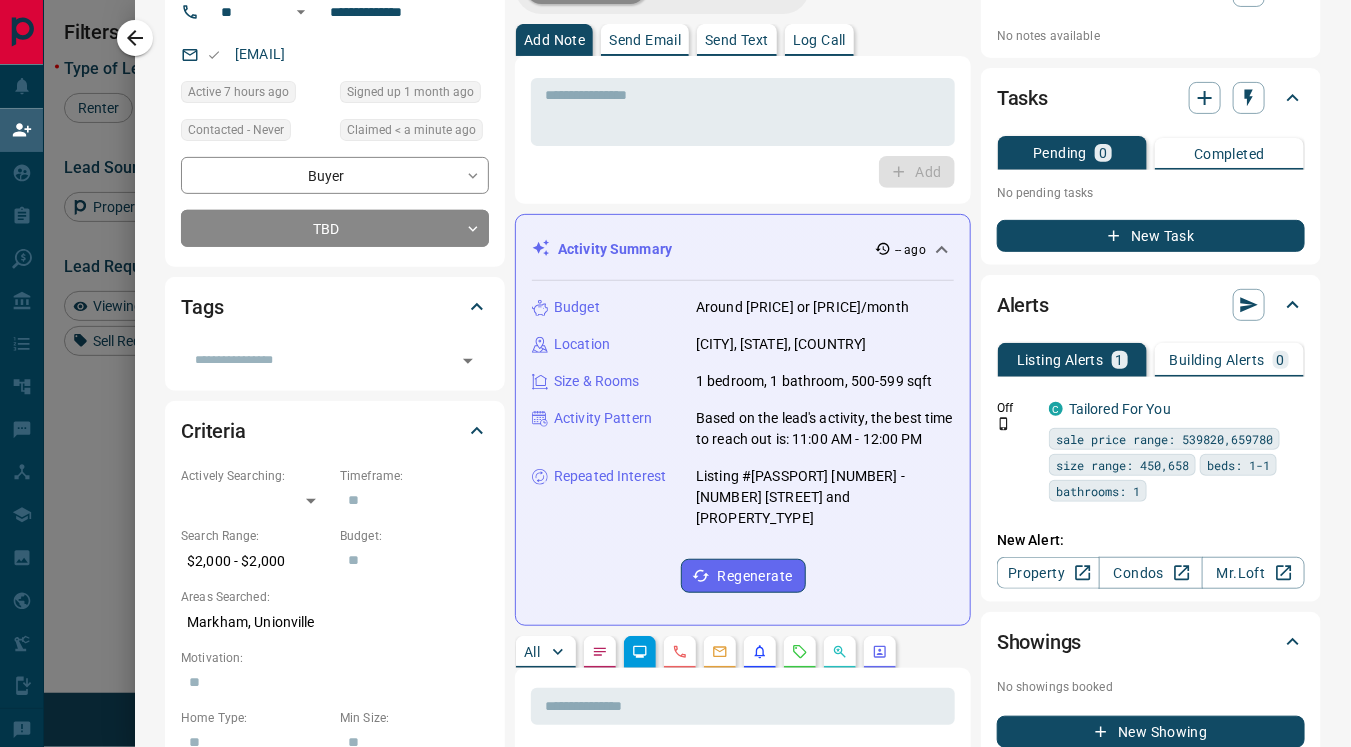 scroll, scrollTop: 0, scrollLeft: 0, axis: both 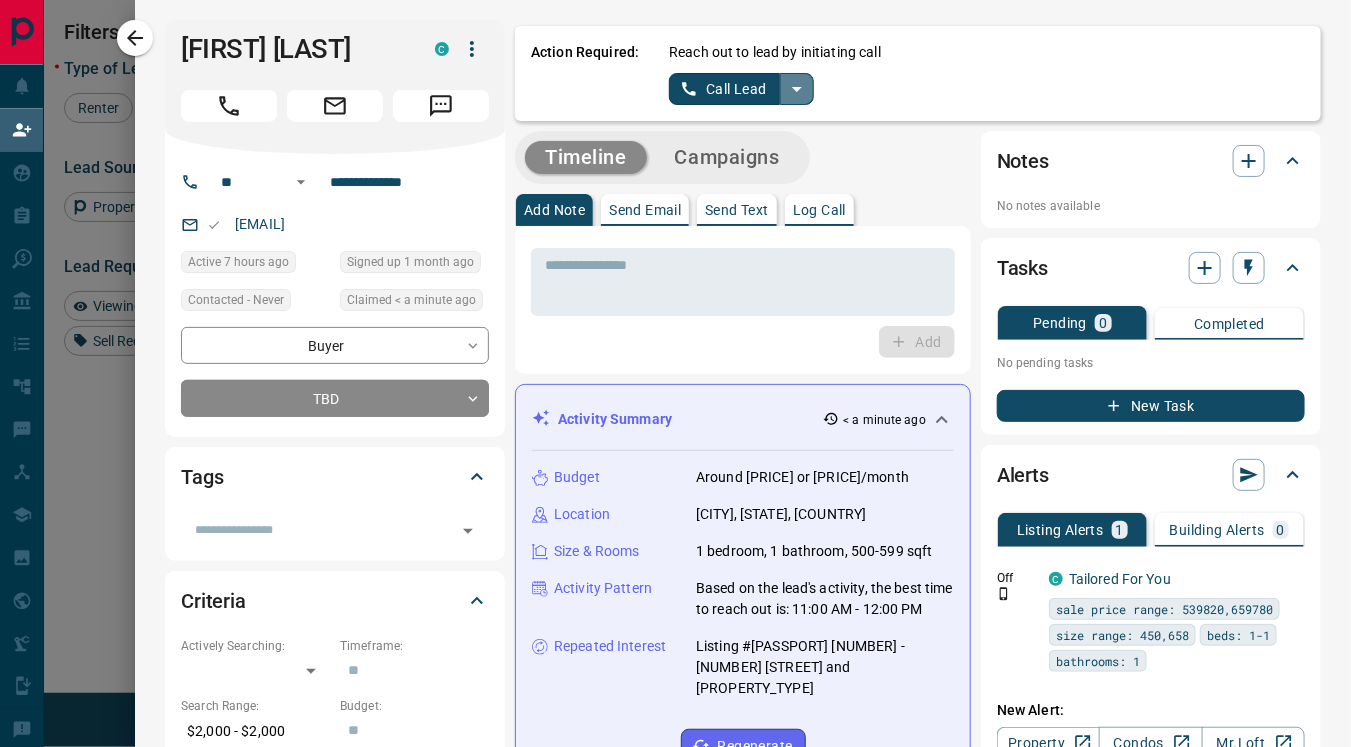 click 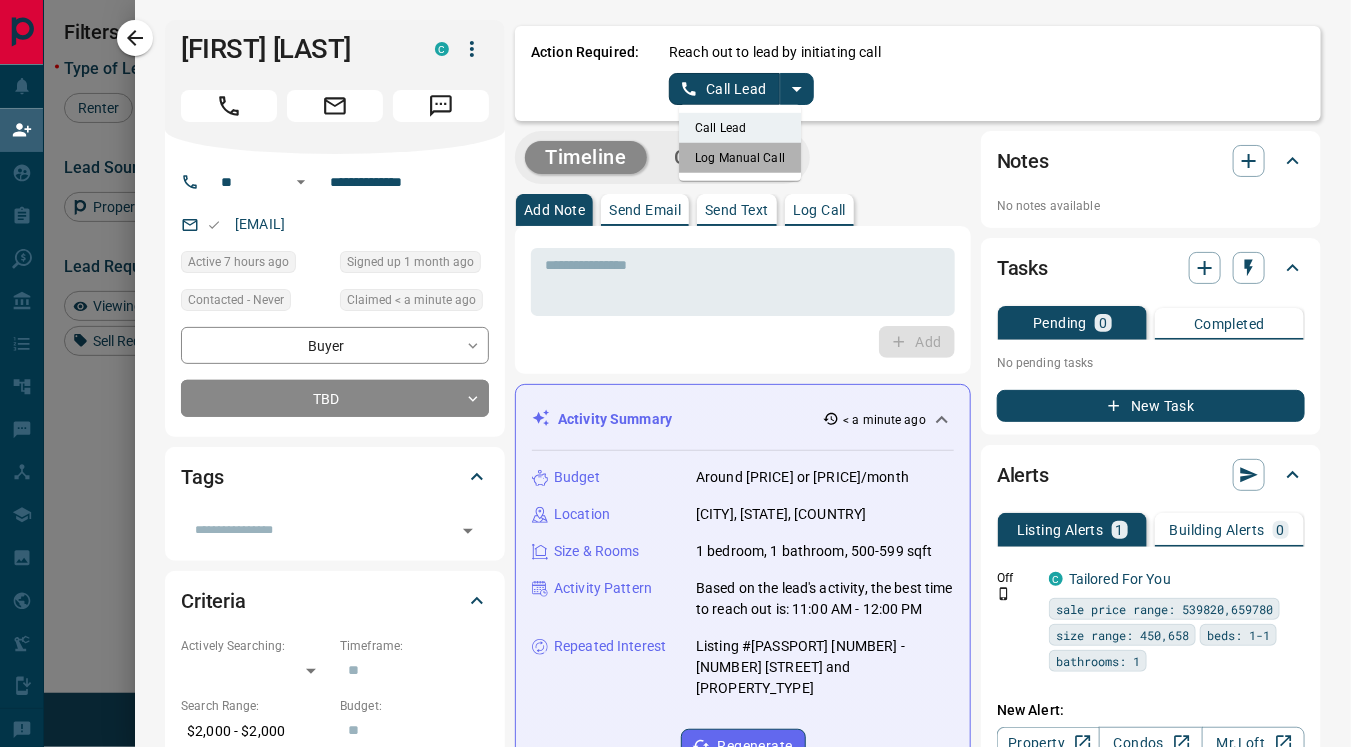 click on "Log Manual Call" at bounding box center [740, 158] 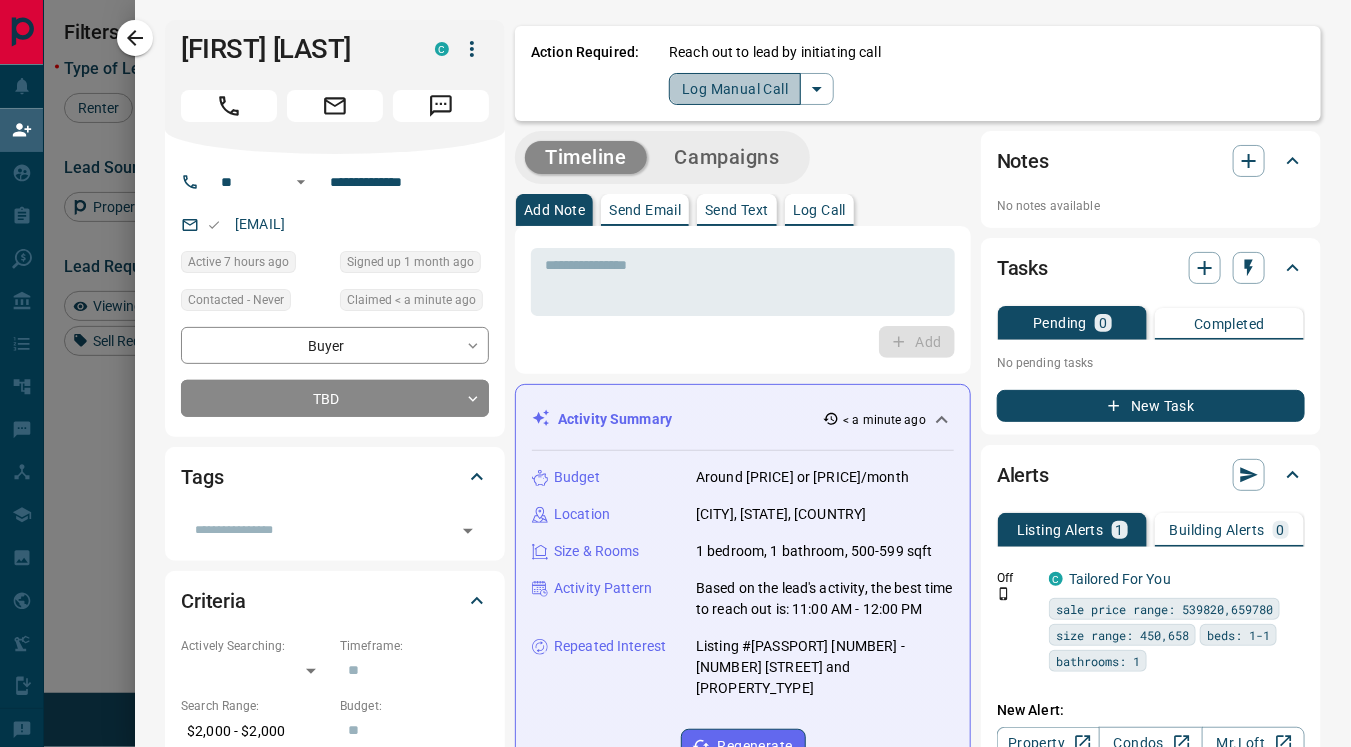 click on "Log Manual Call" at bounding box center [735, 89] 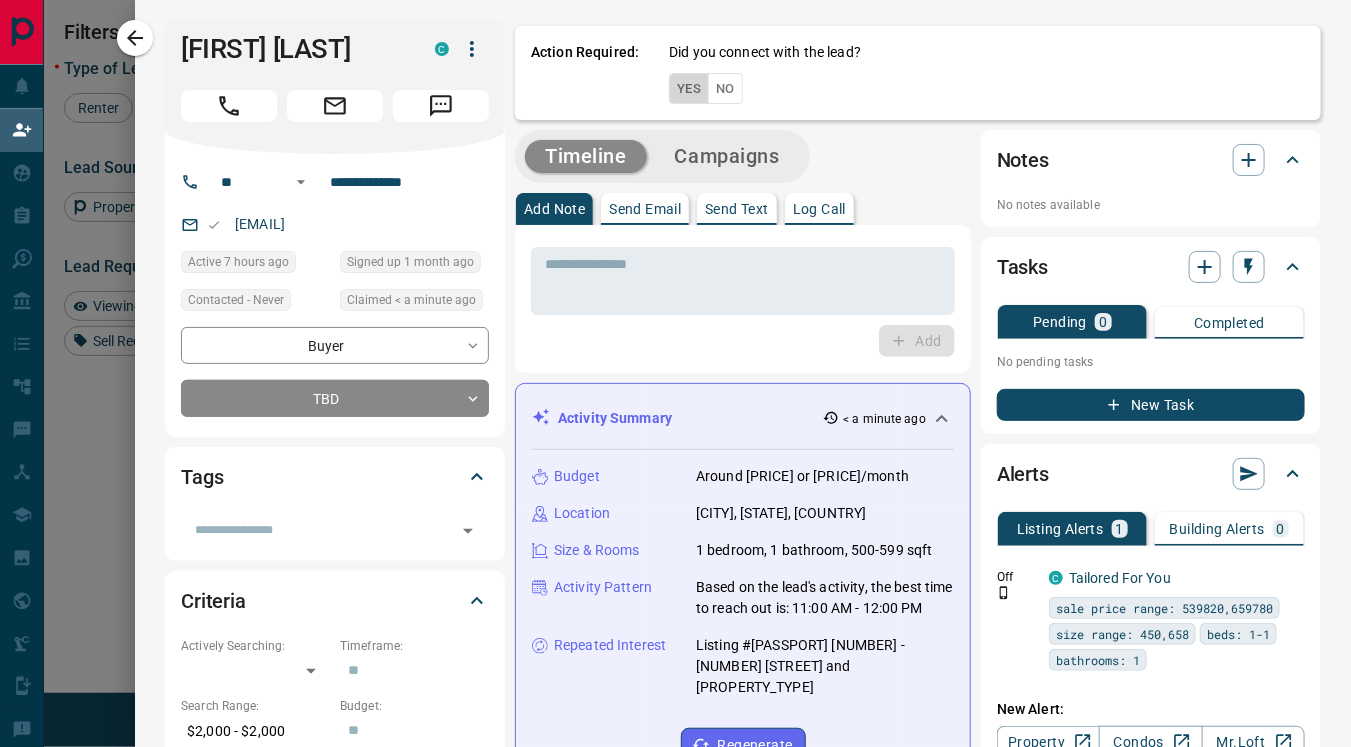 click on "Yes" at bounding box center (689, 88) 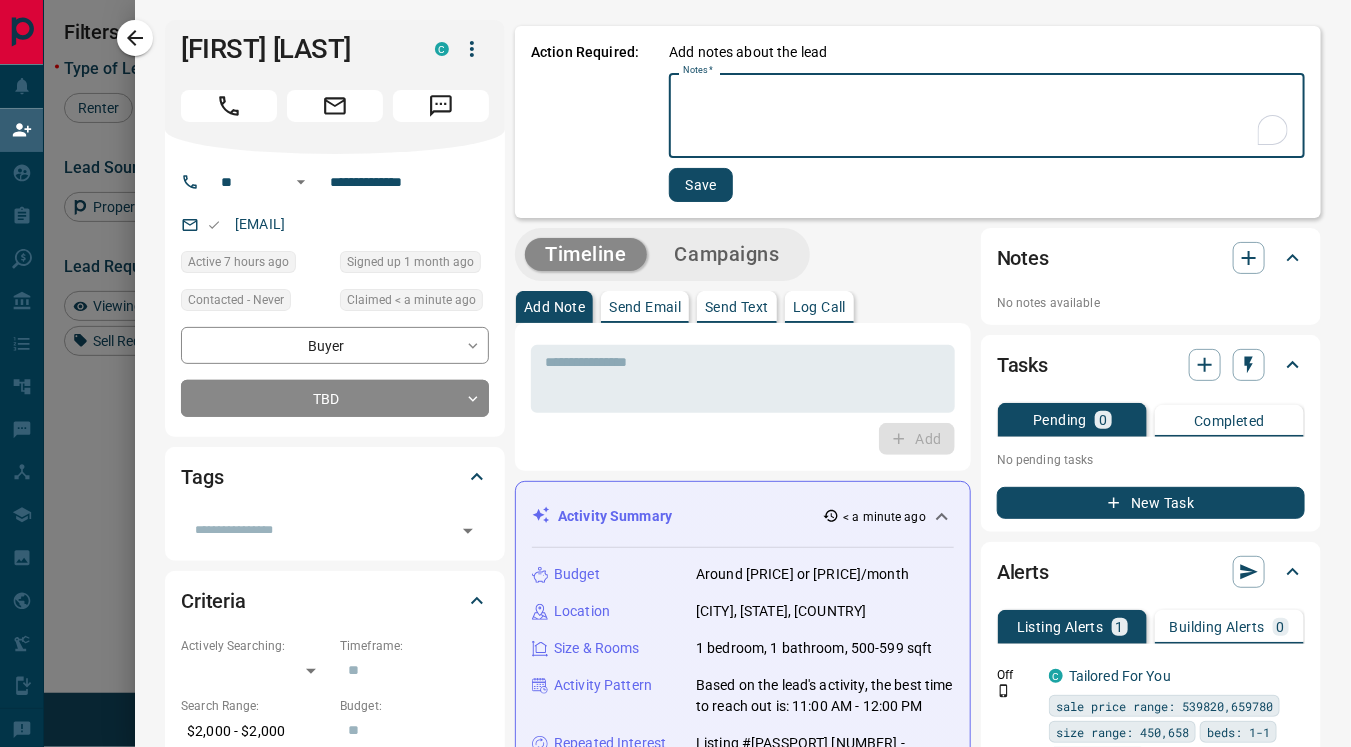 click on "Notes   *" at bounding box center (987, 116) 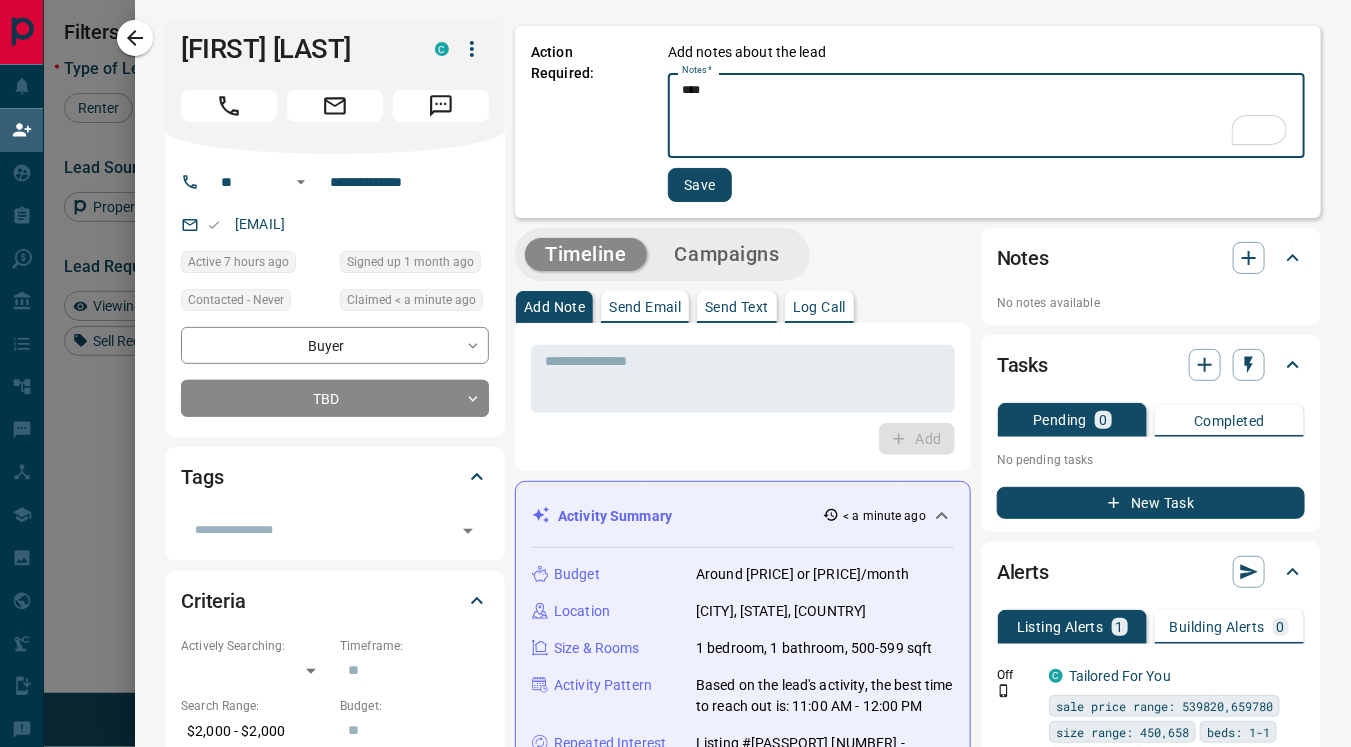type on "****" 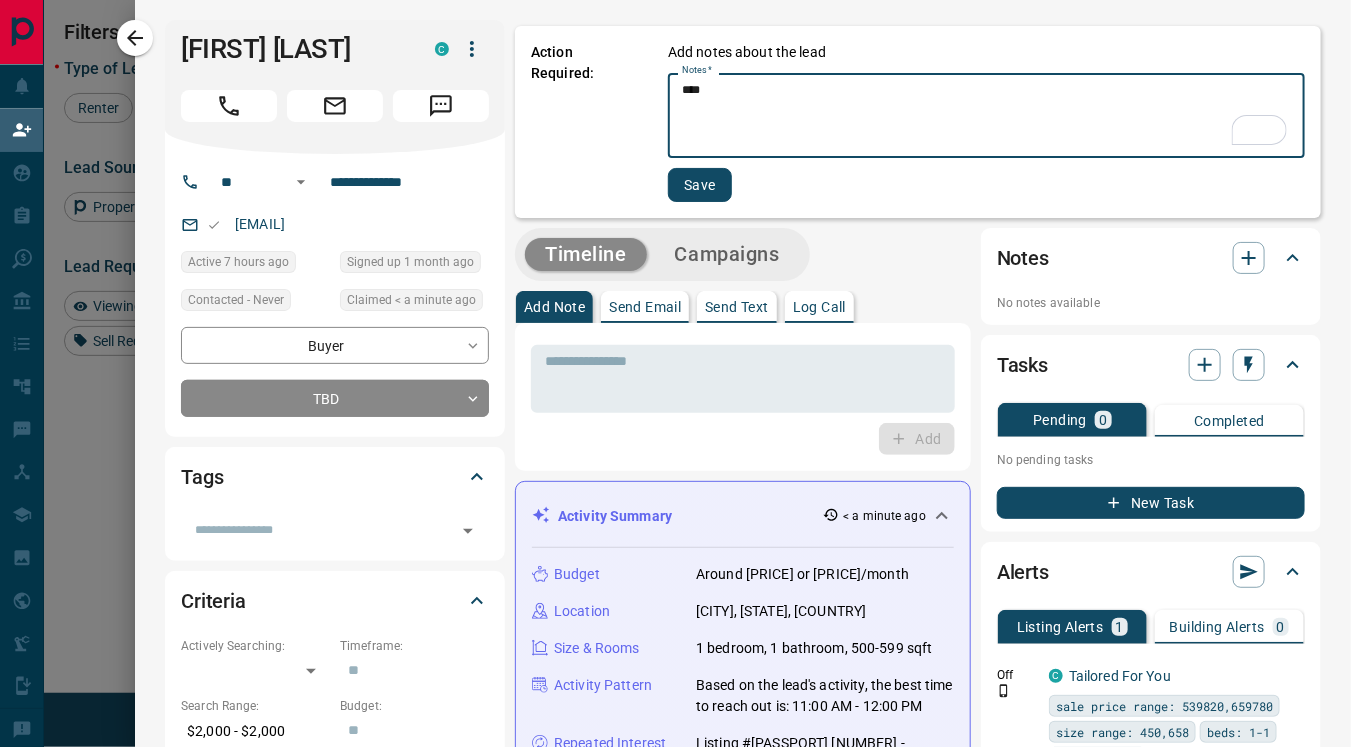 click on "Save" at bounding box center (700, 185) 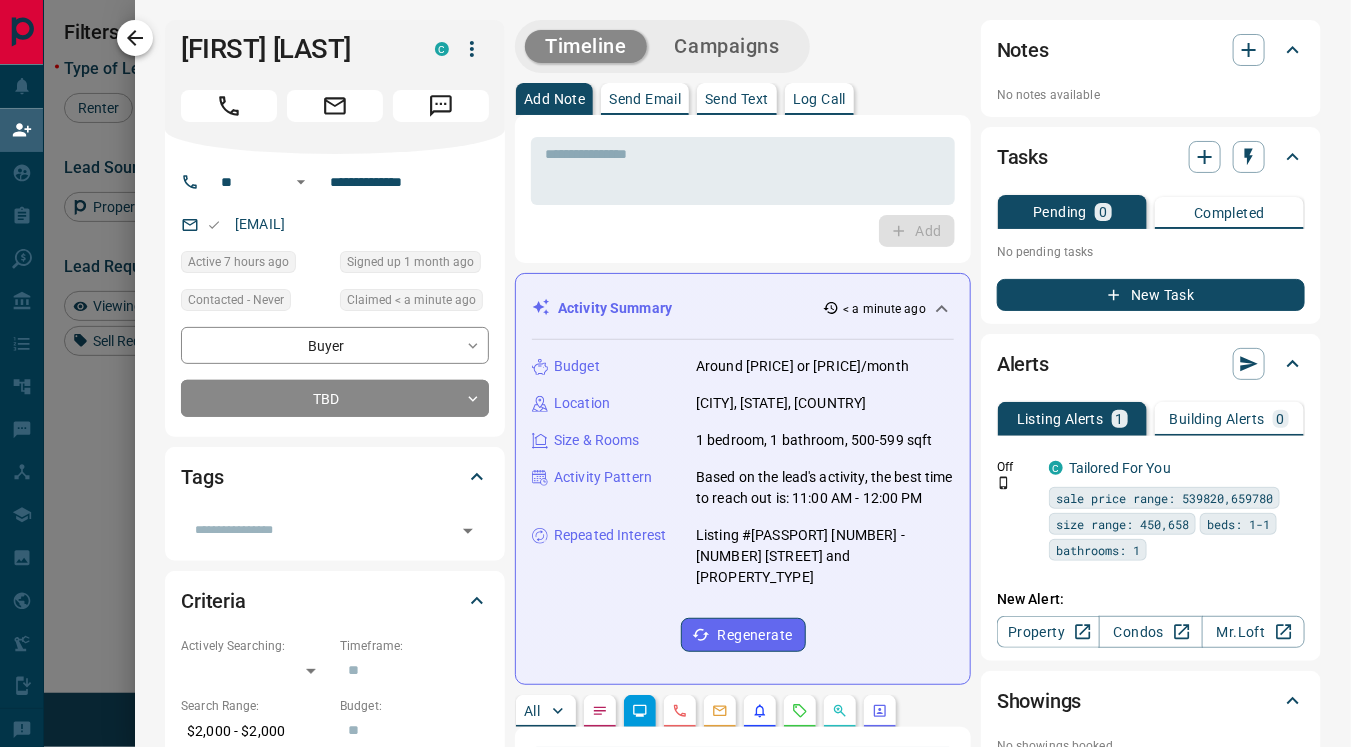 click 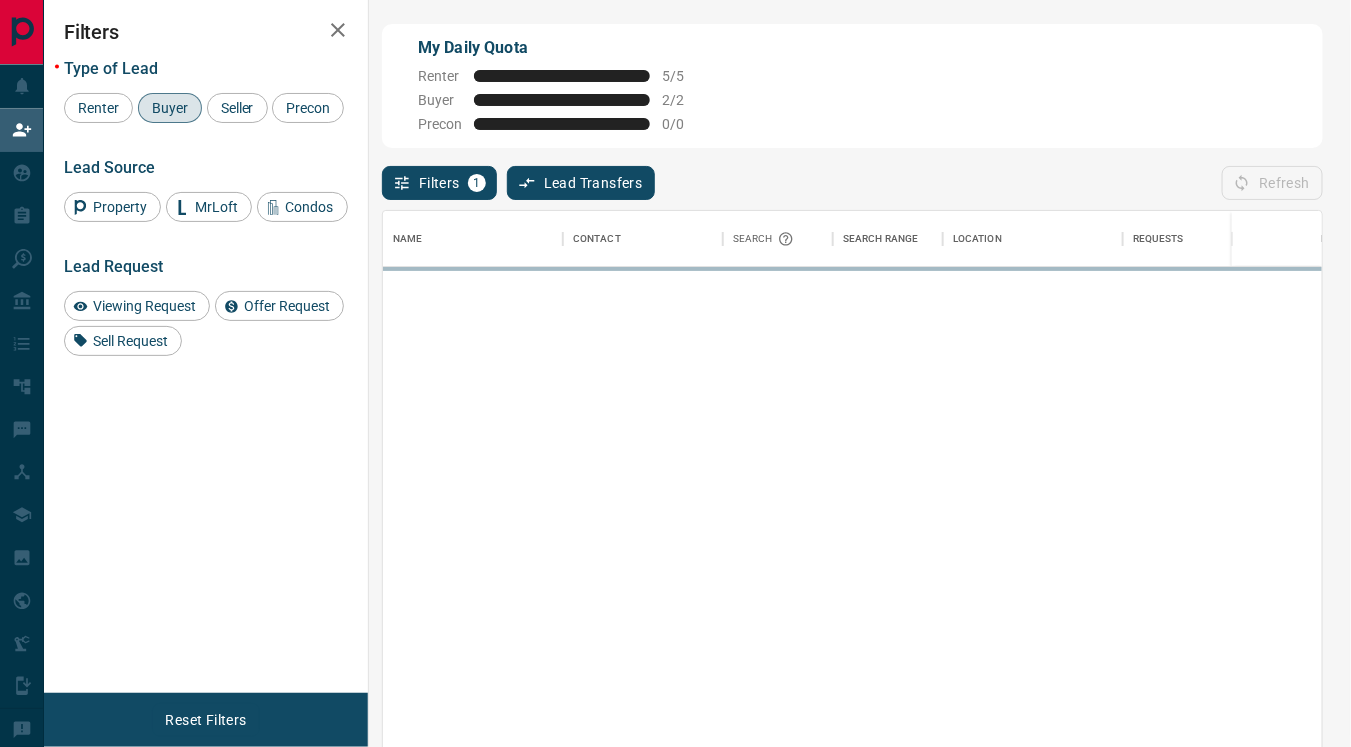 scroll, scrollTop: 18, scrollLeft: 17, axis: both 